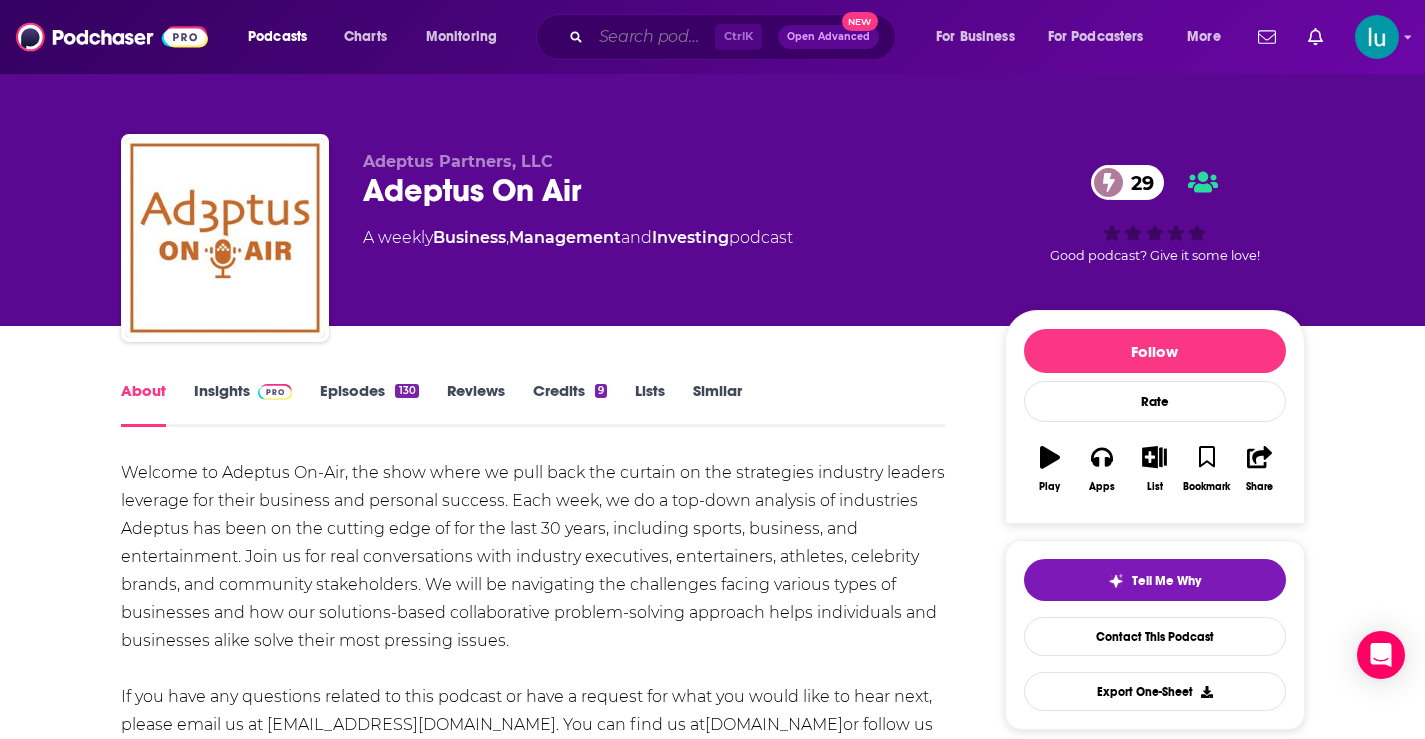 click at bounding box center (653, 37) 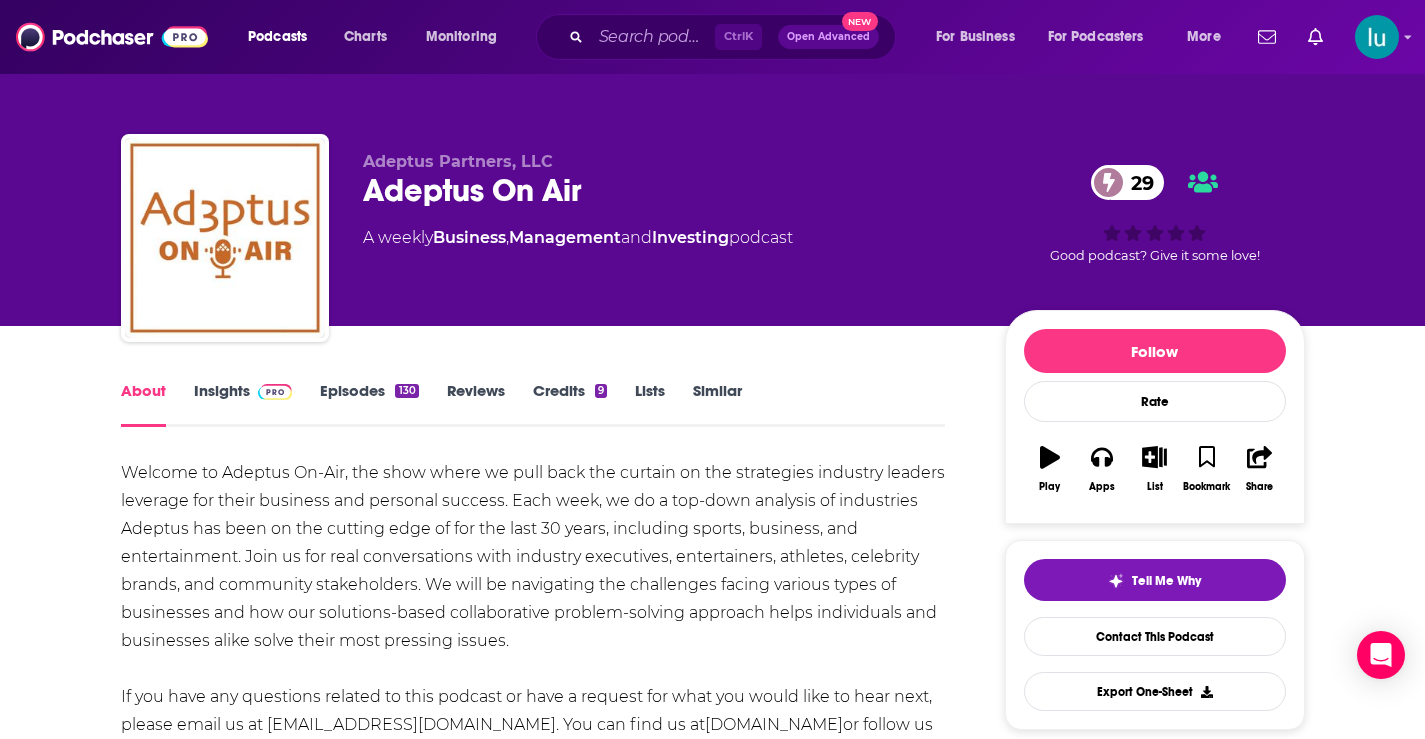 click on "Welcome to Adeptus On-Air, the show where we pull back the curtain on the strategies industry leaders leverage for their business and personal success. Each week, we do a top-down analysis of industries Adeptus has been on the cutting edge of for the last 30 years, including sports, business, and entertainment. Join us for real conversations with industry executives, entertainers, athletes, celebrity brands, and community stakeholders. We will be navigating the challenges facing various types of businesses and how our solutions-based collaborative problem-solving approach helps individuals and businesses alike solve their most pressing issues.
If you have any questions related to this podcast or have a request for what you would like to hear next, please email us at marketing@adeptuscpas.com. You can find us at  adeptuscpas.com  or follow us at @adeptuscpartnersllc." at bounding box center (533, 669) 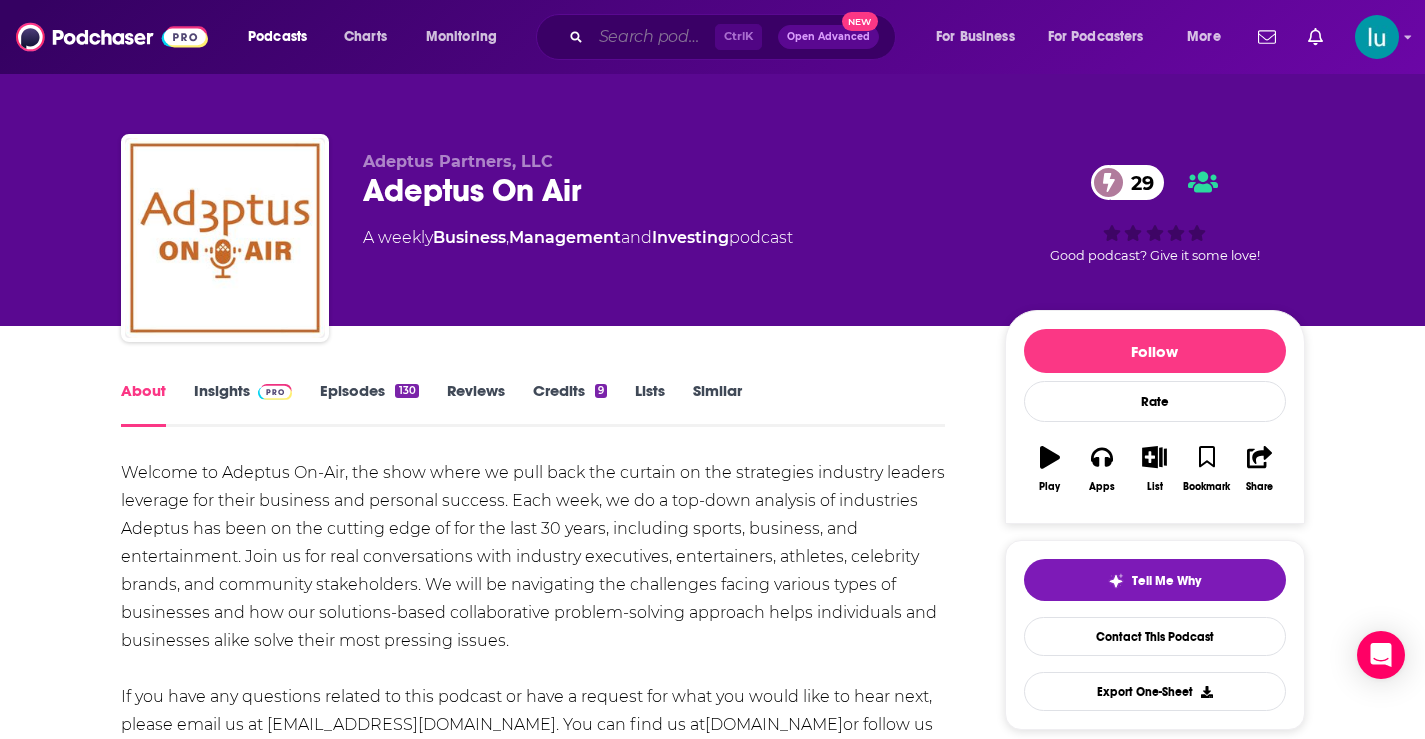 click at bounding box center [653, 37] 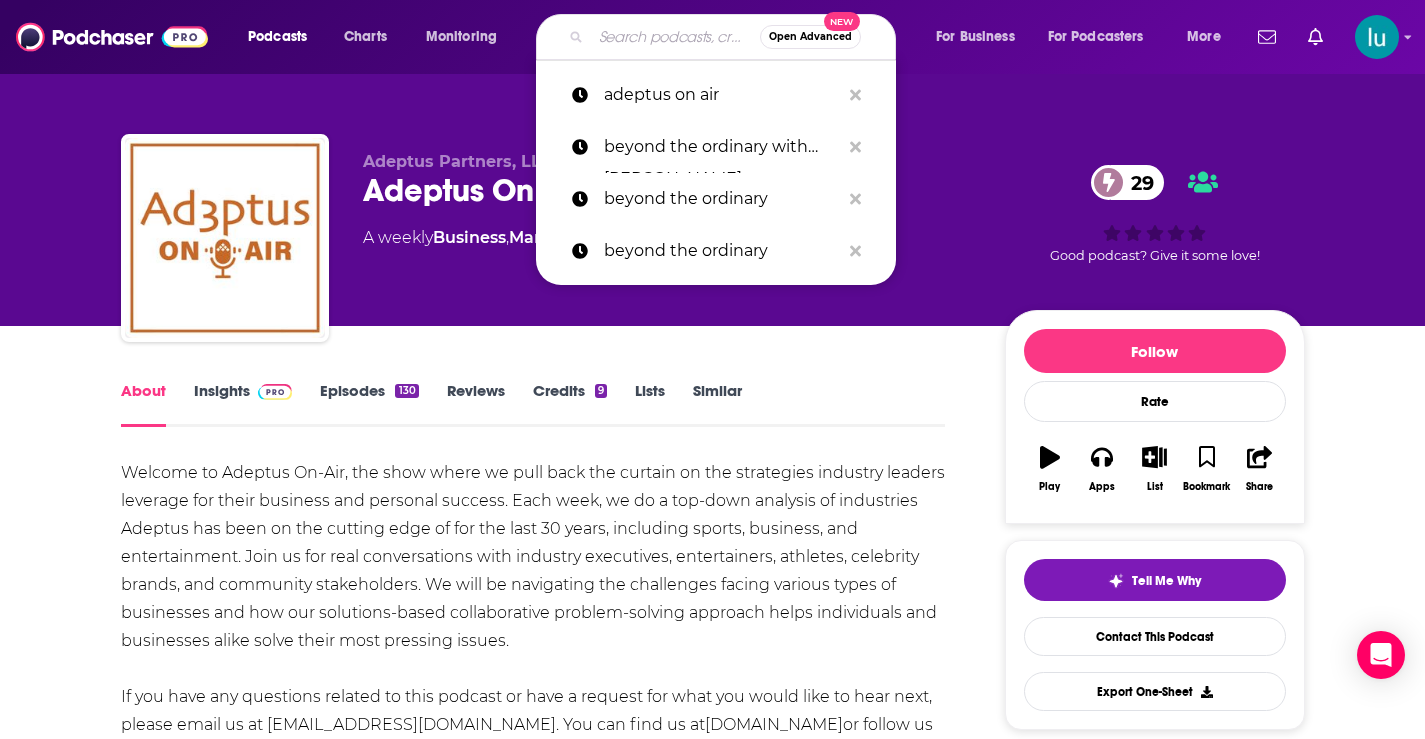 click at bounding box center [675, 37] 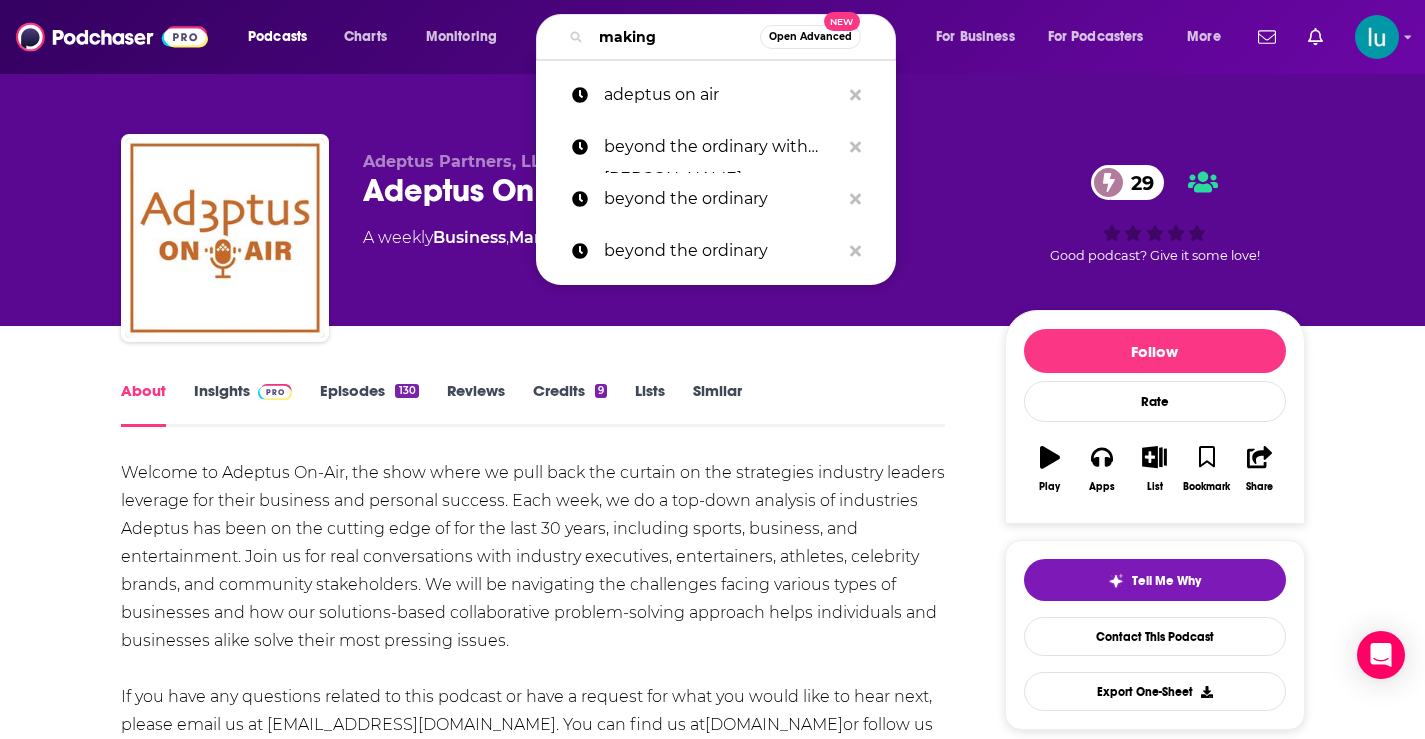 type on "making" 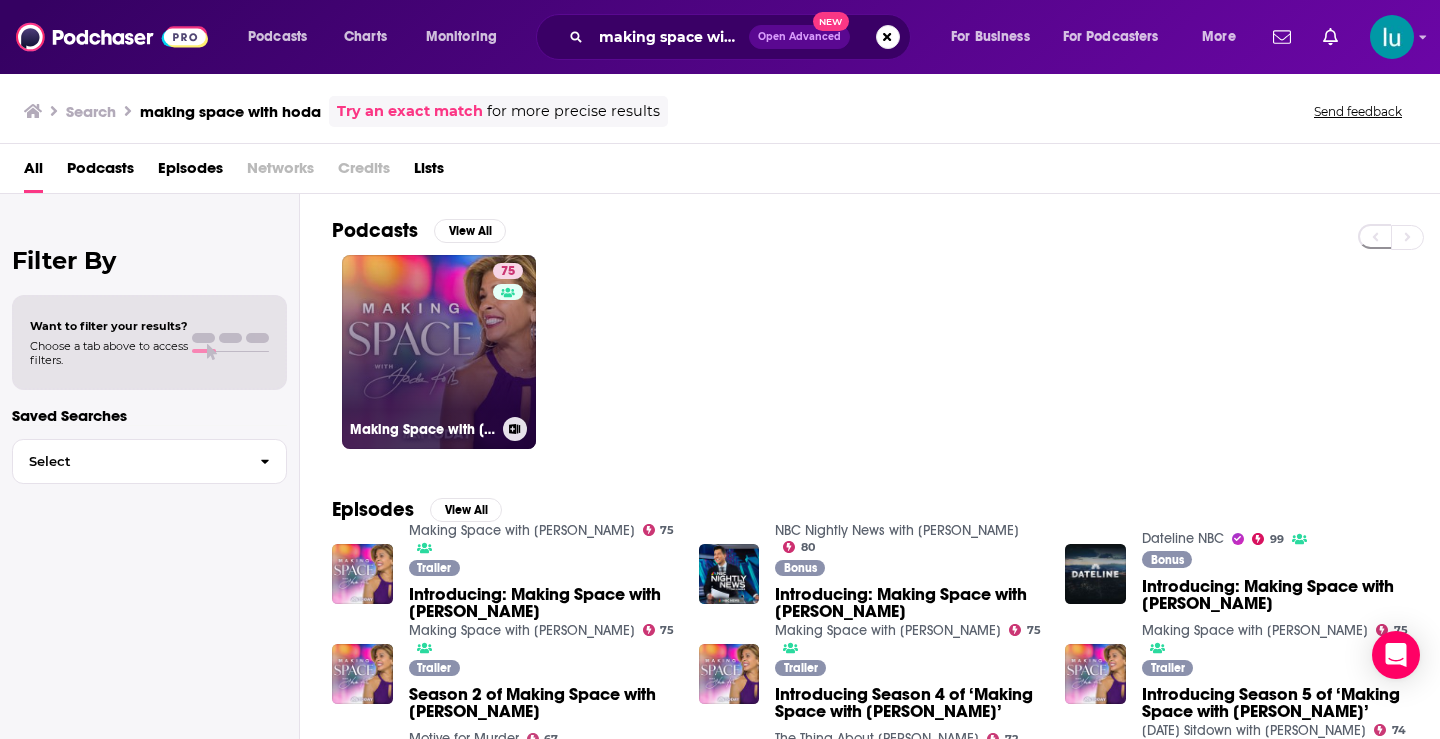 click on "75 Making Space with Hoda Kotb" at bounding box center [439, 352] 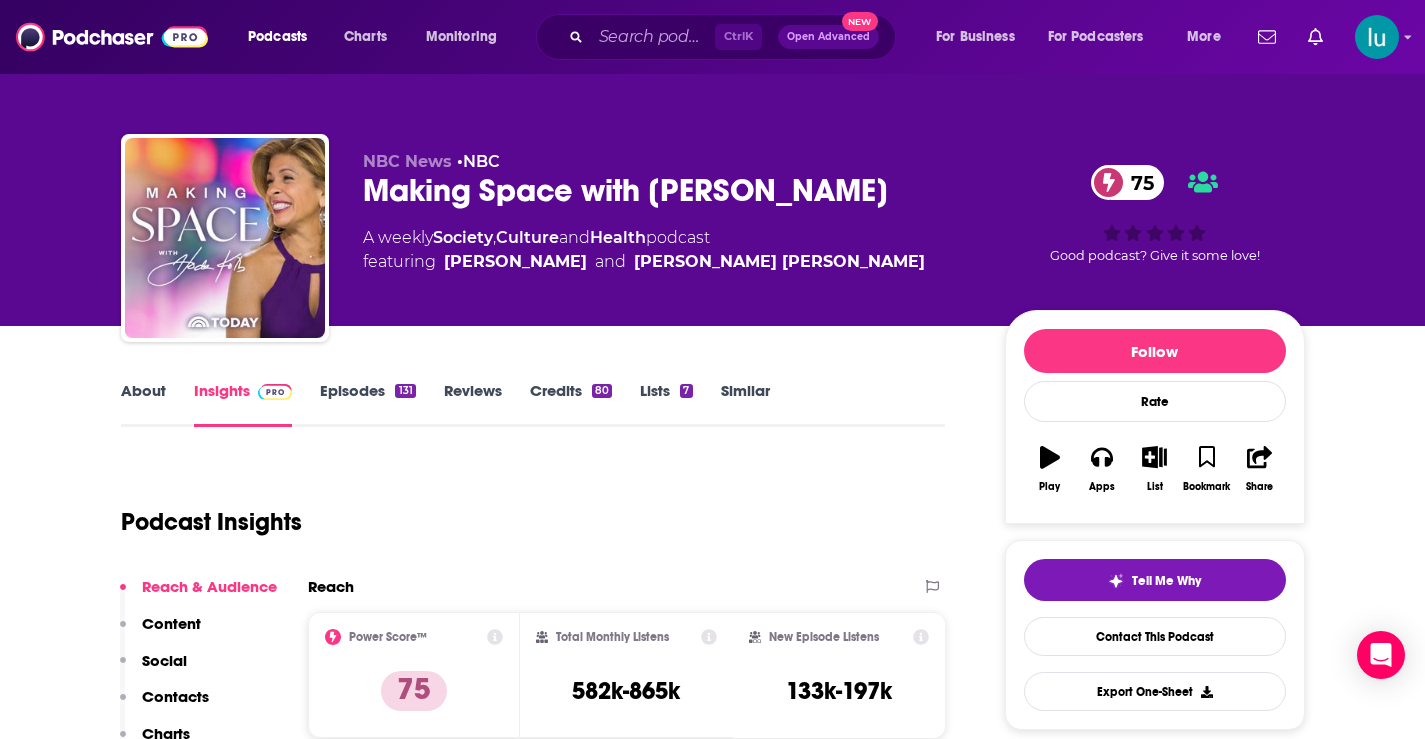 click on "Episodes 131" at bounding box center [367, 404] 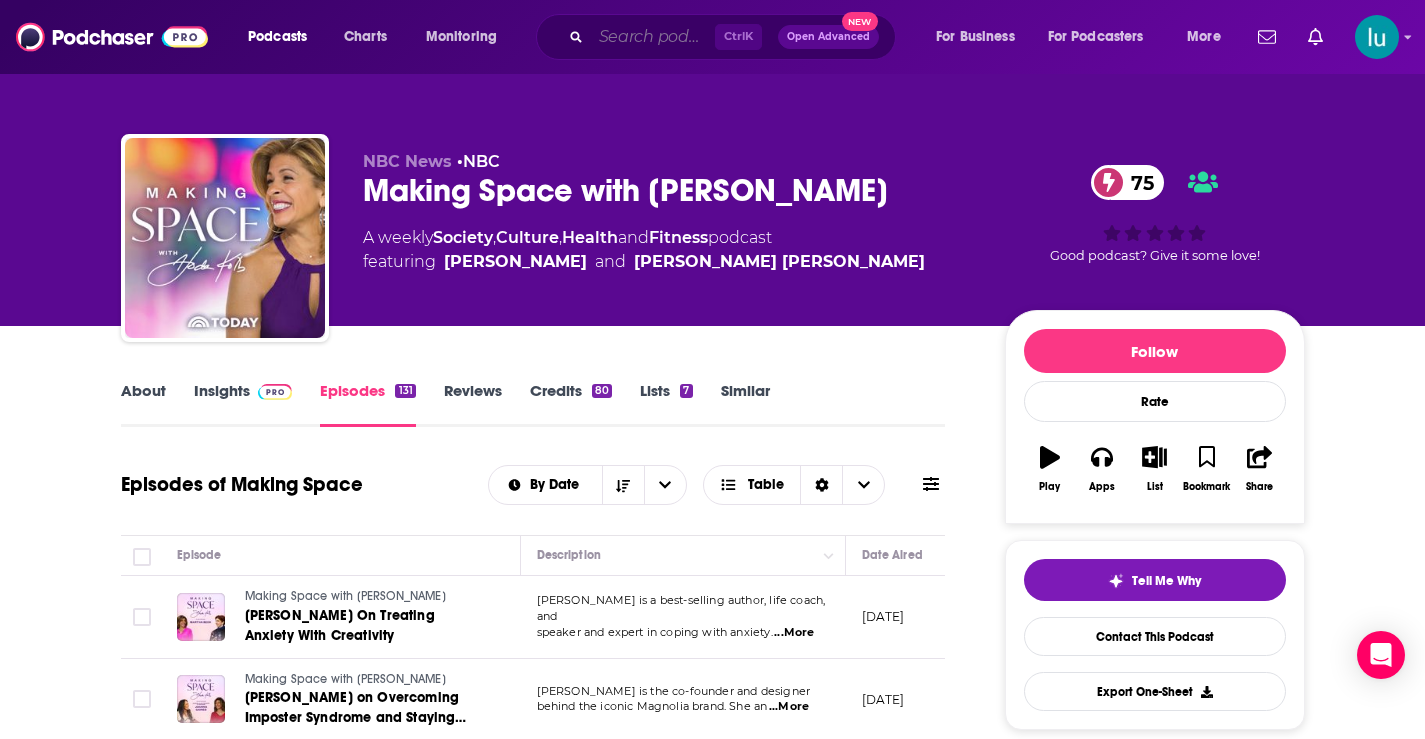 click at bounding box center (653, 37) 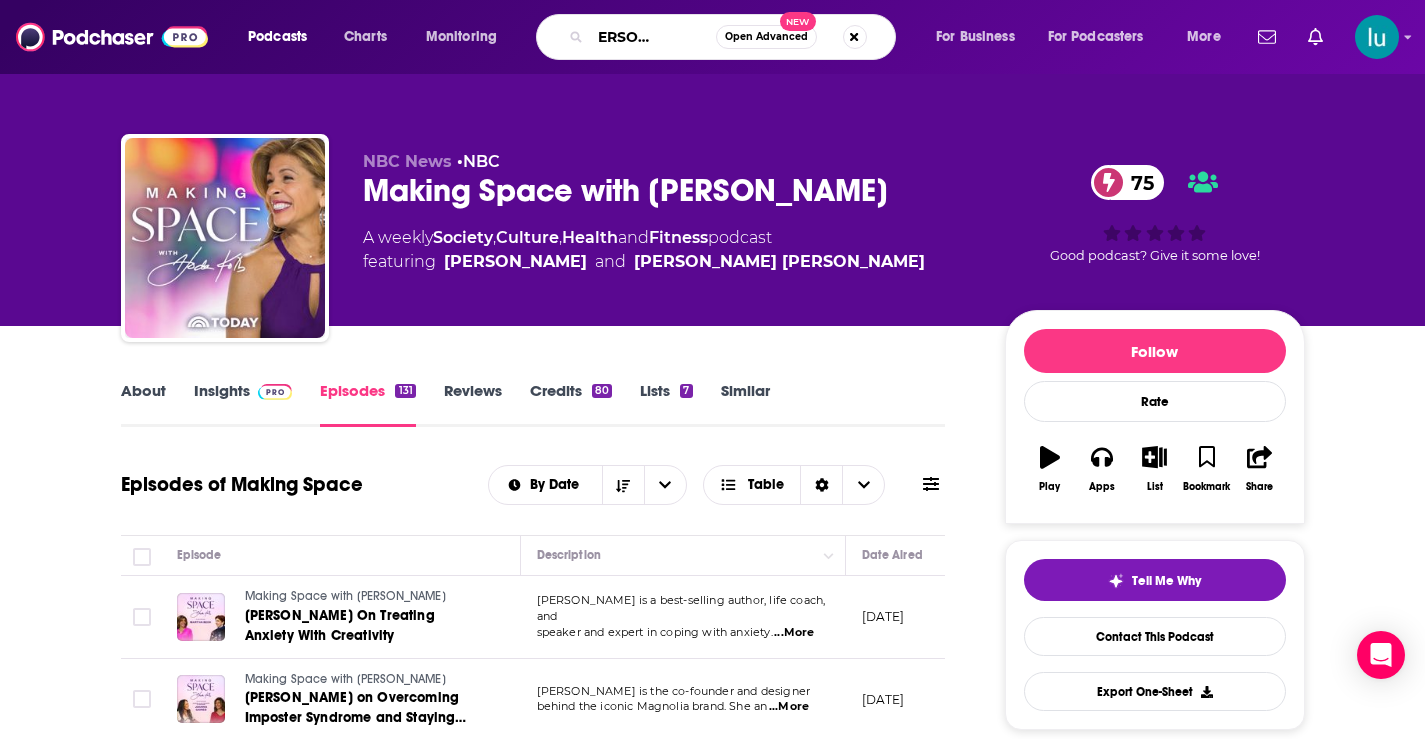 type on "the michelangelo signorile" 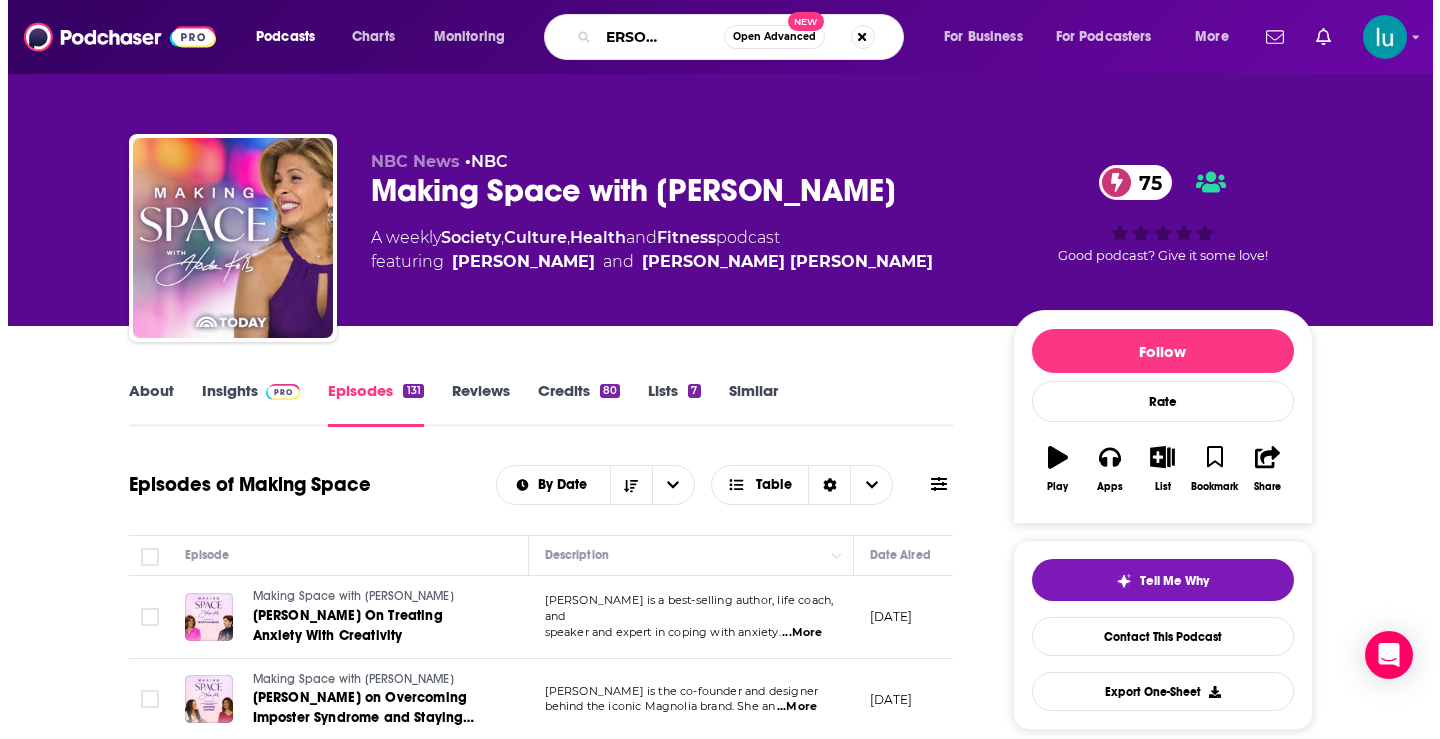 scroll, scrollTop: 0, scrollLeft: 94, axis: horizontal 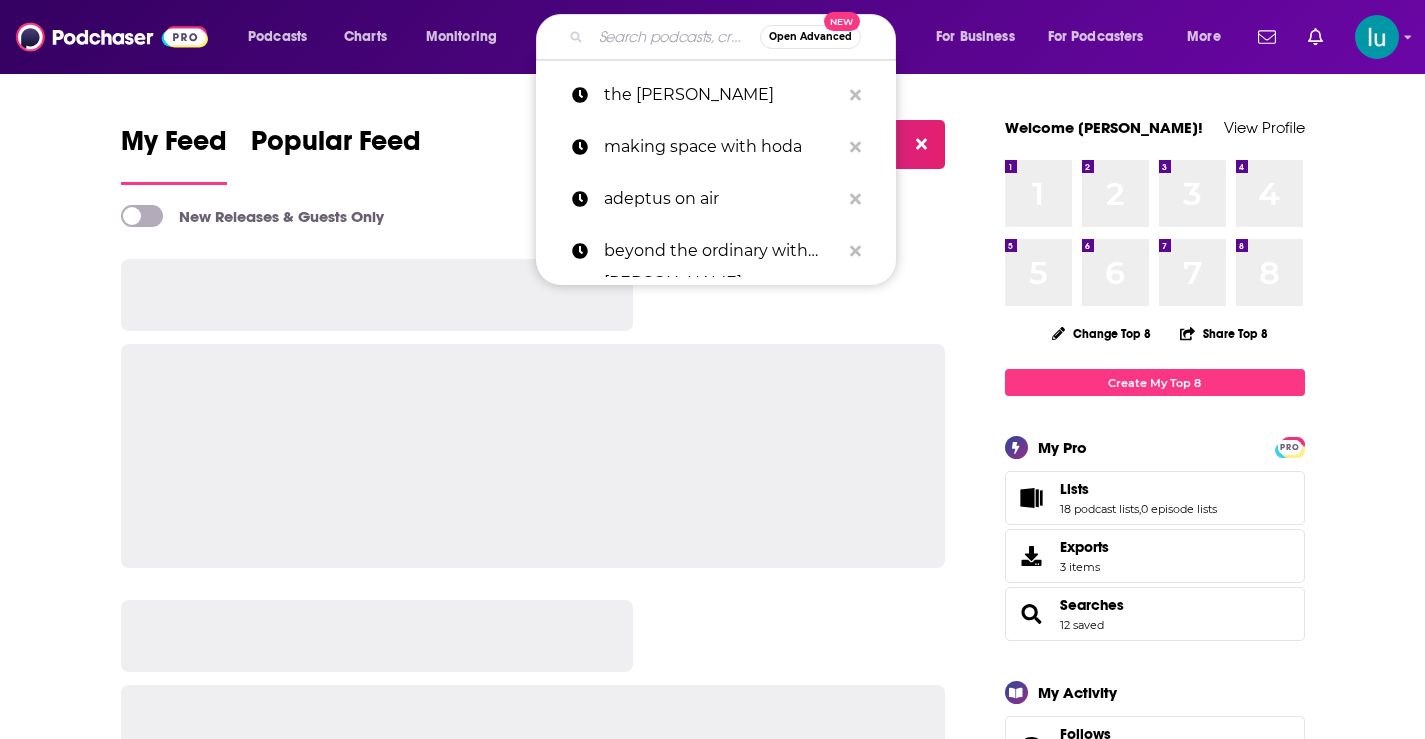 click at bounding box center (675, 37) 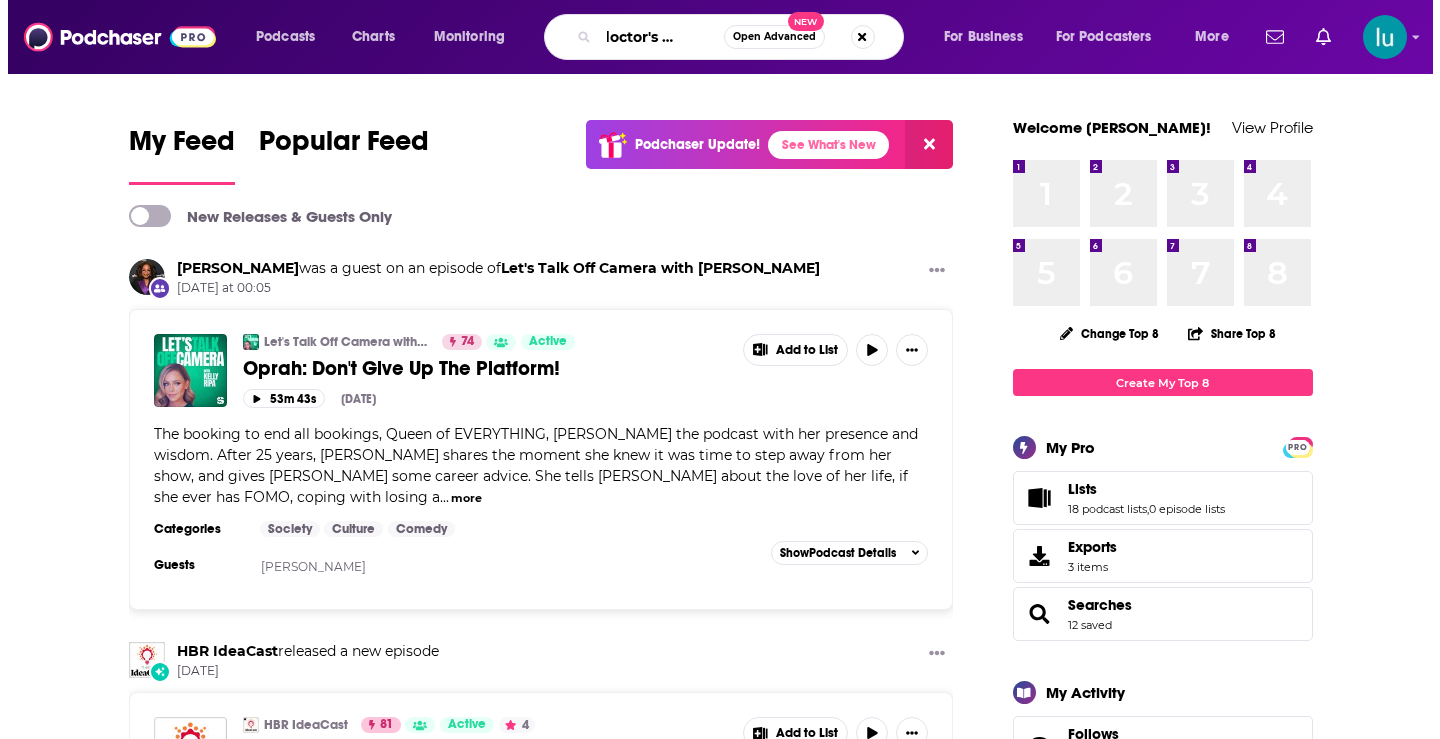 scroll, scrollTop: 0, scrollLeft: 44, axis: horizontal 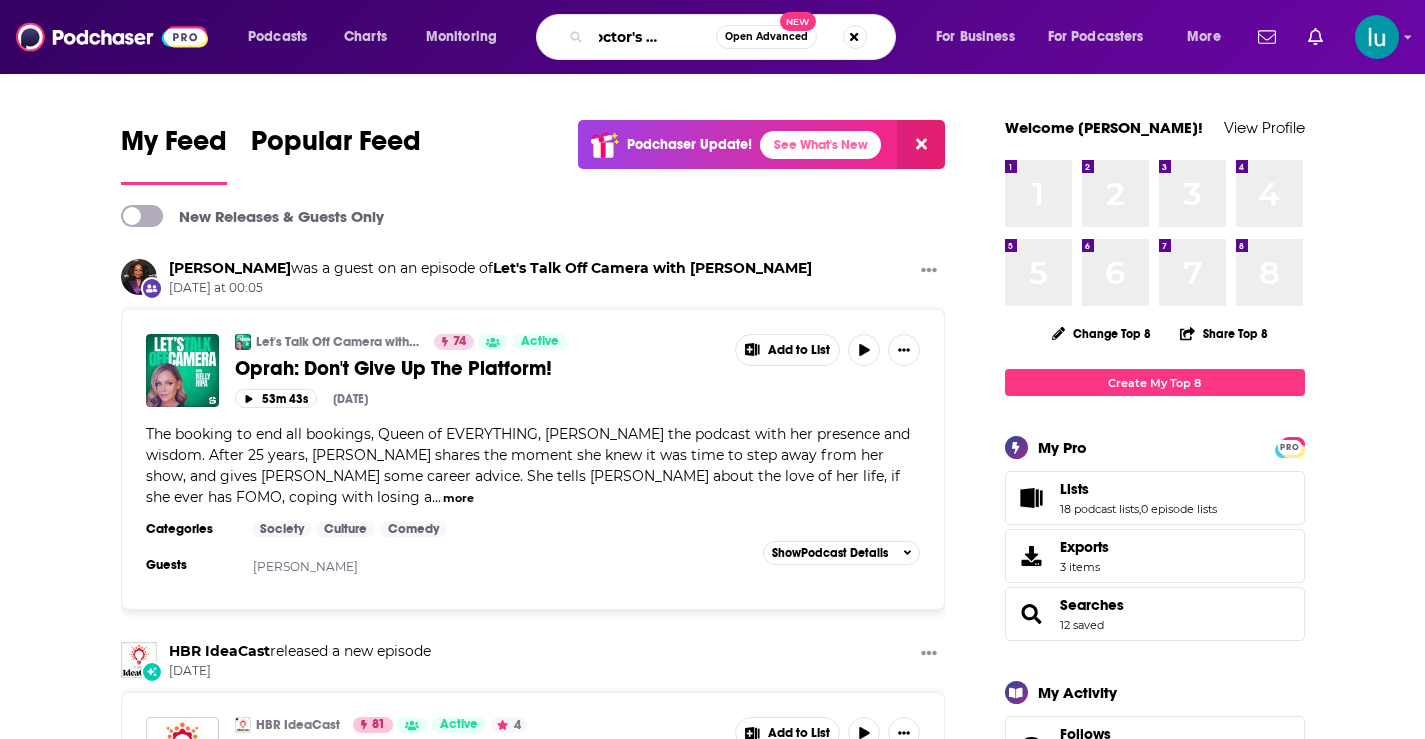 type on "the doctor's farmacy" 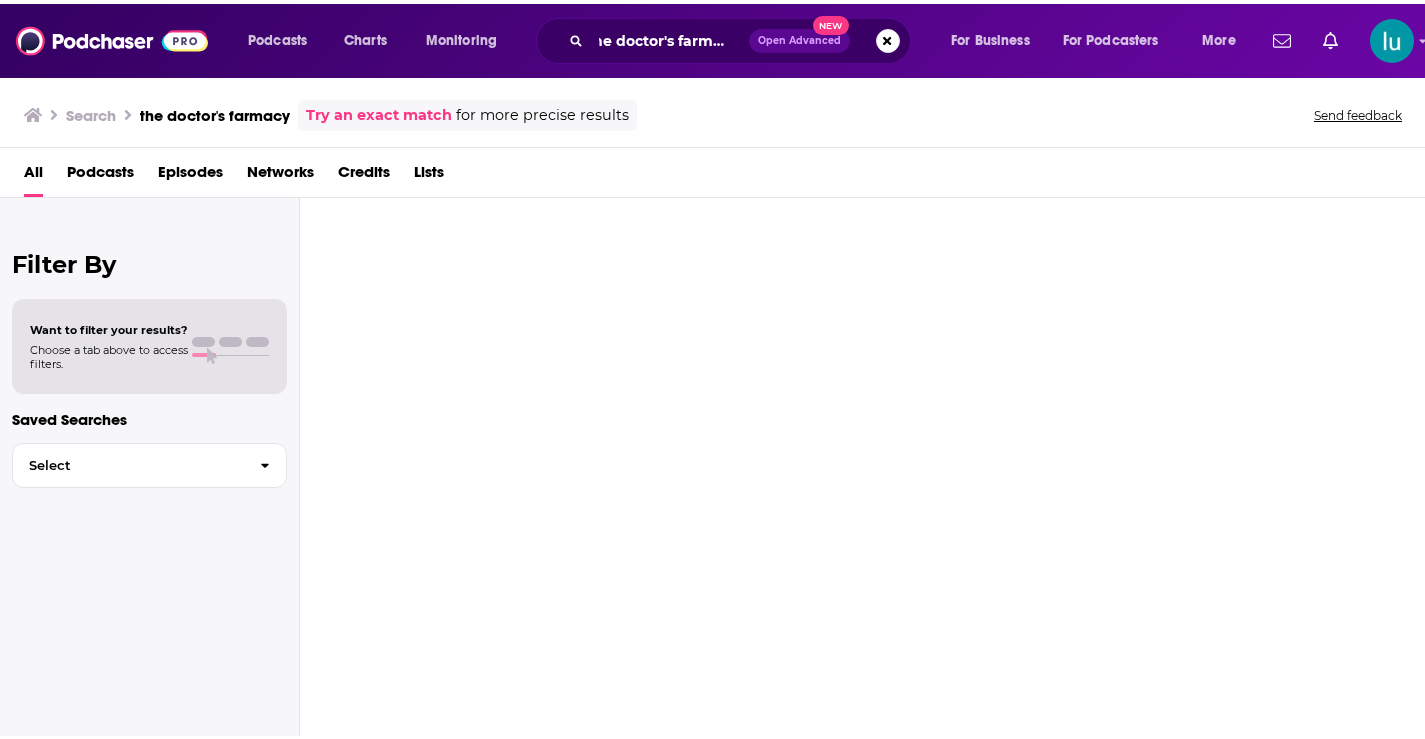 scroll, scrollTop: 0, scrollLeft: 0, axis: both 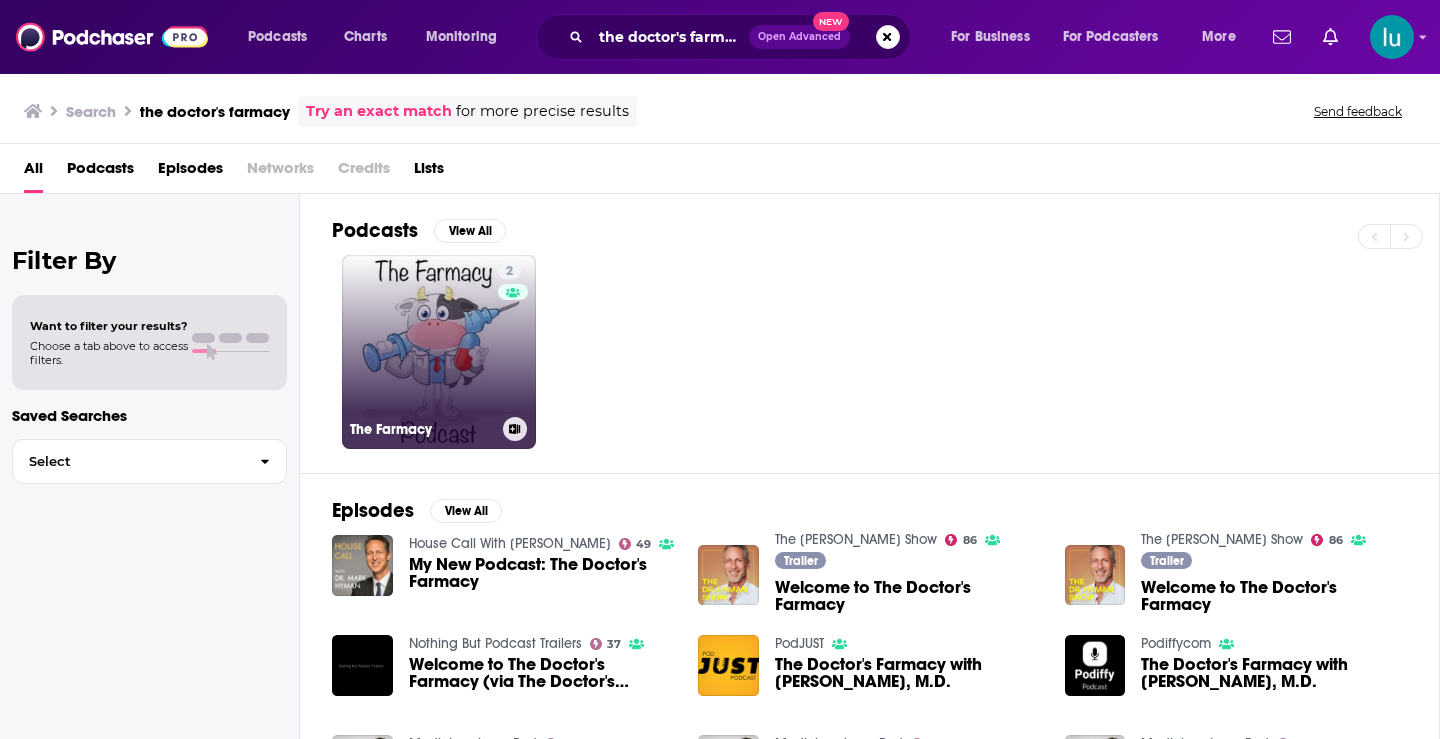click on "2 The Farmacy" at bounding box center [439, 352] 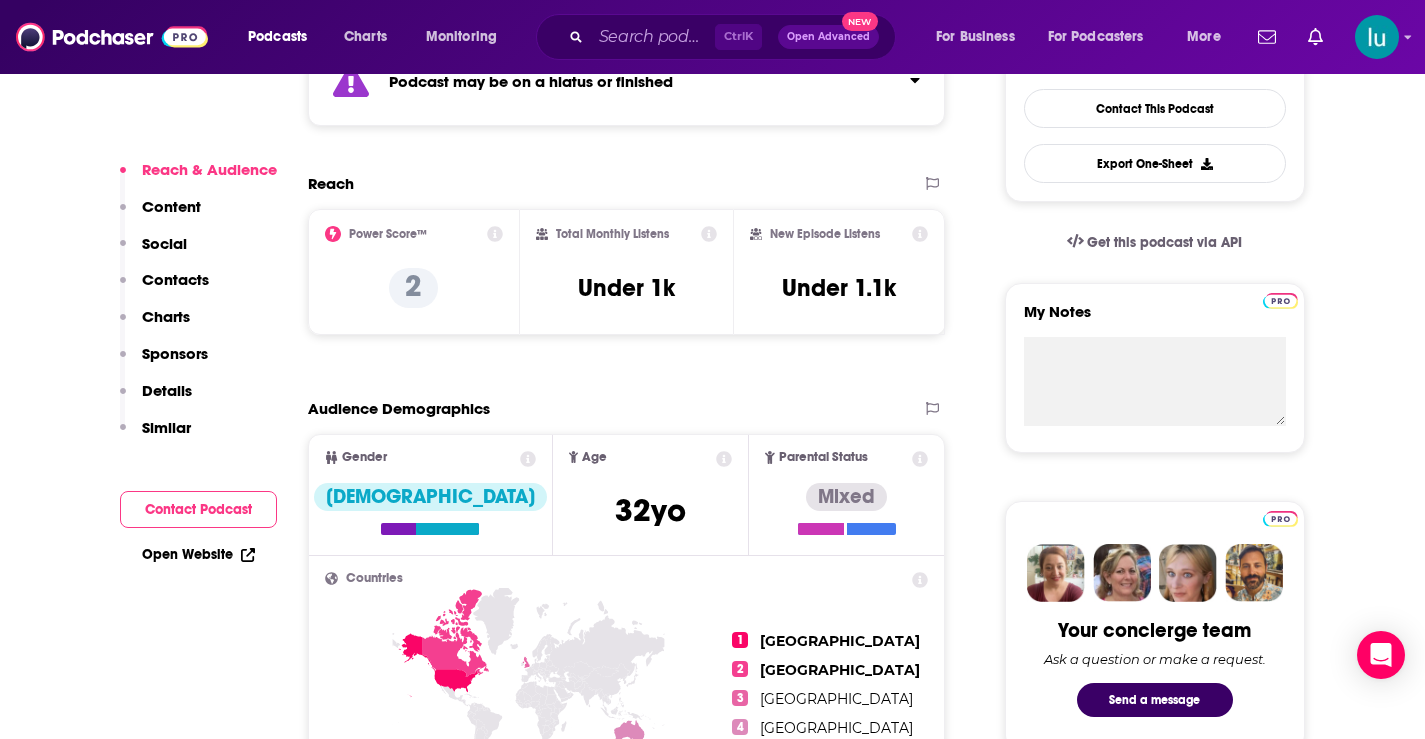 scroll, scrollTop: 0, scrollLeft: 0, axis: both 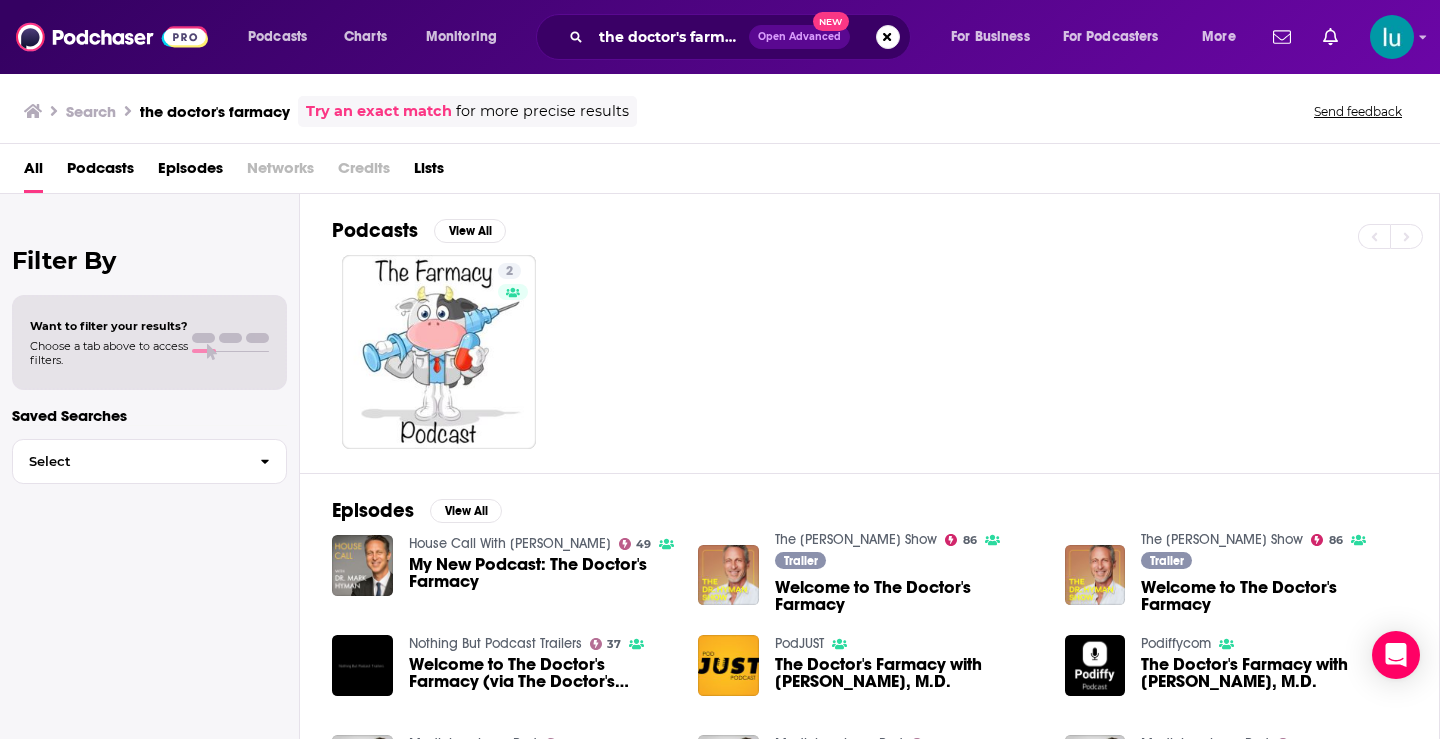 click on "My New Podcast: The Doctor's Farmacy" at bounding box center (542, 573) 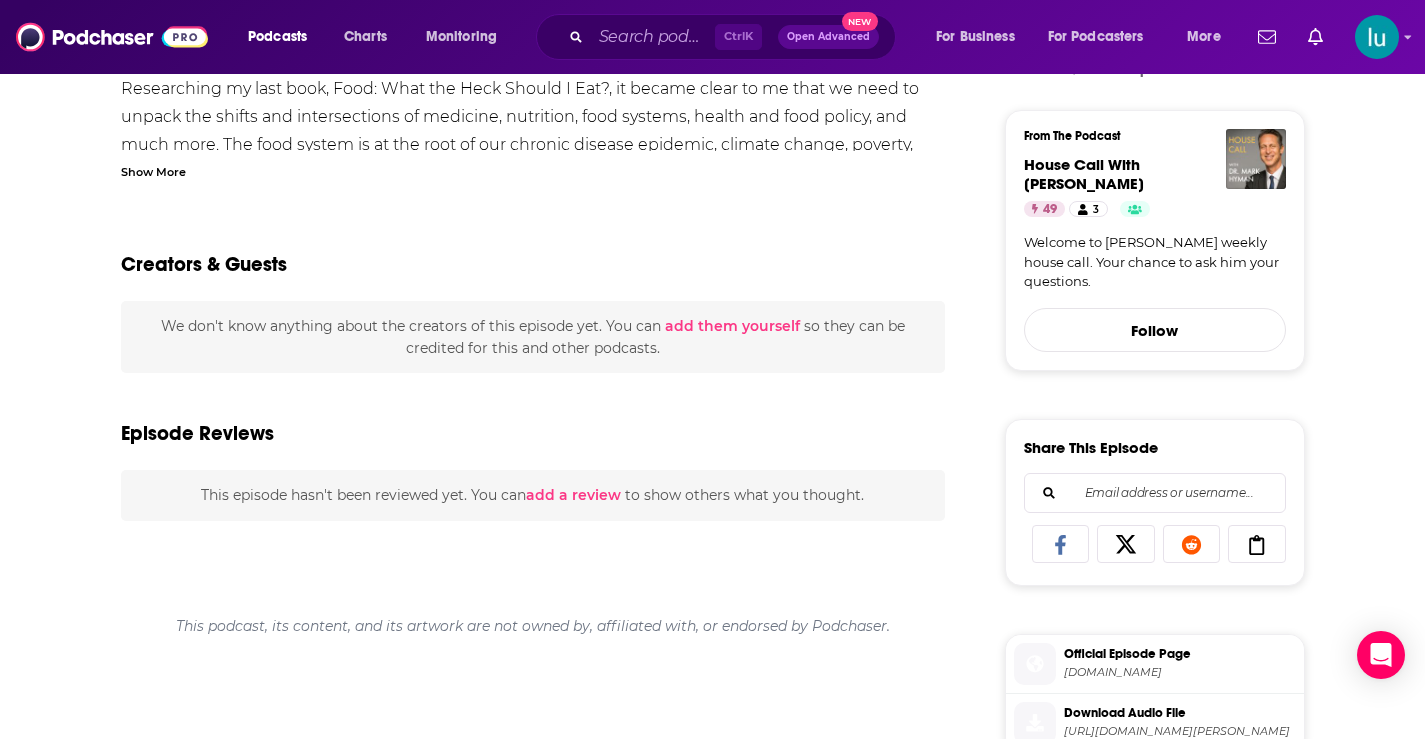 scroll, scrollTop: 0, scrollLeft: 0, axis: both 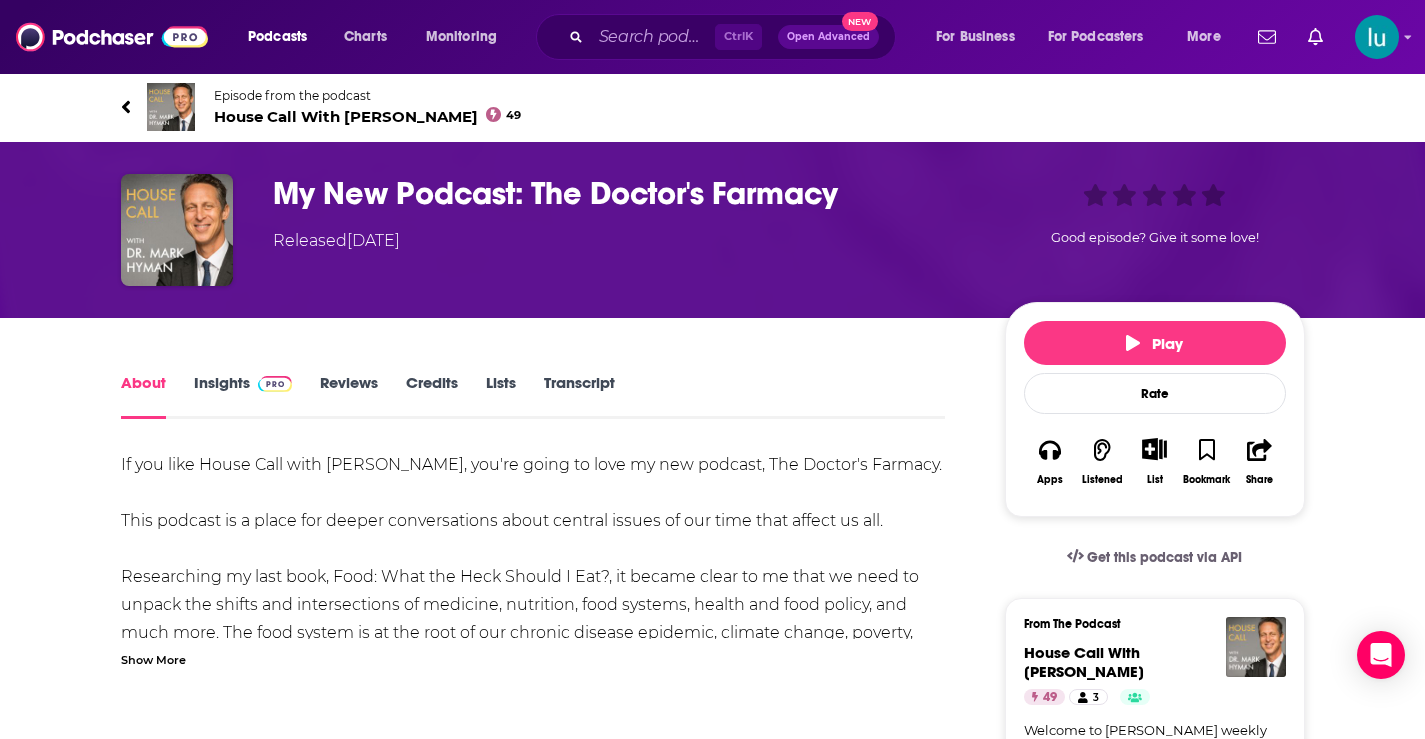 click on "Ctrl  K" at bounding box center [738, 37] 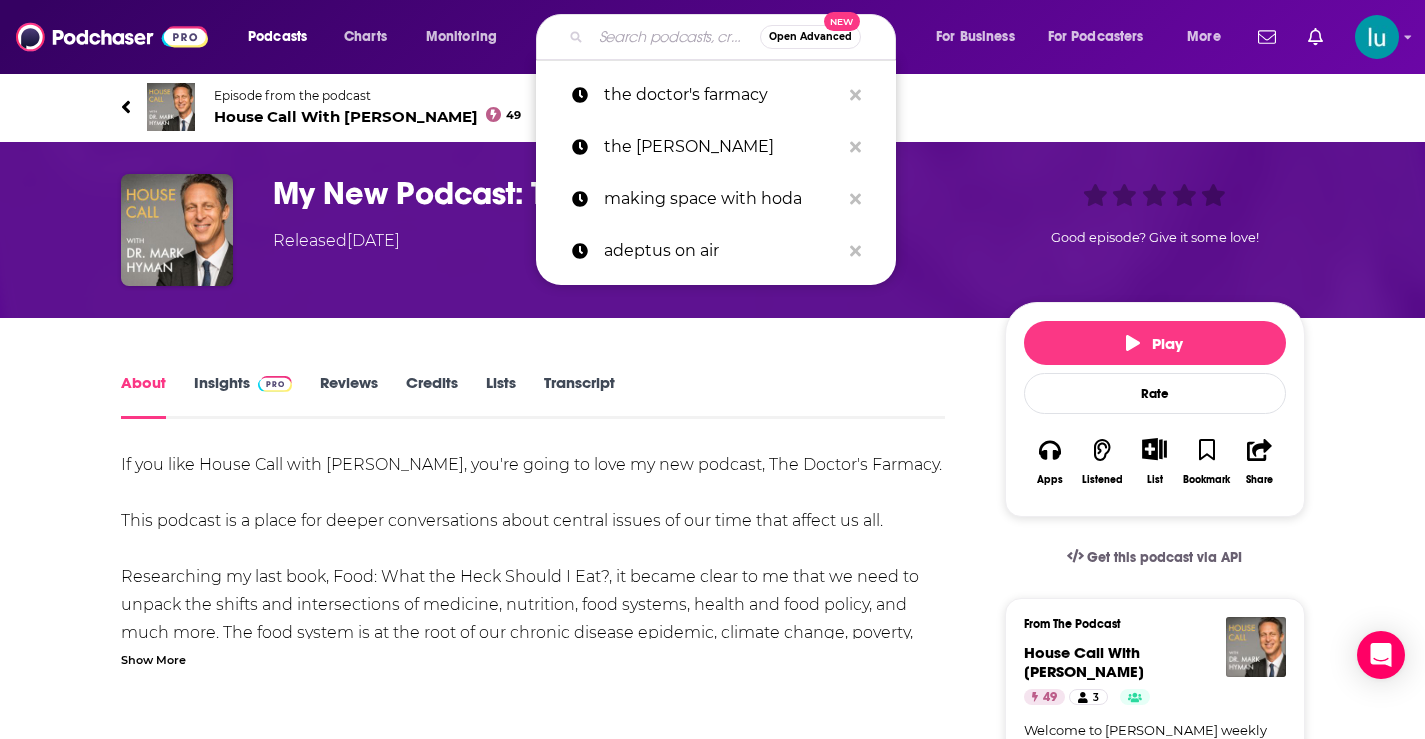 click at bounding box center [675, 37] 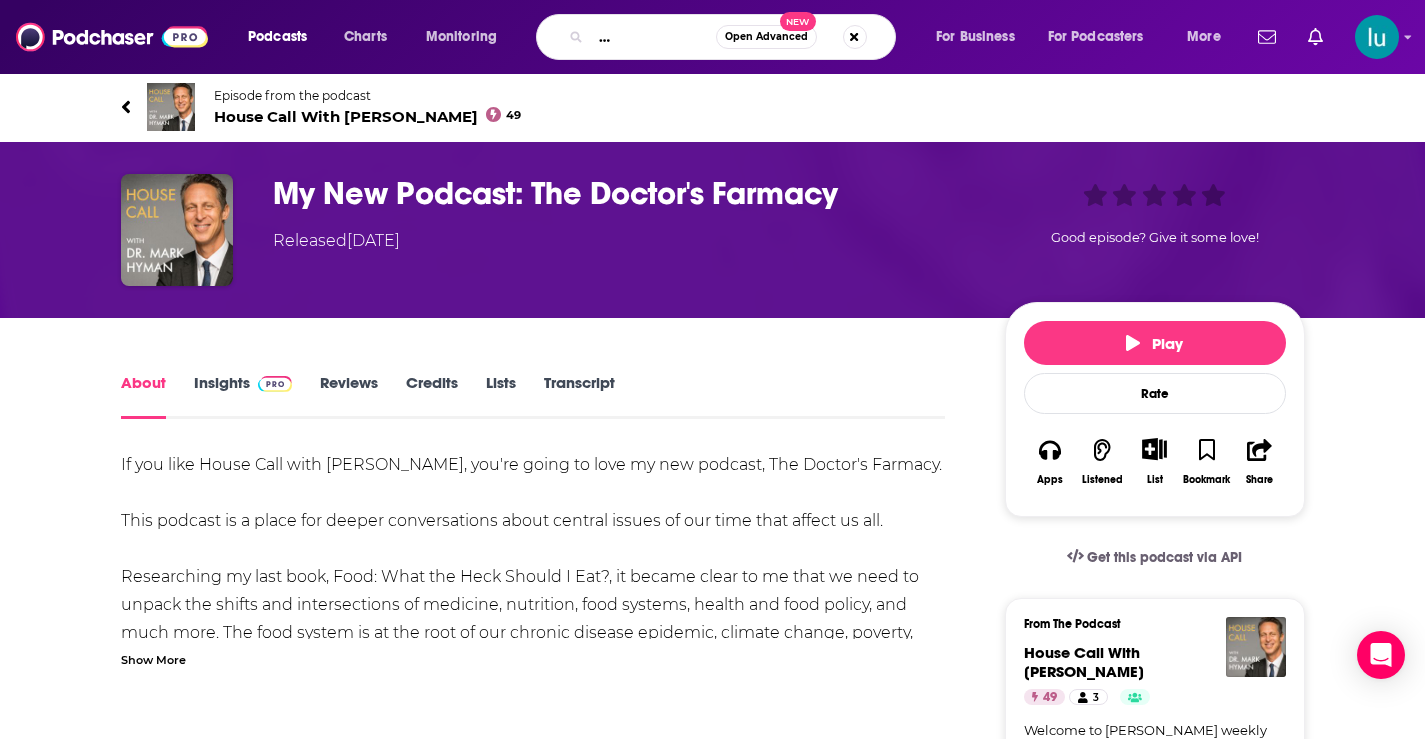 type on "the ultimate health podcast" 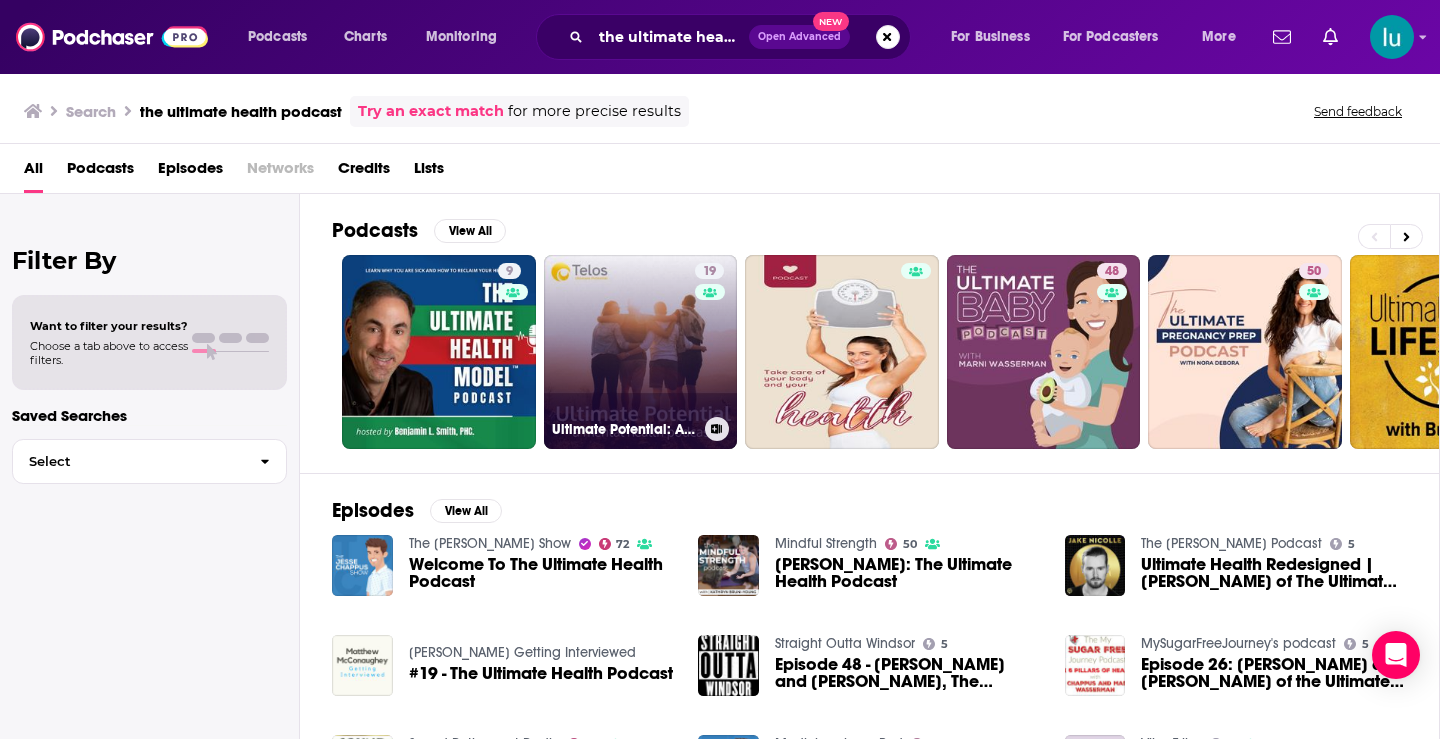 click on "19 Ultimate Potential: A Mental Health Podcast" at bounding box center [641, 352] 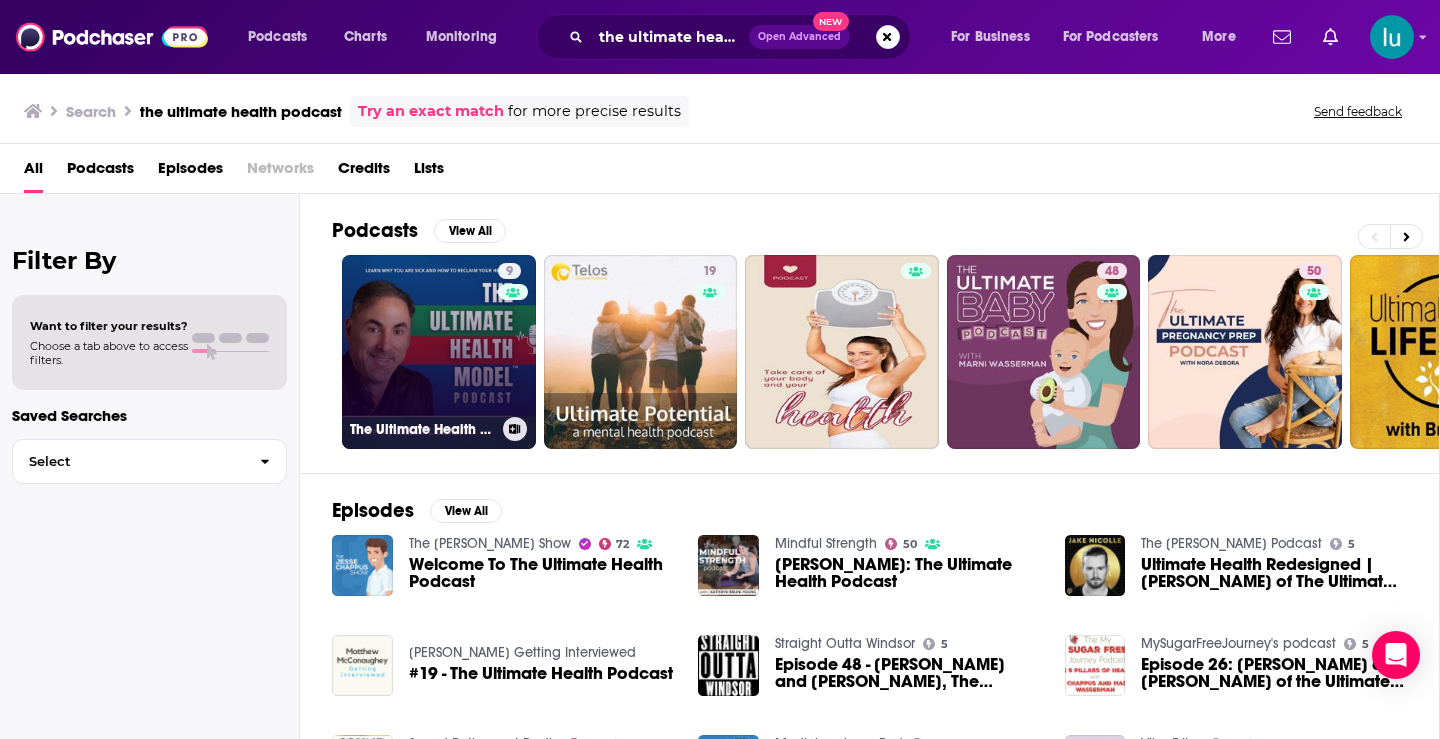 click on "9 The Ultimate Health Model Podcast" at bounding box center (439, 352) 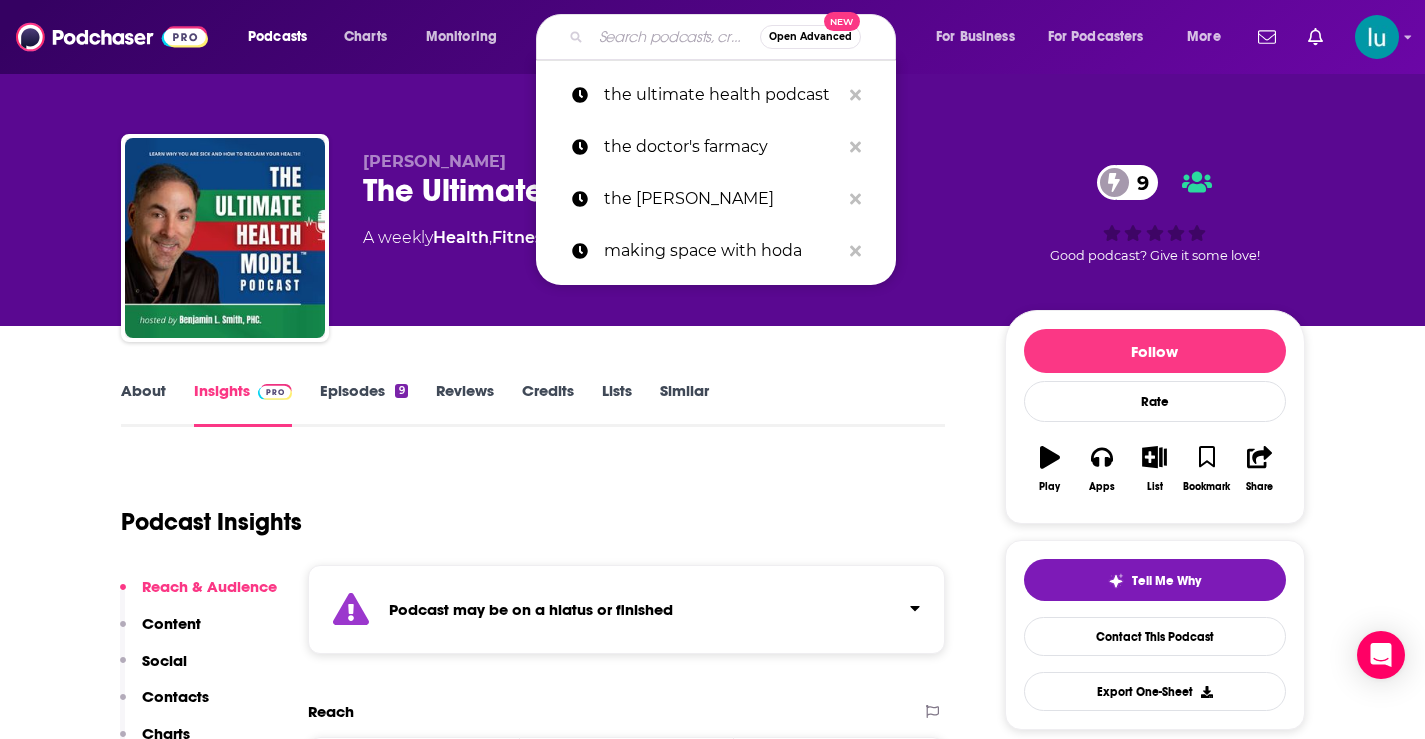 click at bounding box center [675, 37] 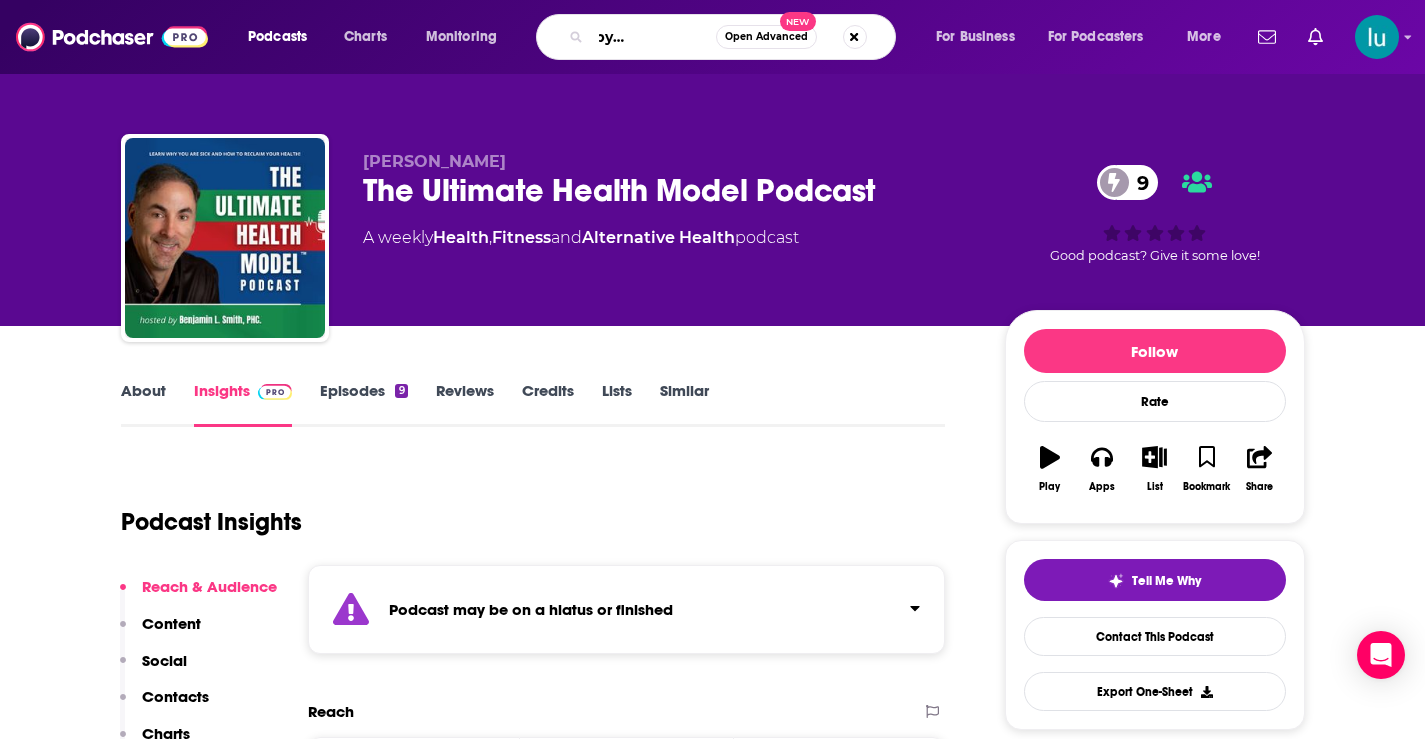 type on "on health by dr aviva romm" 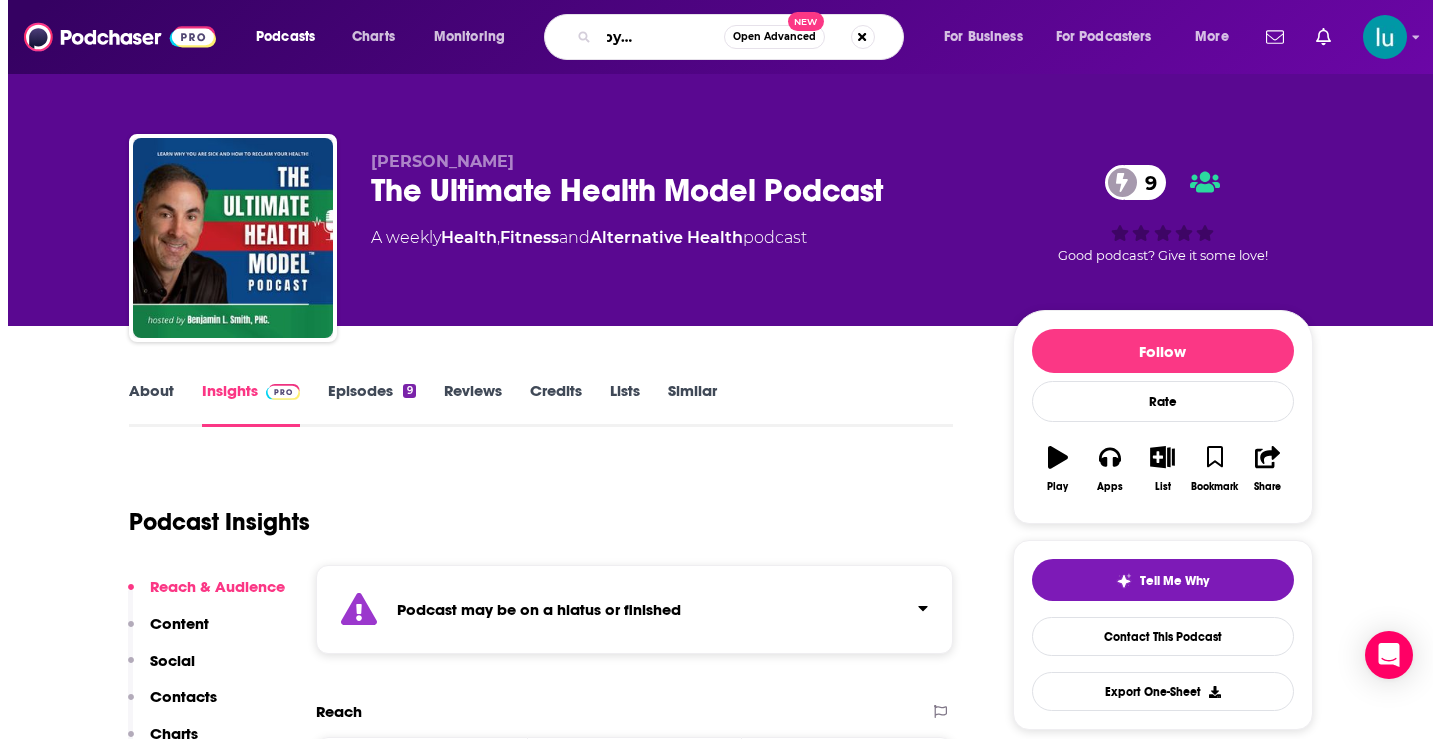 scroll, scrollTop: 0, scrollLeft: 95, axis: horizontal 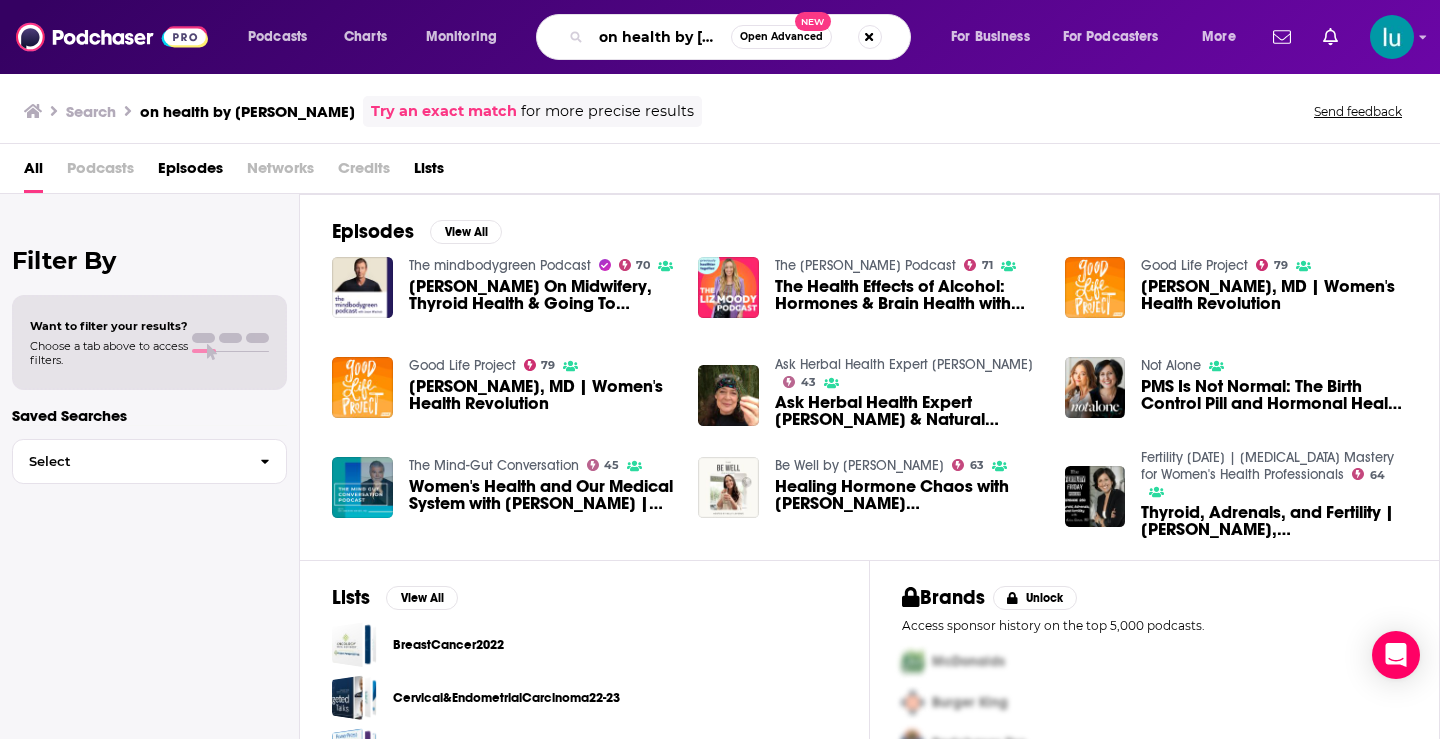 click on "on health by dr aviva romm" at bounding box center (661, 37) 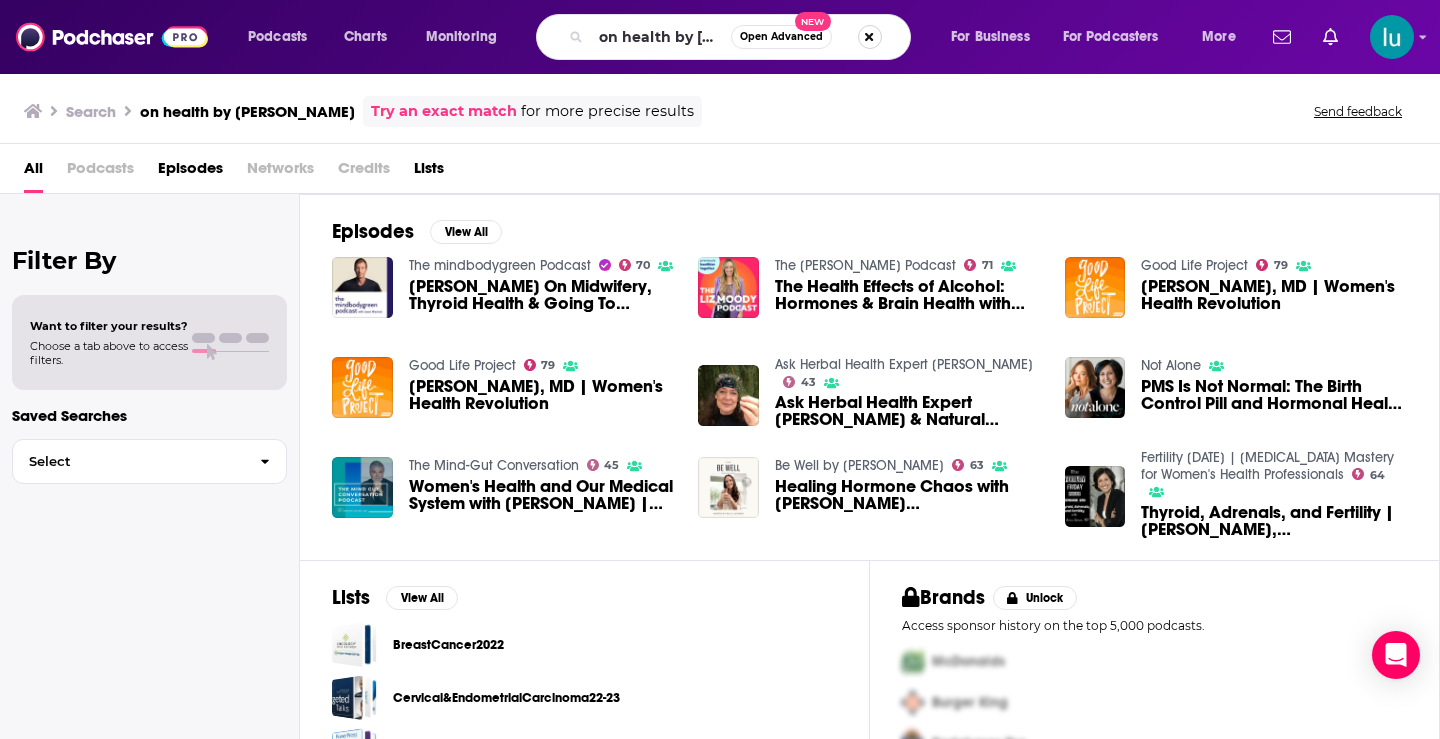 click at bounding box center (870, 37) 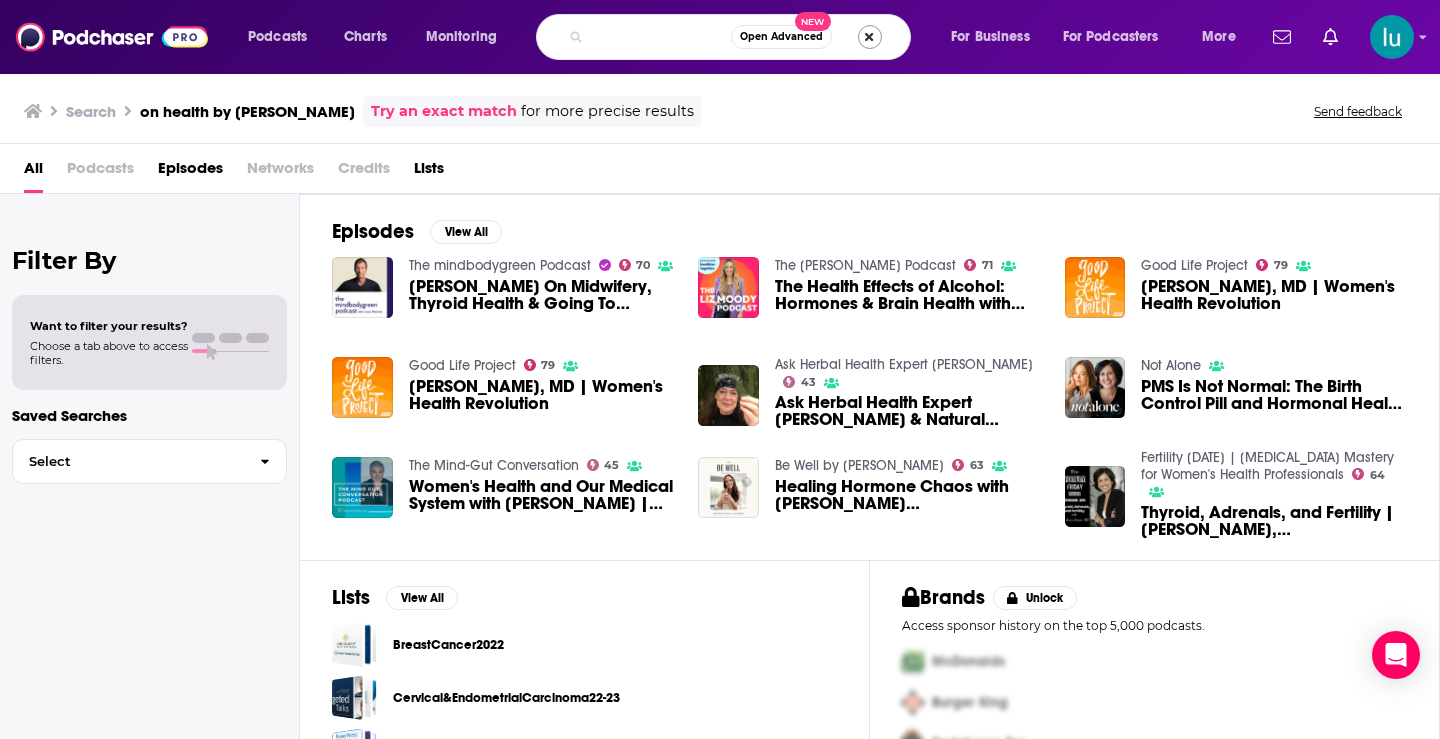scroll, scrollTop: 0, scrollLeft: 139, axis: horizontal 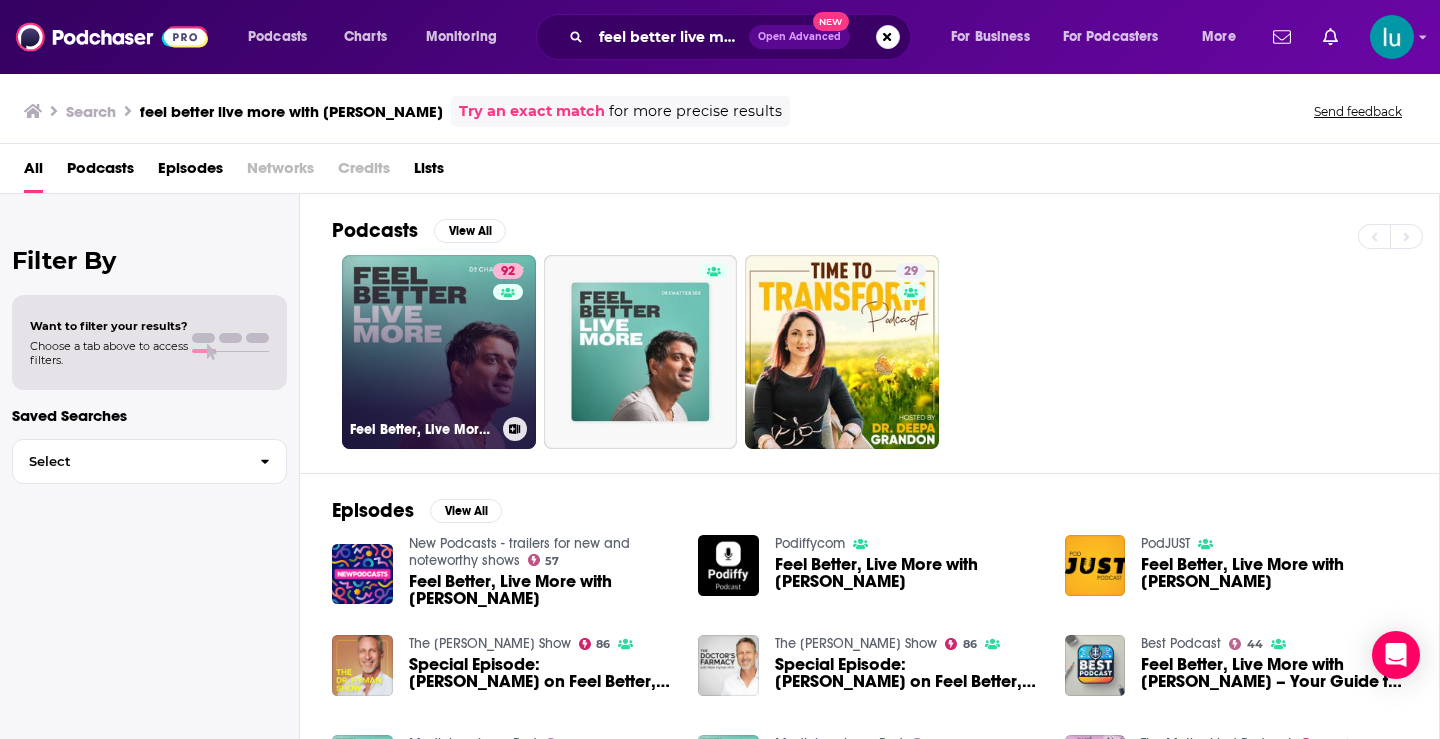 click on "92 Feel Better, Live More with Dr Rangan Chatterjee" at bounding box center (439, 352) 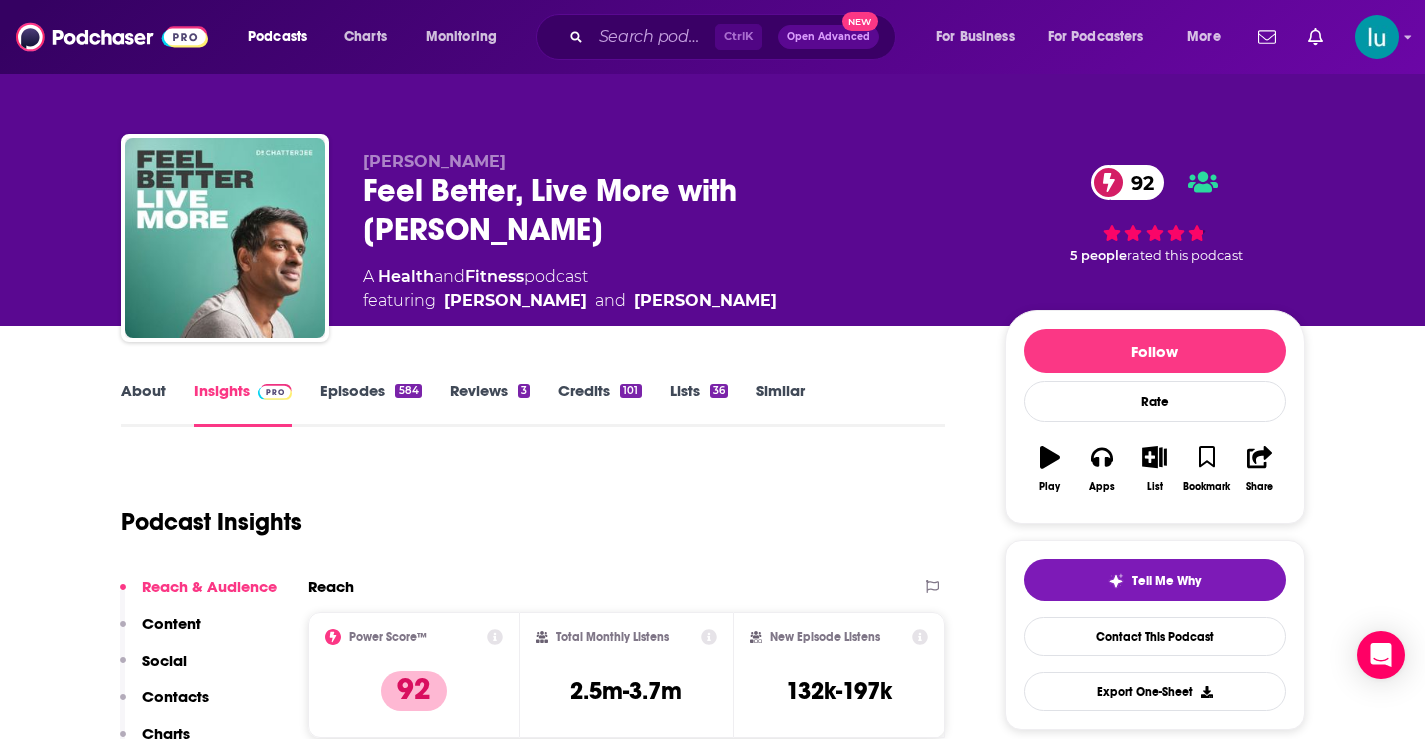 click on "About" at bounding box center [143, 404] 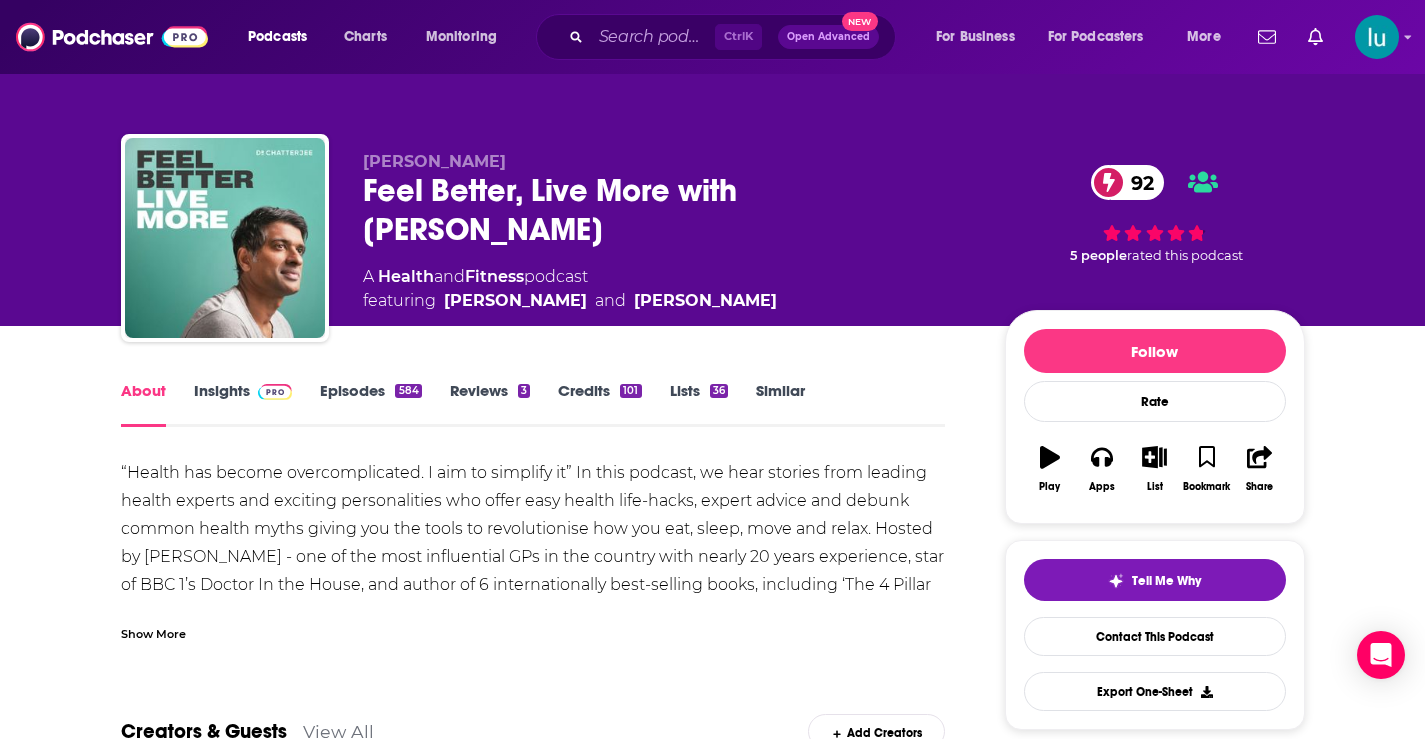 click on "Feel Better, Live More with Dr Rangan Chatterjee 92" at bounding box center (668, 210) 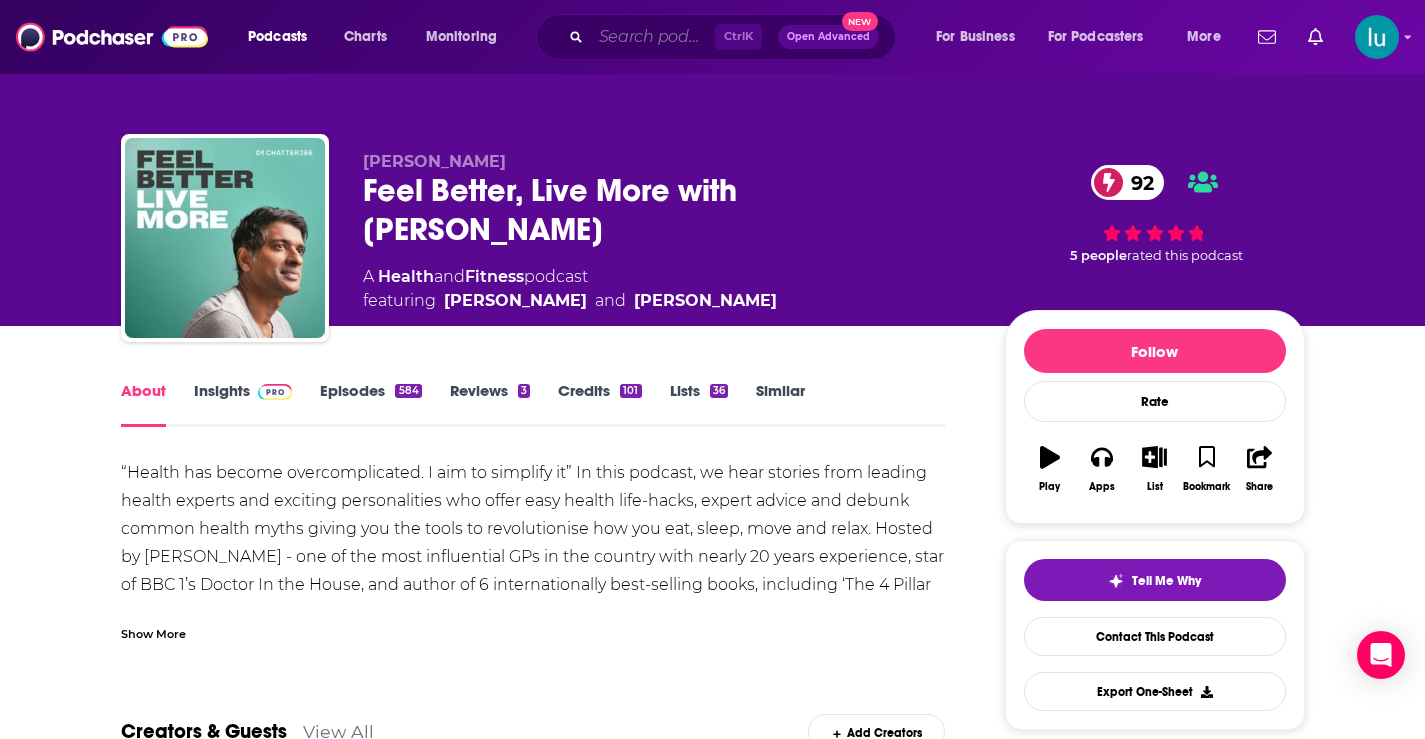 click at bounding box center (653, 37) 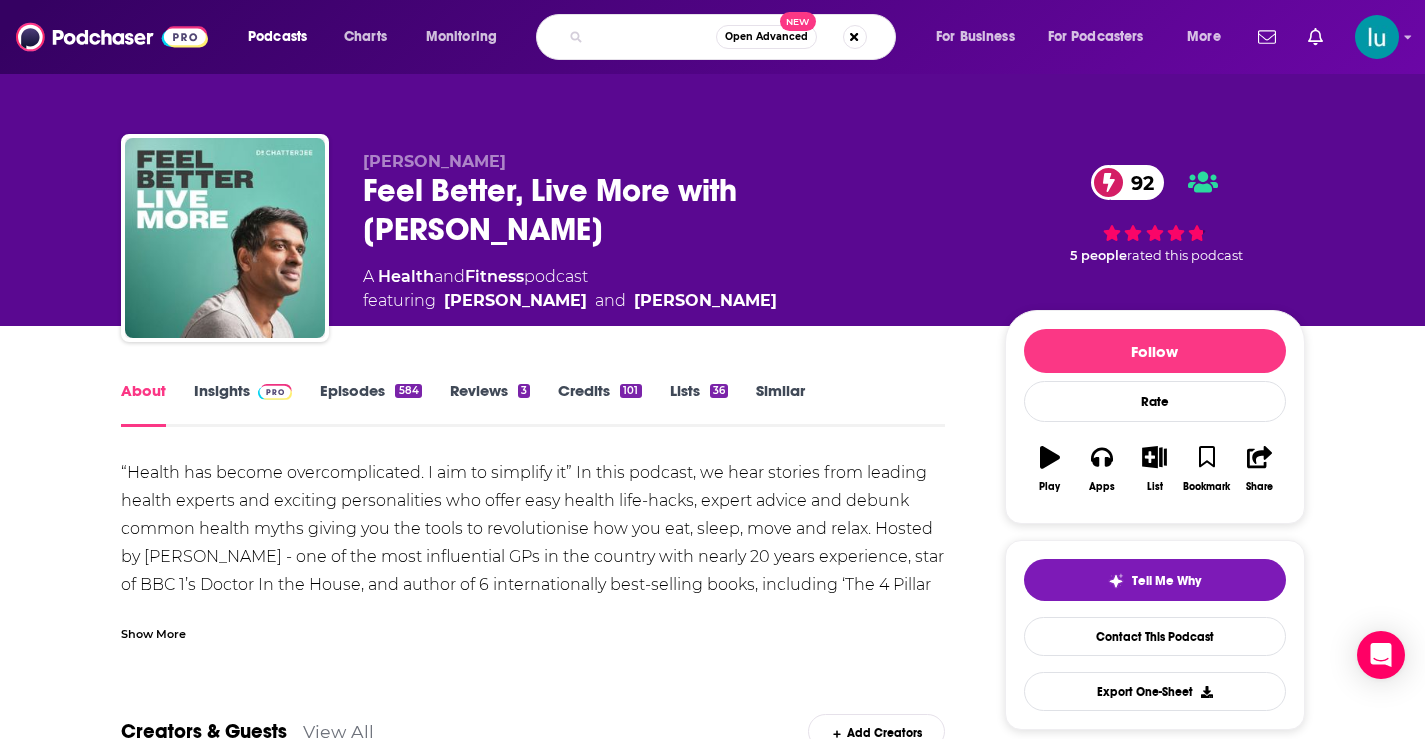 type on "the michelle obama podcast" 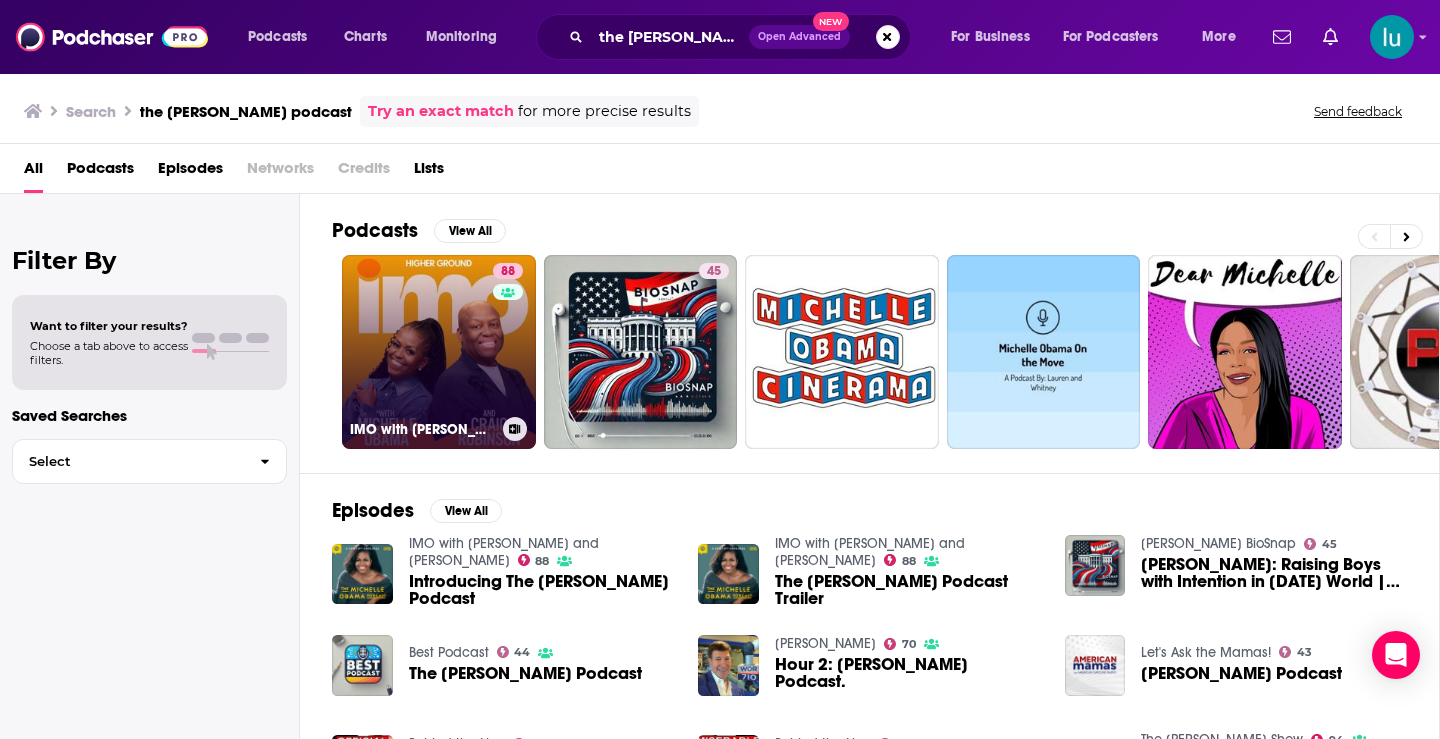 click on "88 IMO with Michelle Obama and Craig Robinson" at bounding box center (439, 352) 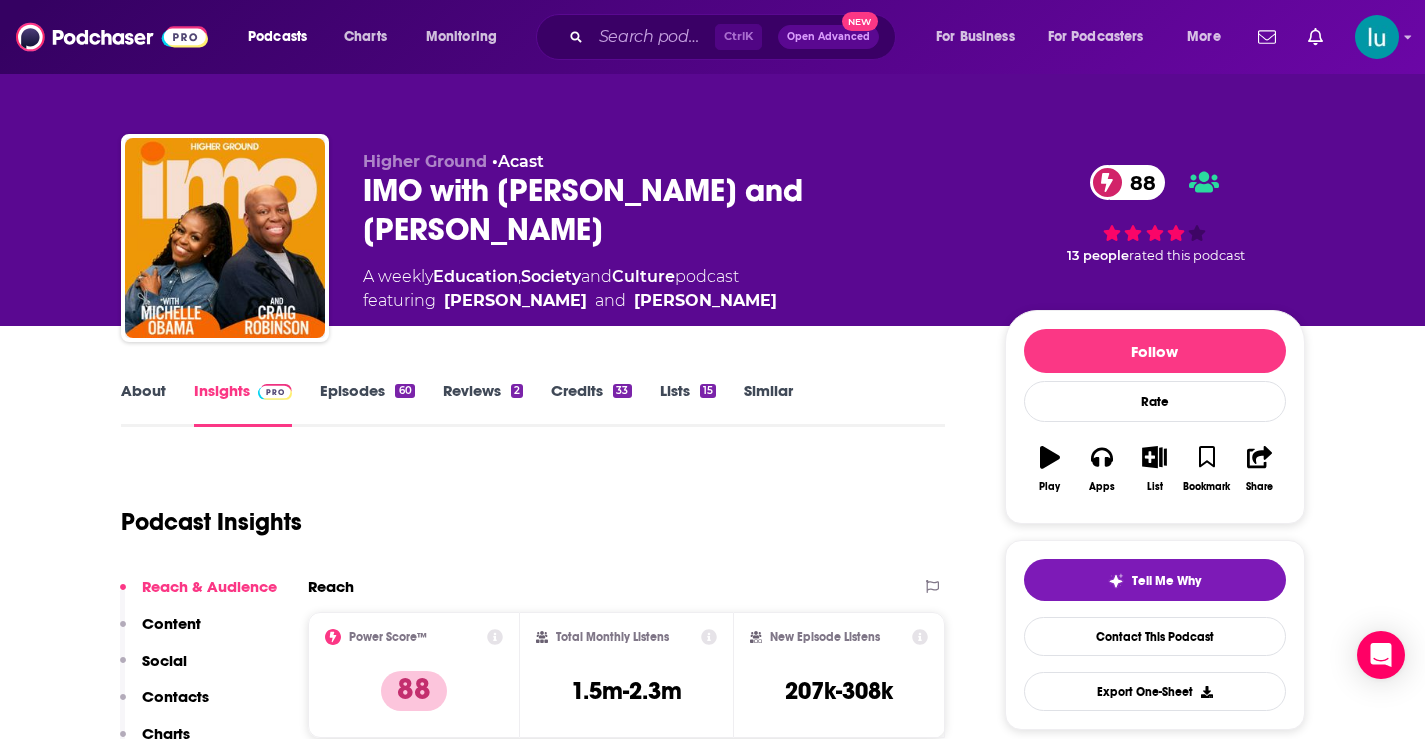 click on "About" at bounding box center (143, 404) 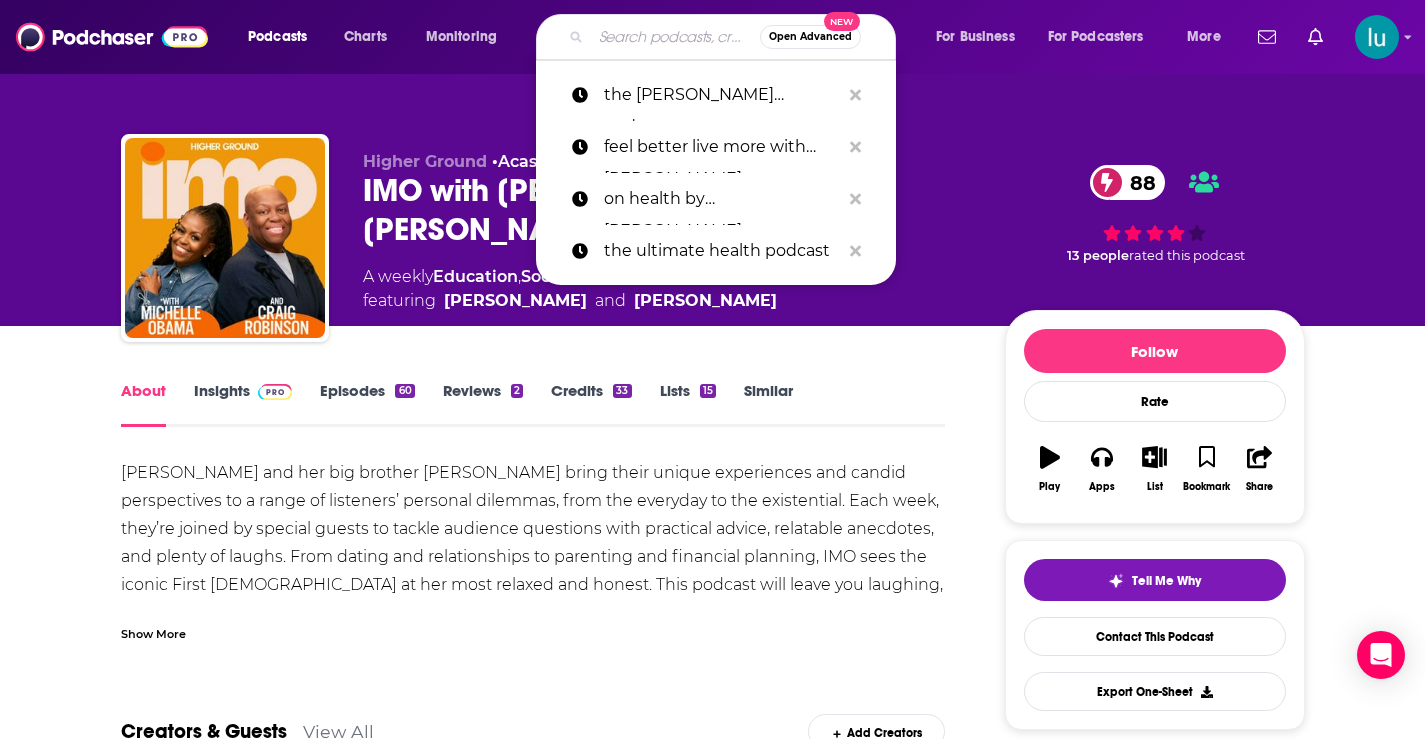click at bounding box center (675, 37) 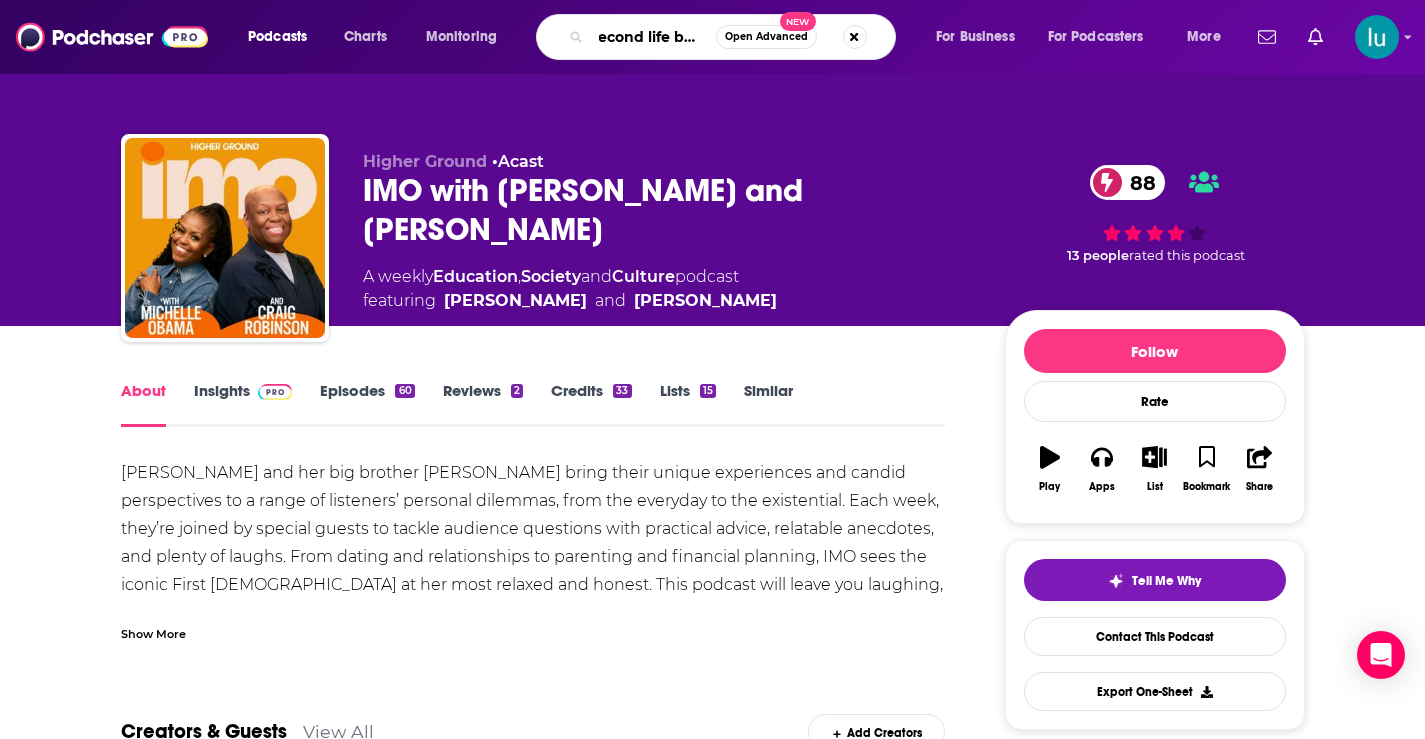 scroll, scrollTop: 0, scrollLeft: 12, axis: horizontal 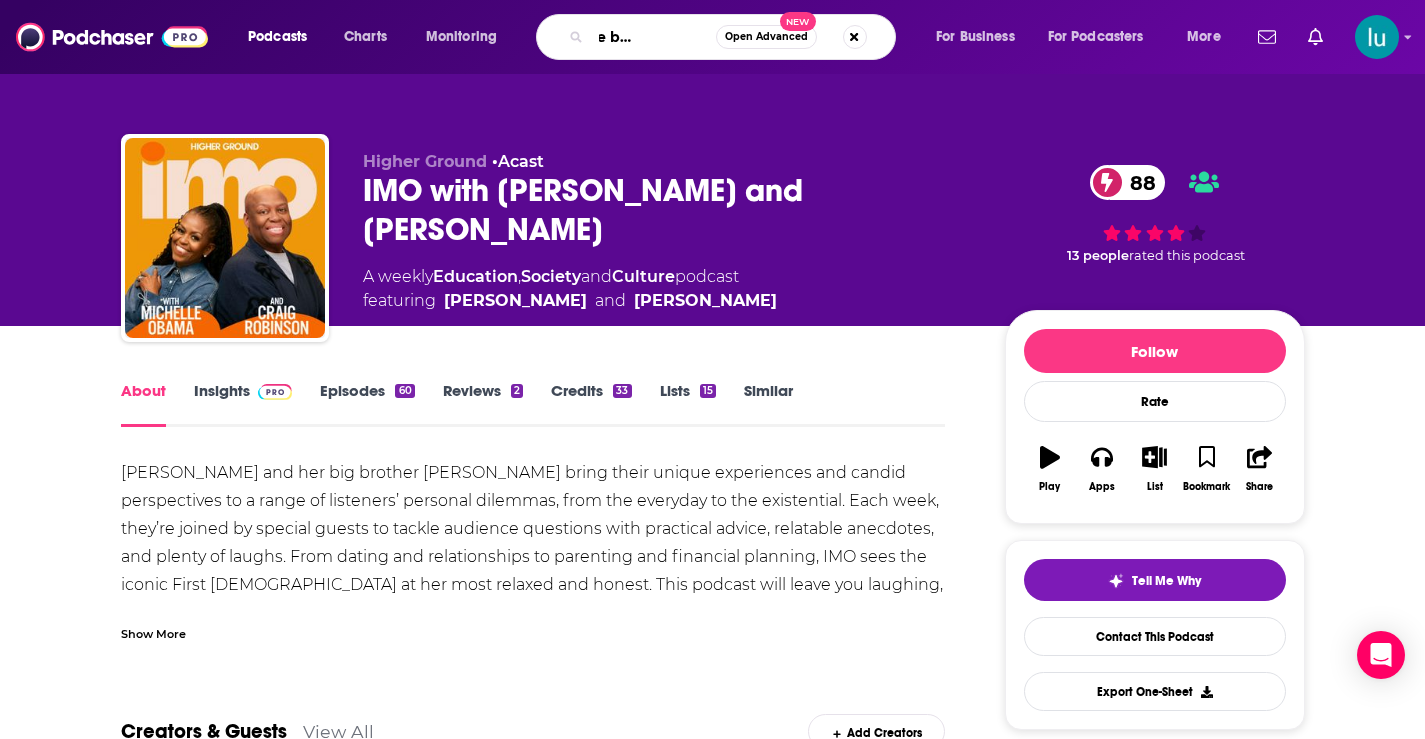 type on "second life by hillary kerr" 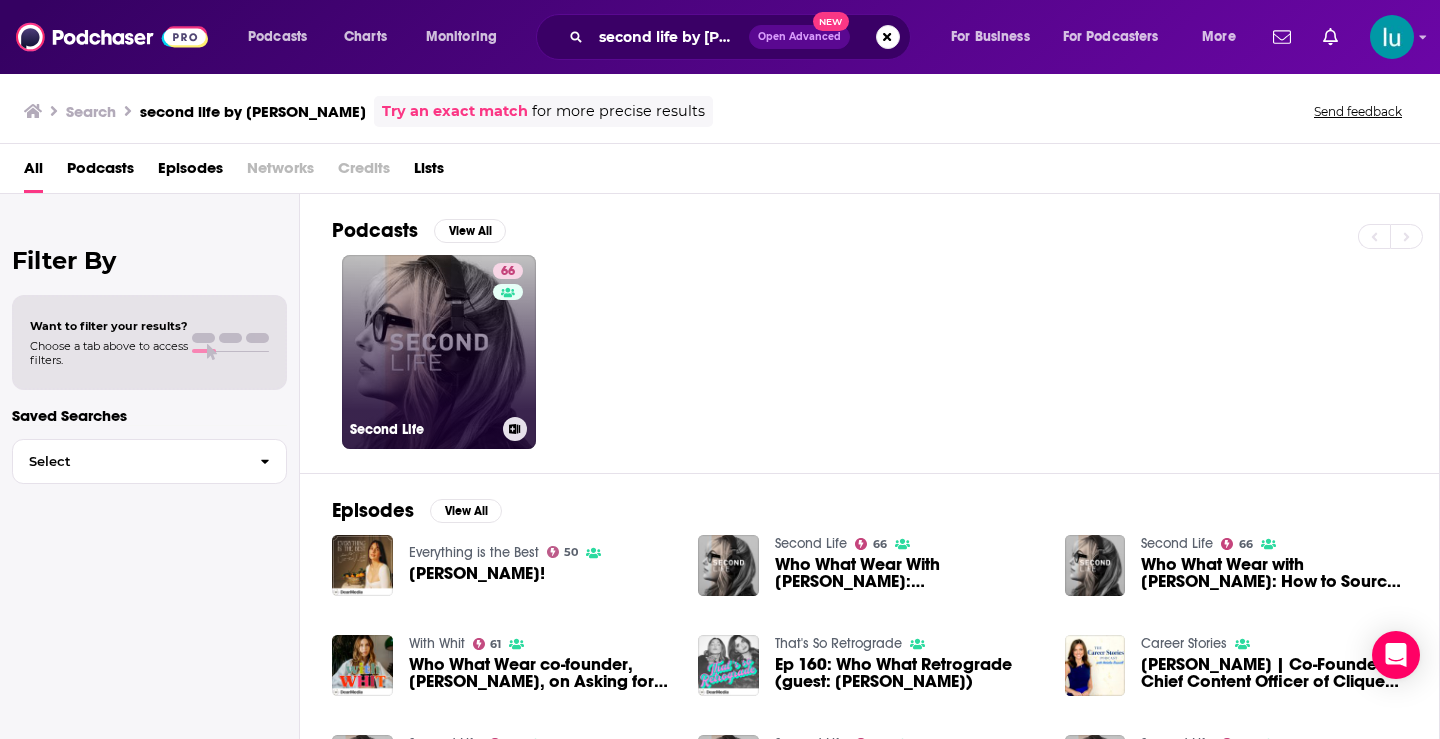 click on "66 Second Life" at bounding box center (439, 352) 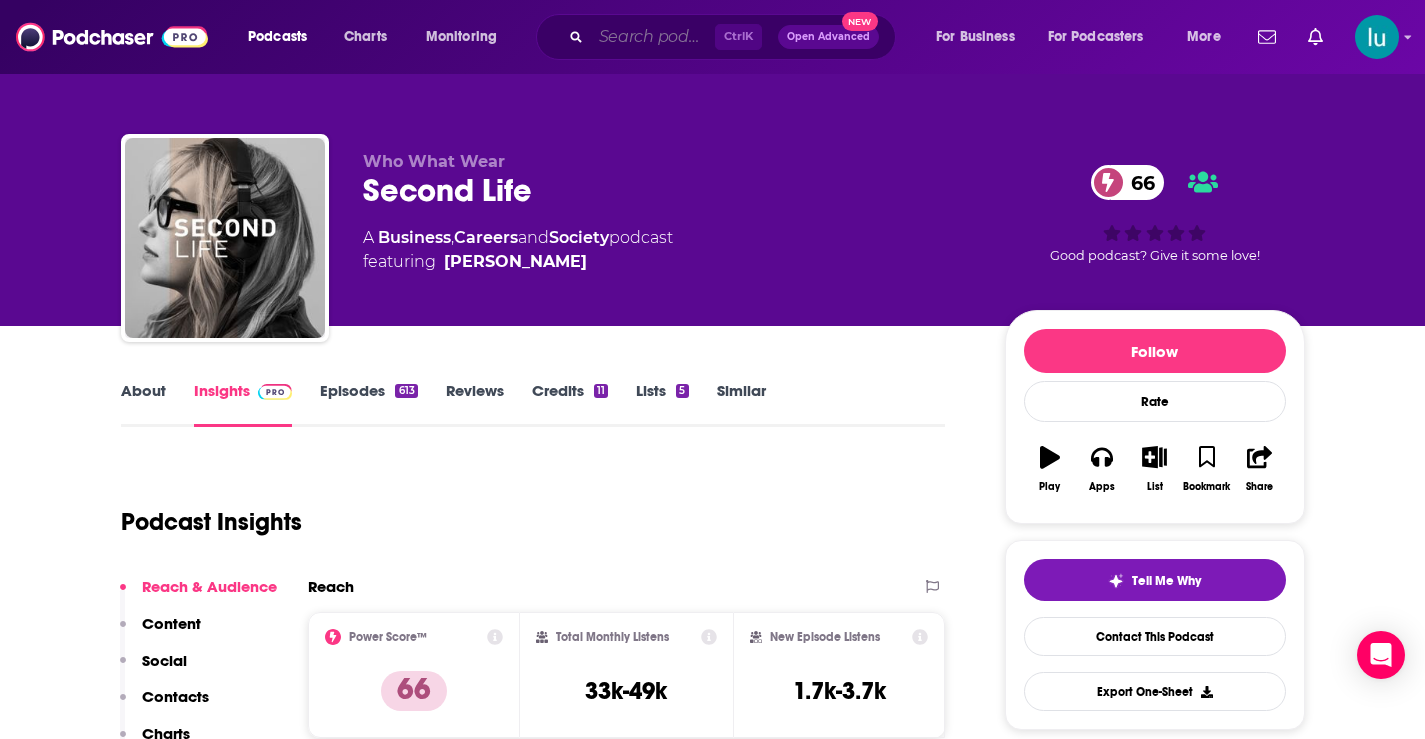 click at bounding box center (653, 37) 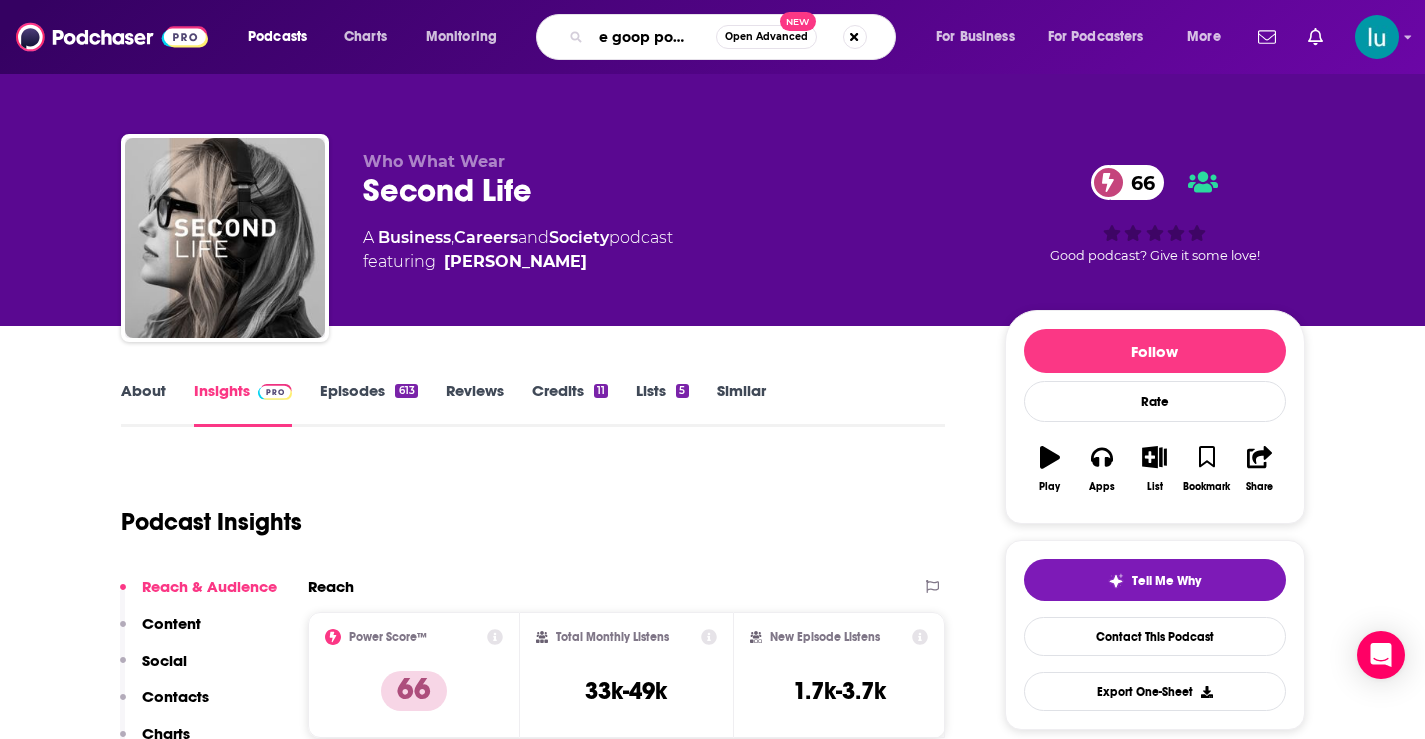 type on "the goop podcast" 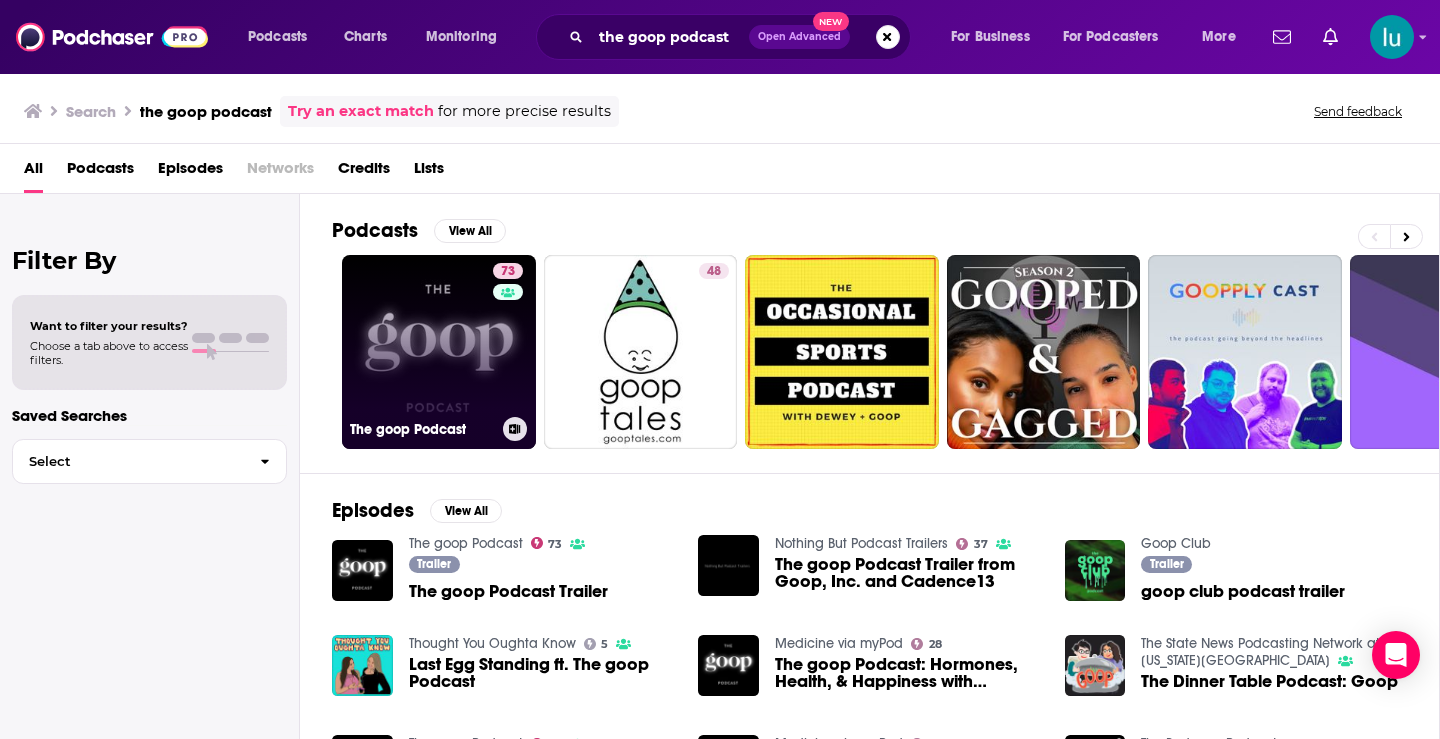 click on "73 The goop Podcast" at bounding box center (439, 352) 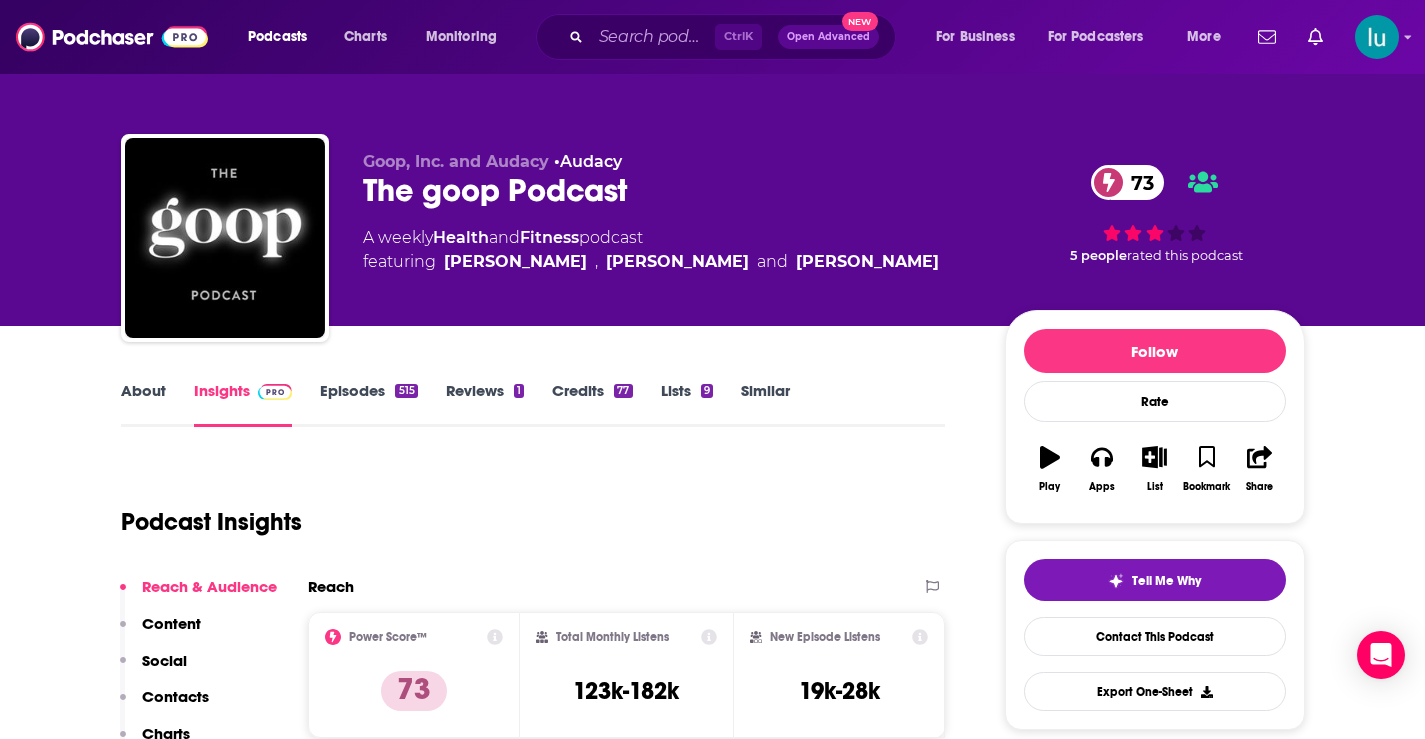 click on "About" at bounding box center [143, 404] 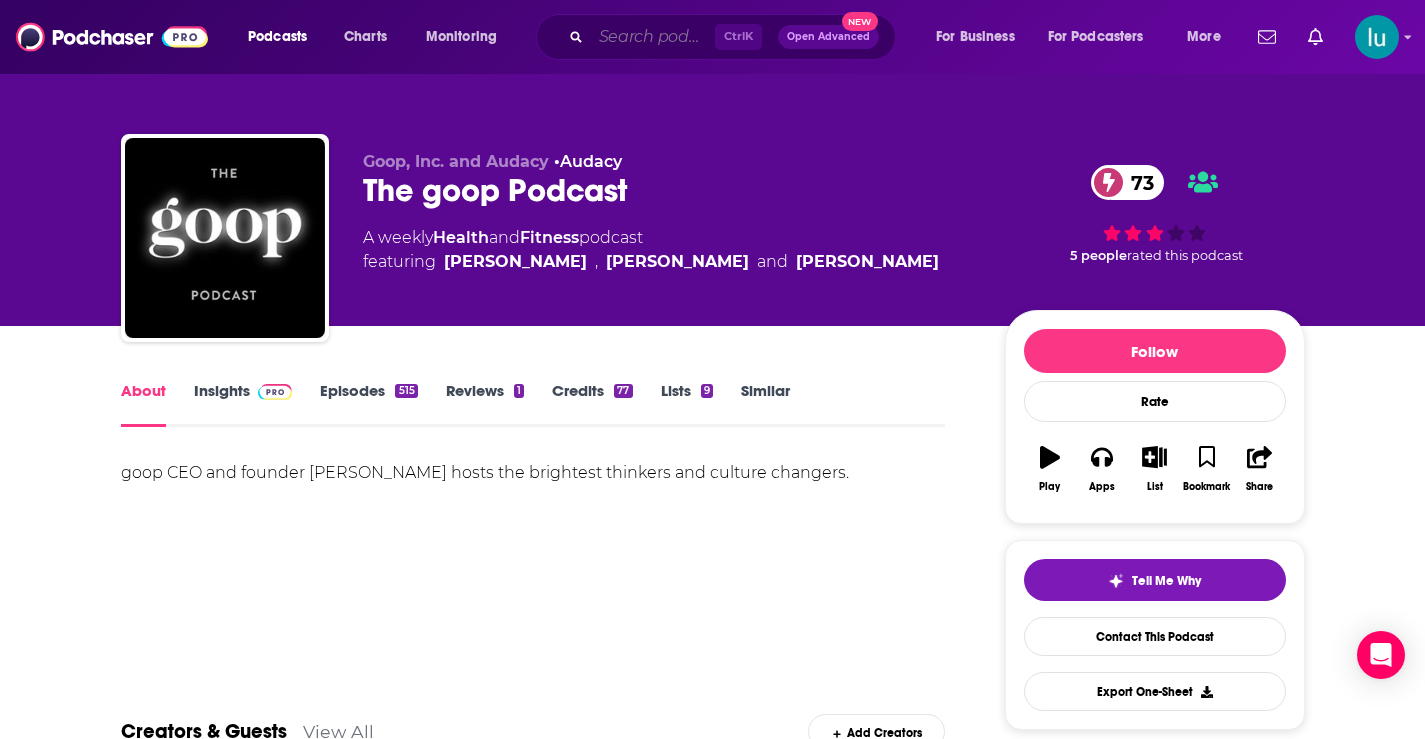 click at bounding box center (653, 37) 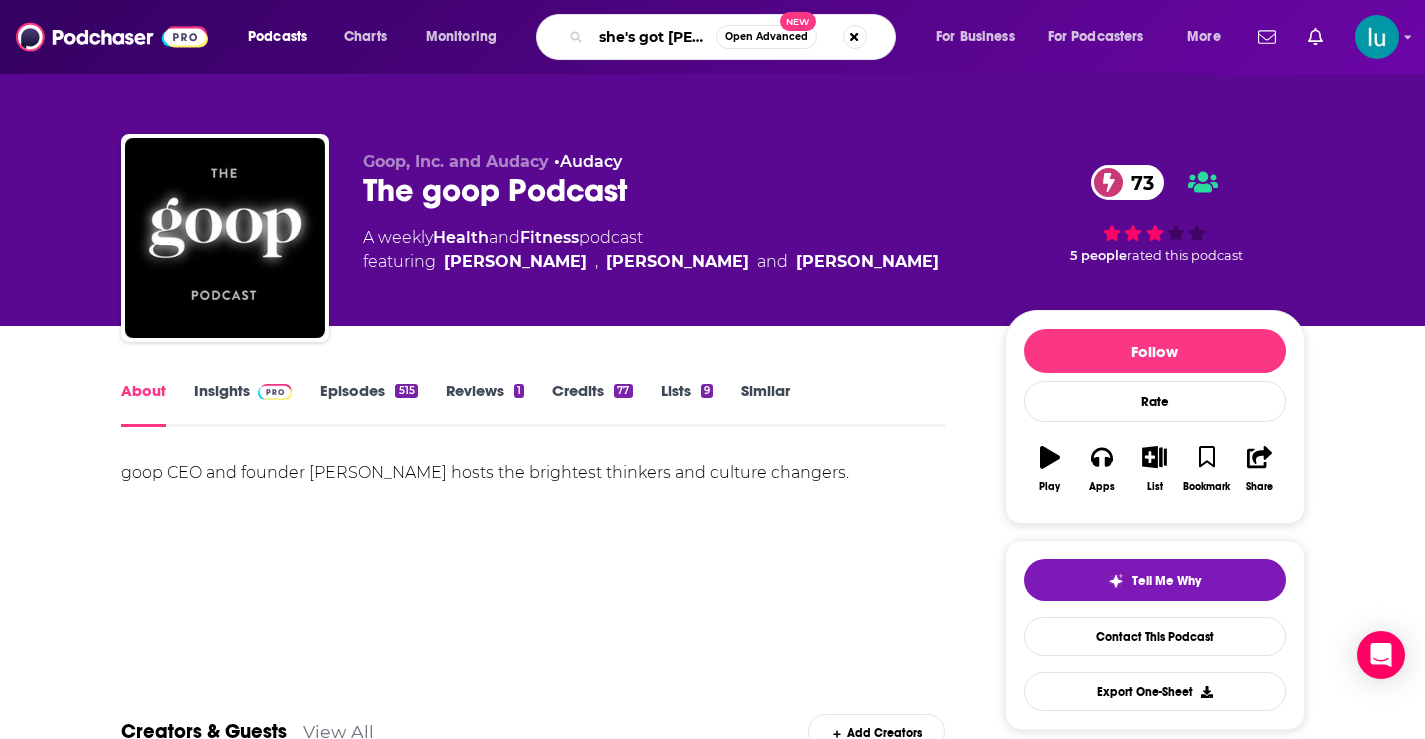 scroll, scrollTop: 0, scrollLeft: 9, axis: horizontal 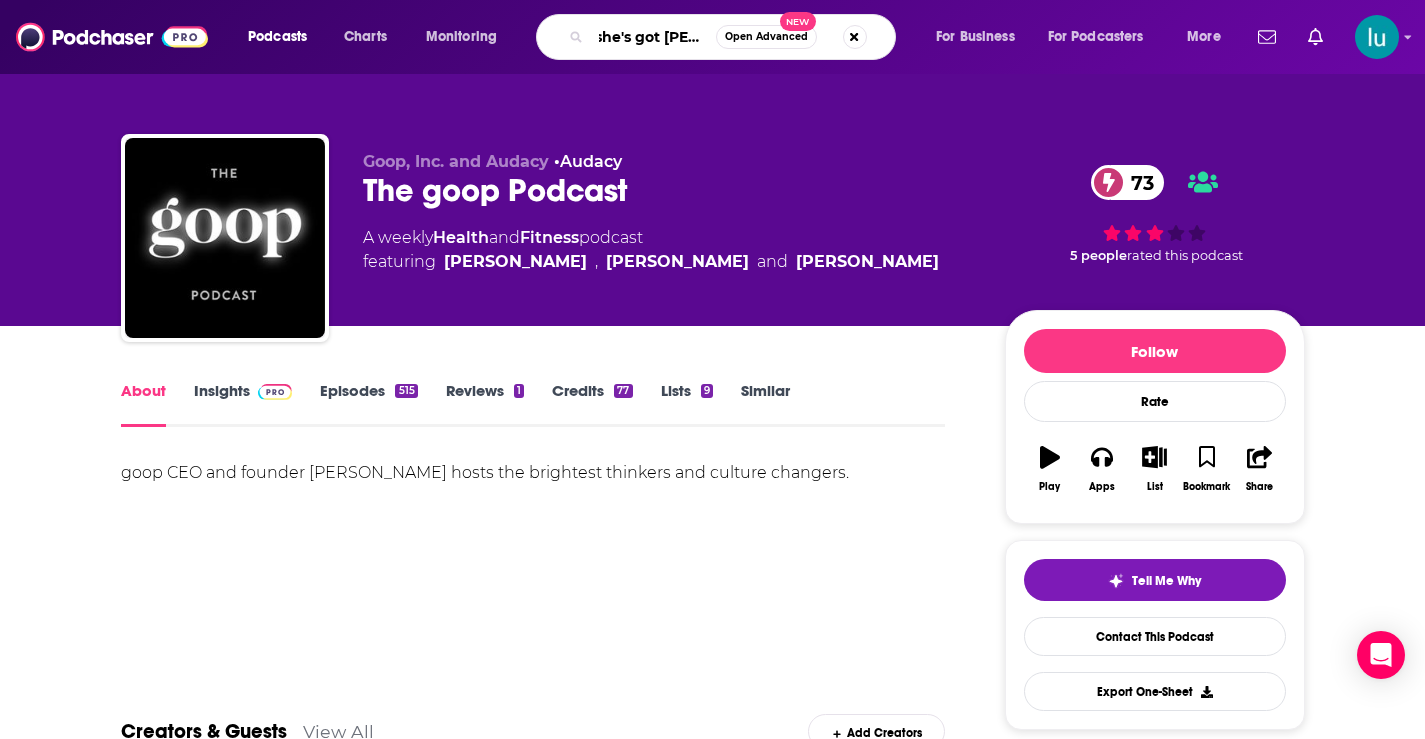 type on "she's got power" 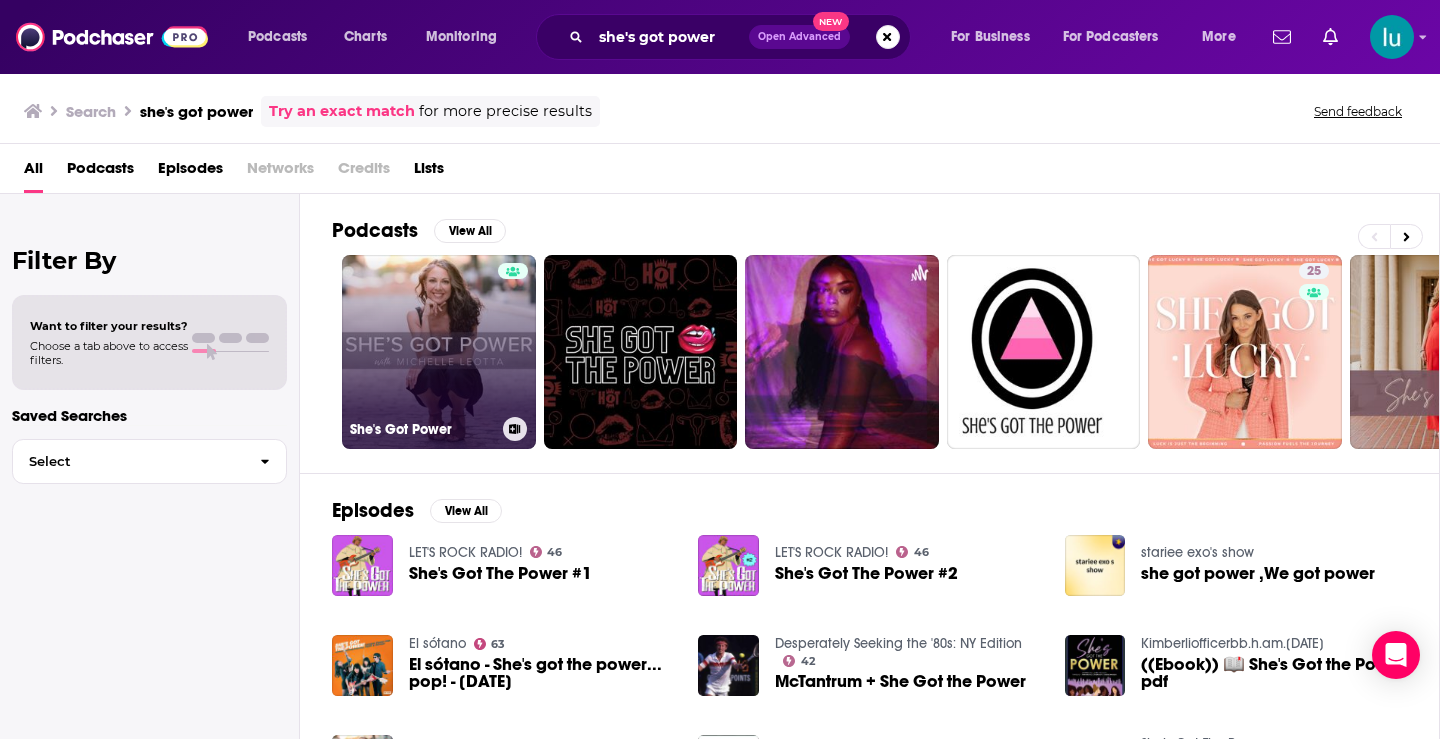 click on "She's Got Power" at bounding box center (439, 352) 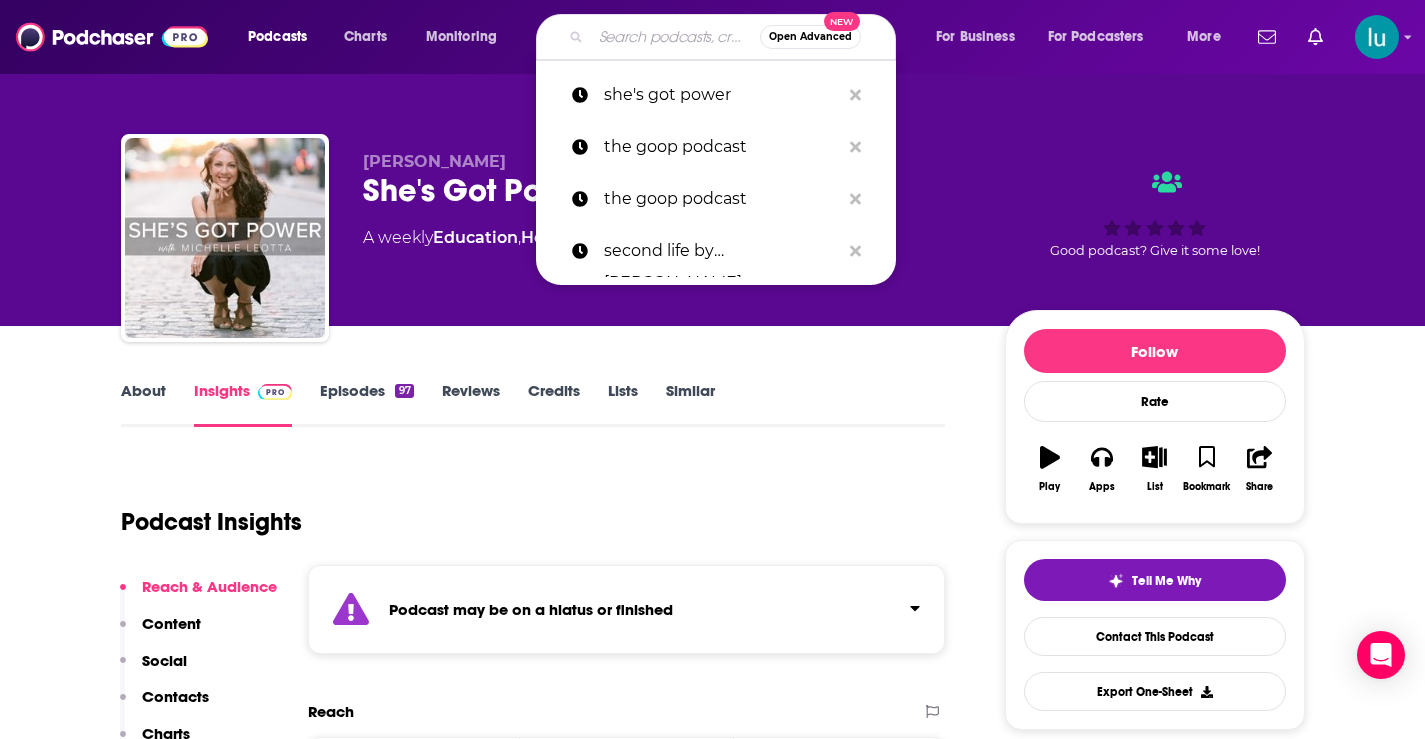 click at bounding box center [675, 37] 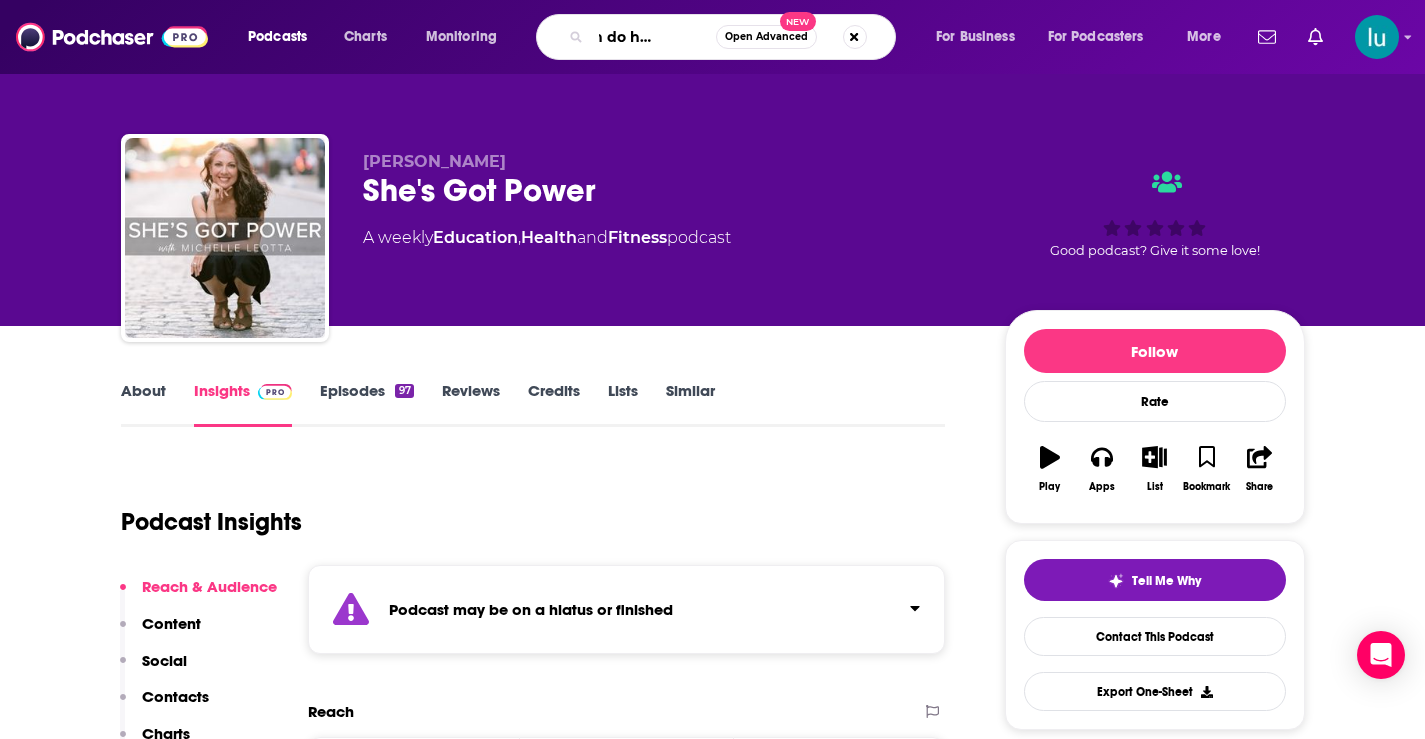 type on "we can do hard things" 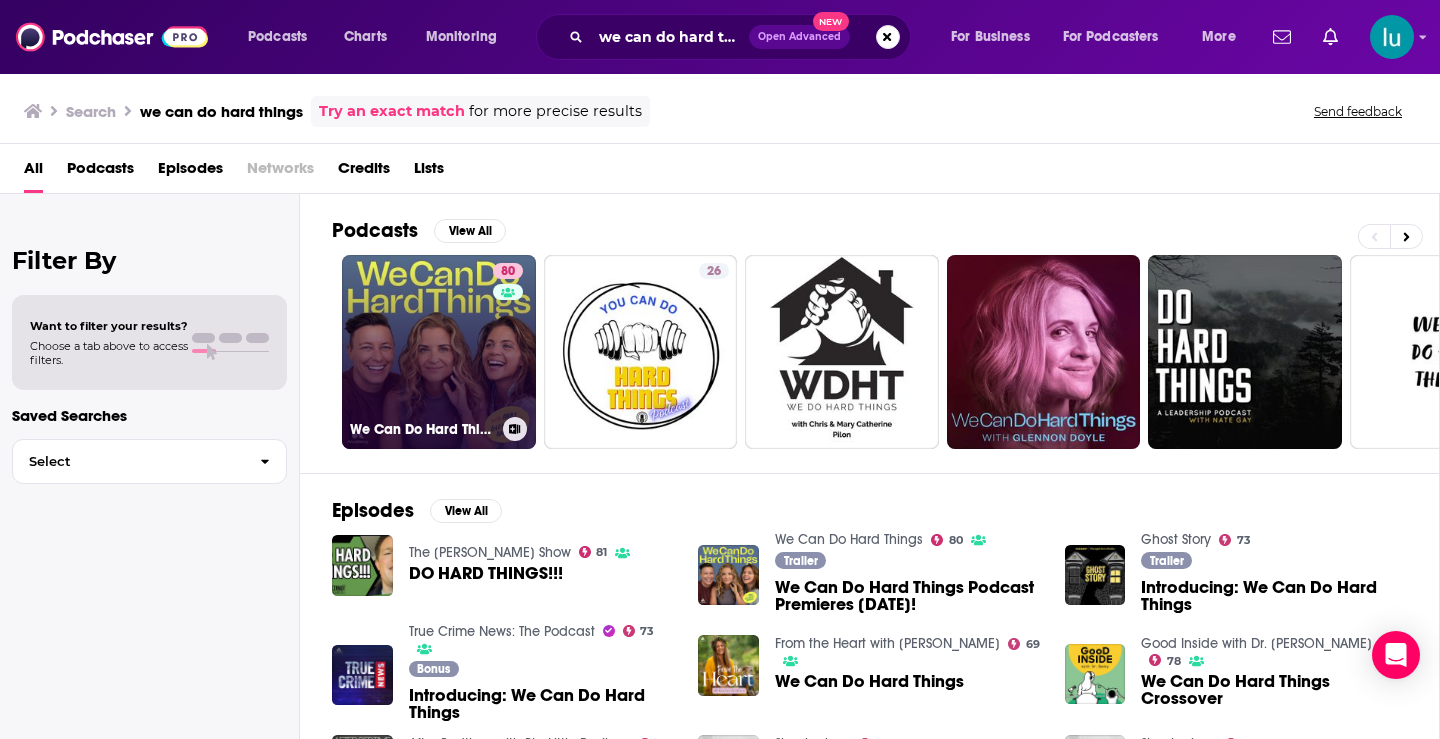 click on "80 We Can Do Hard Things" at bounding box center [439, 352] 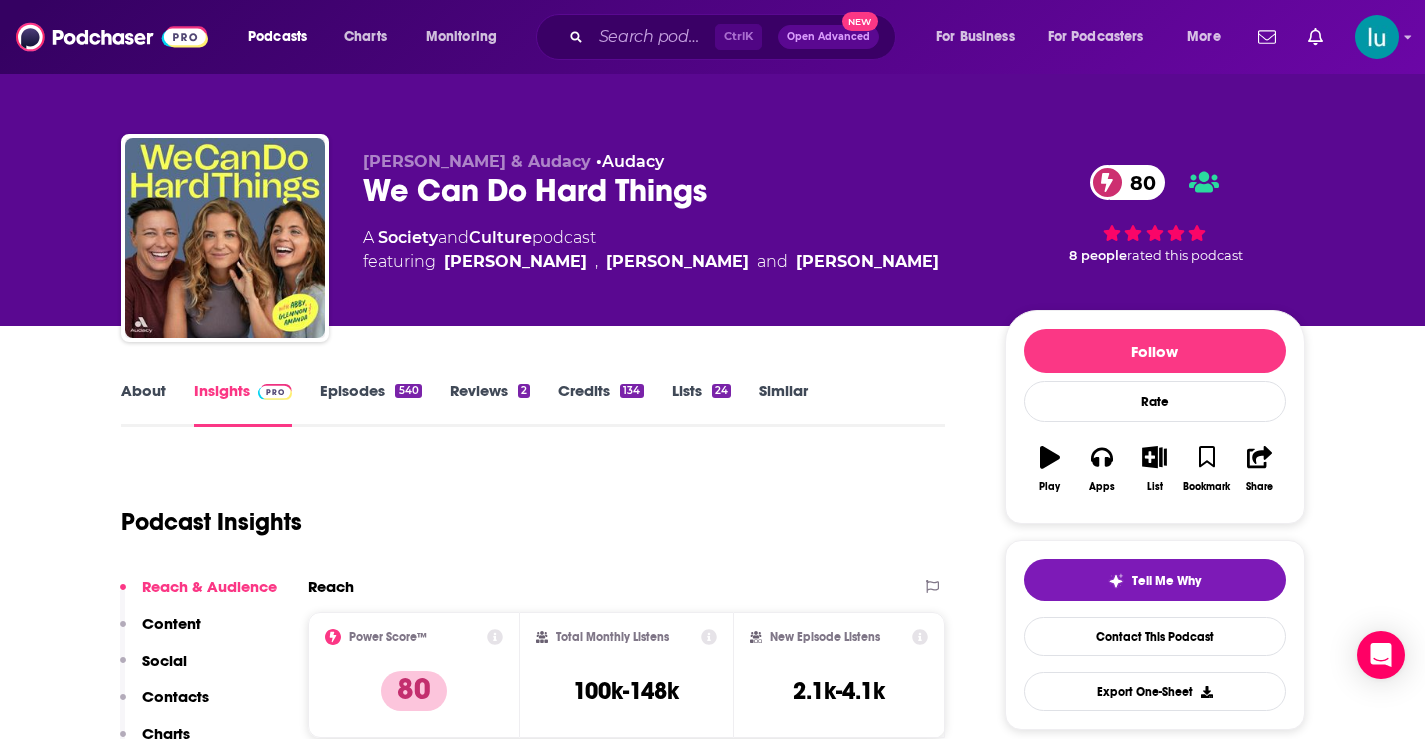 click on "About" at bounding box center [143, 404] 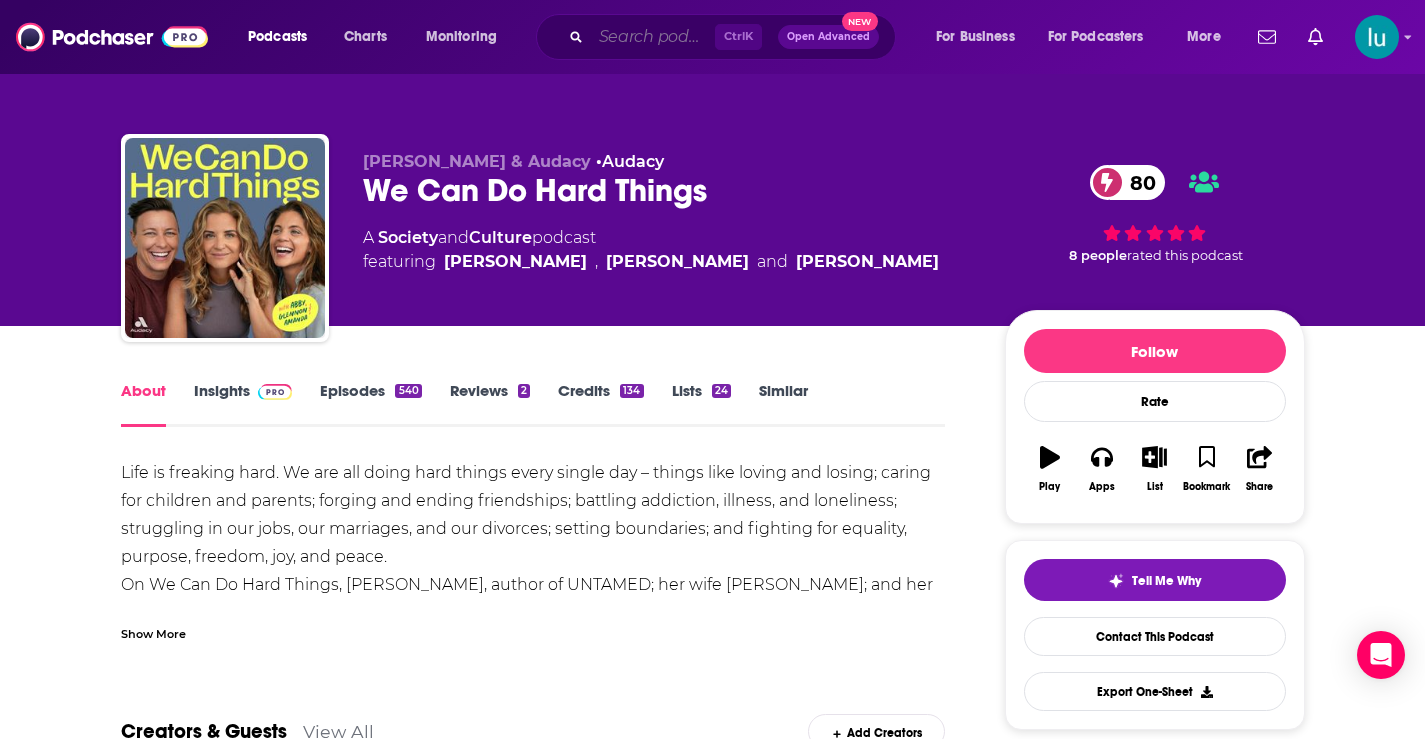 click at bounding box center [653, 37] 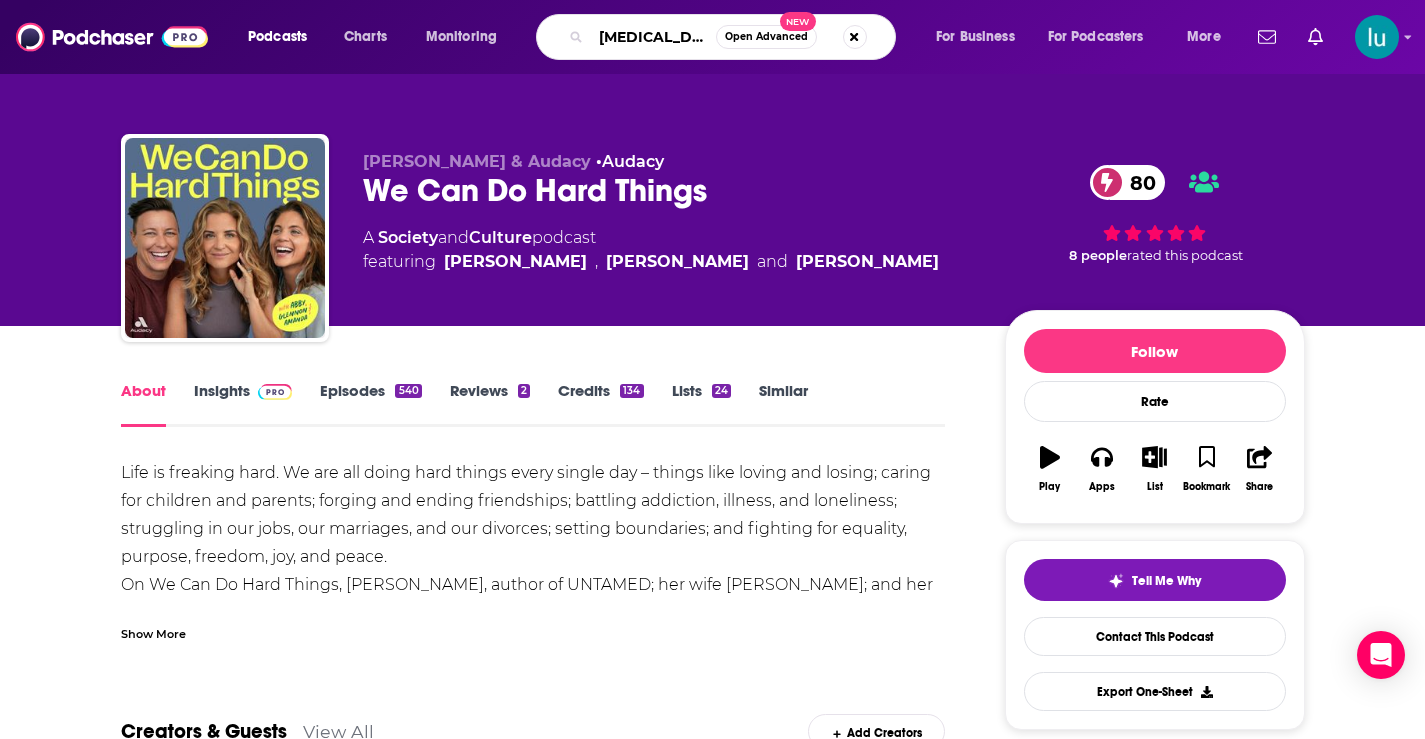 type on "cancer out loud" 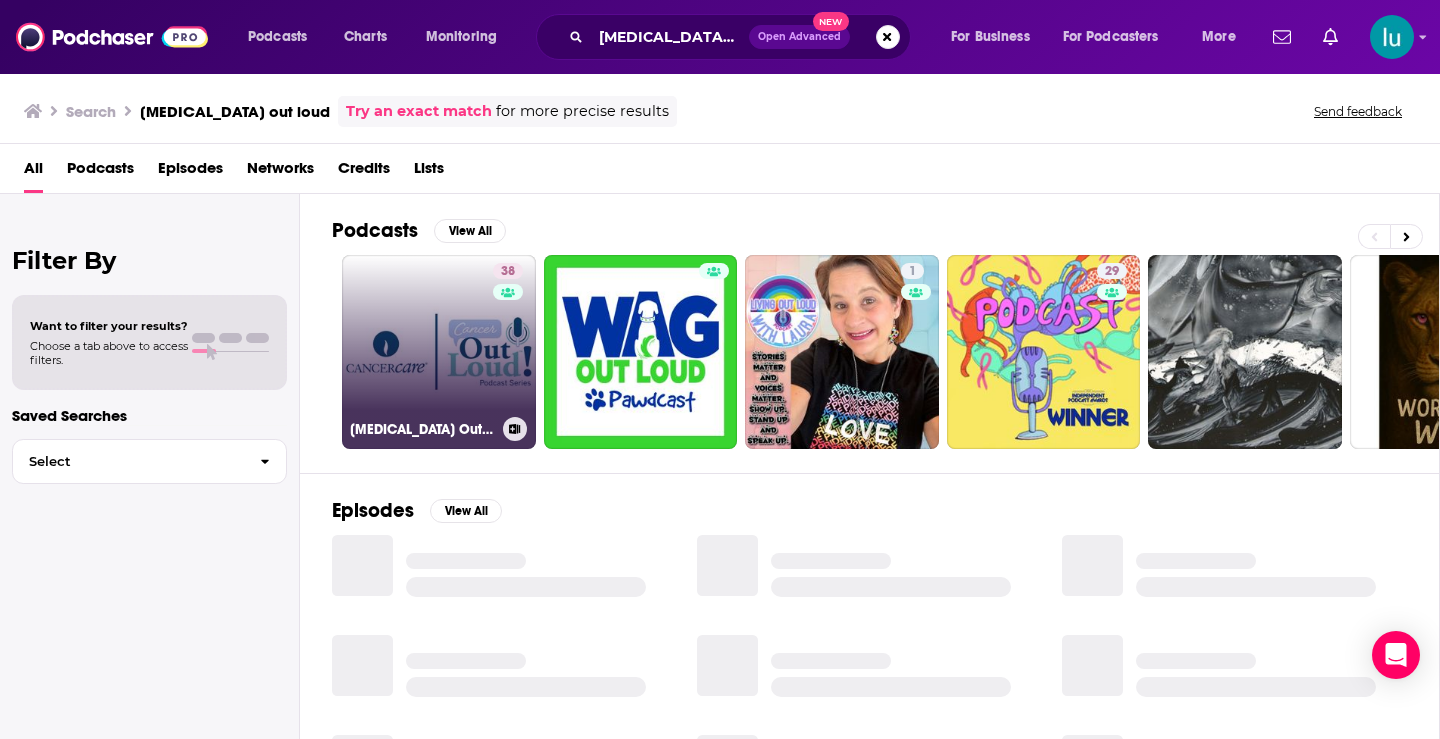 click on "38 Cancer Out Loud: The CancerCare Podcast" at bounding box center [439, 352] 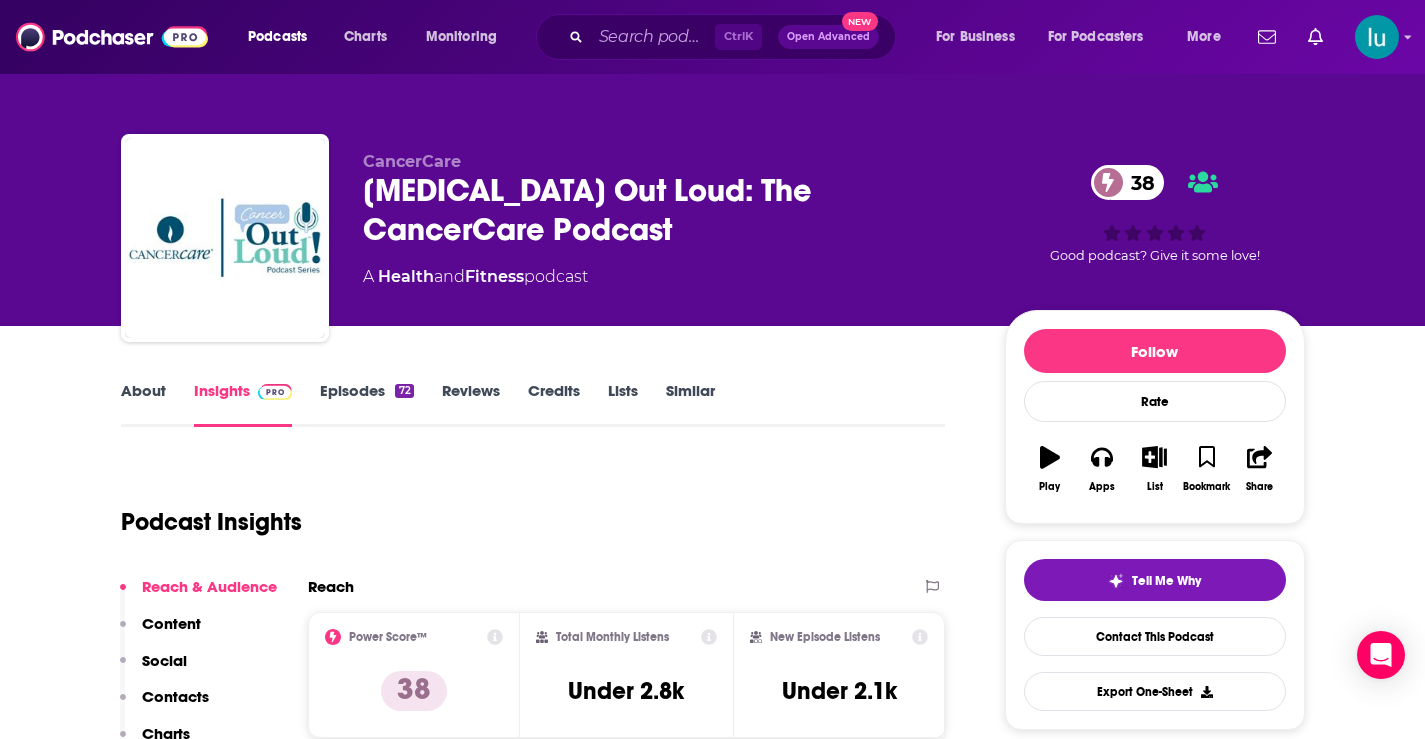 click on "About" at bounding box center [143, 404] 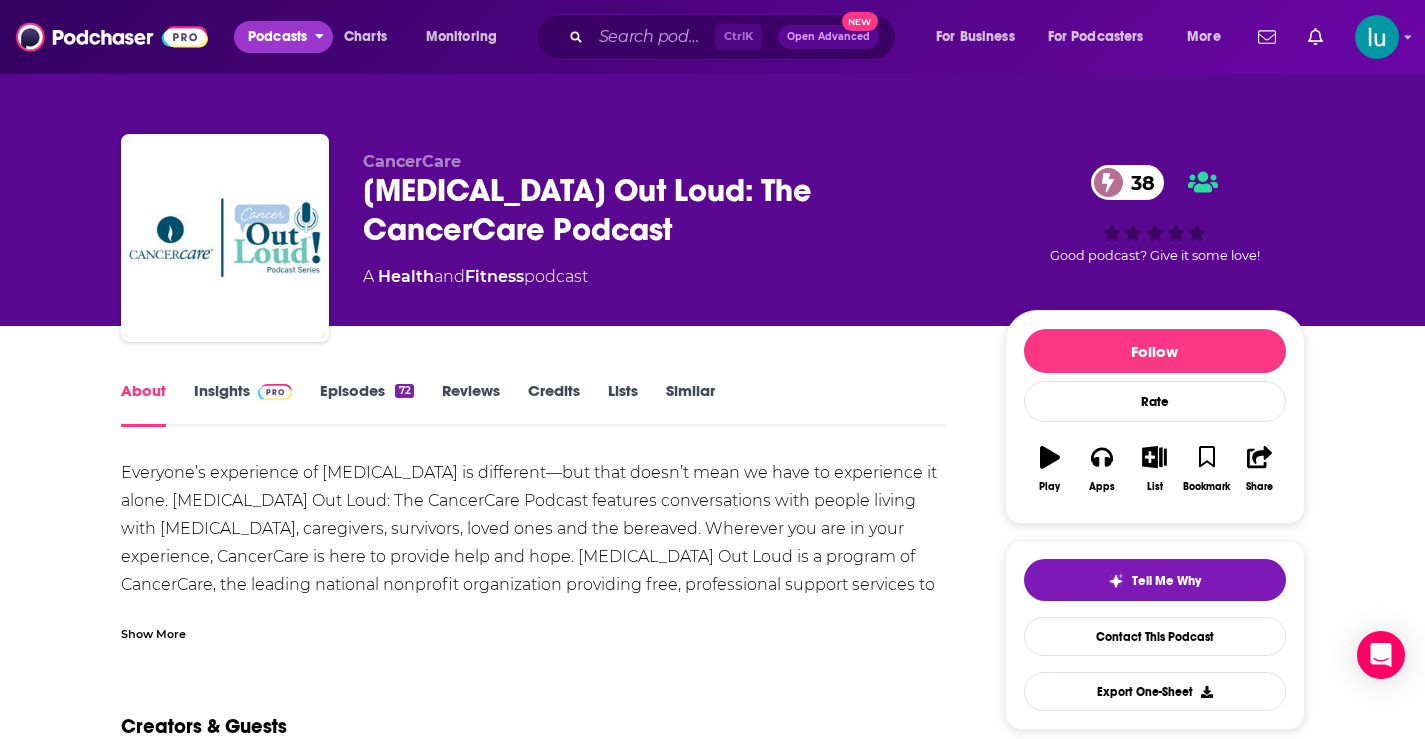 click on "Podcasts" at bounding box center [277, 37] 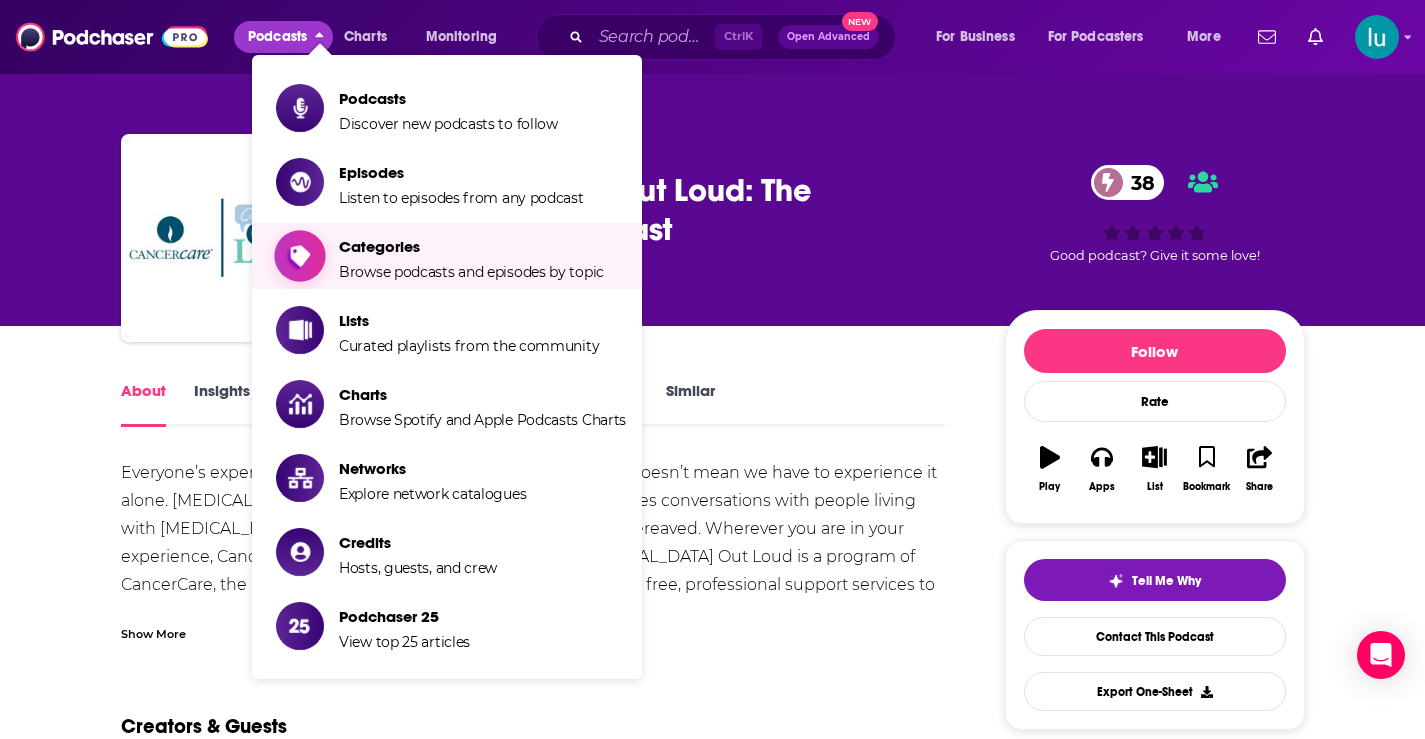 click on "Categories Browse podcasts and episodes by topic" at bounding box center (471, 256) 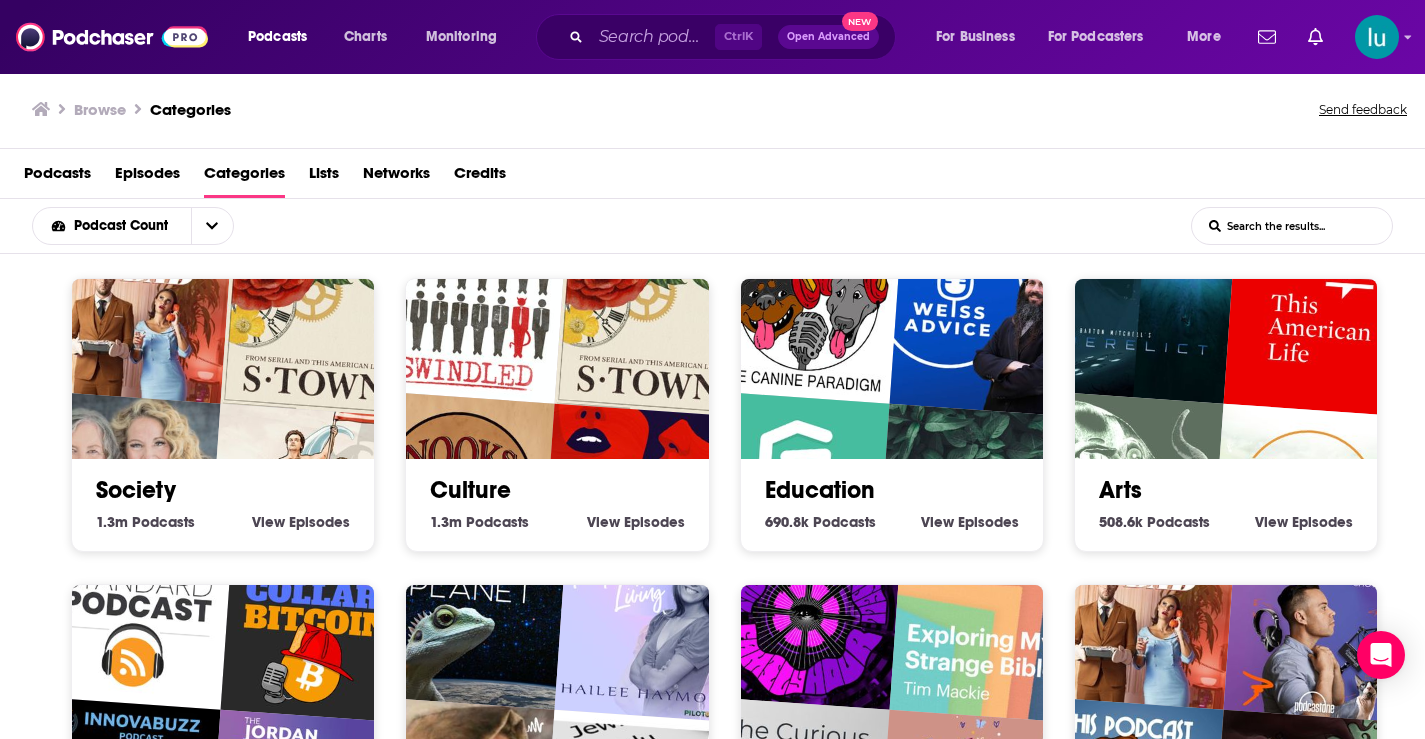 scroll, scrollTop: 4, scrollLeft: 0, axis: vertical 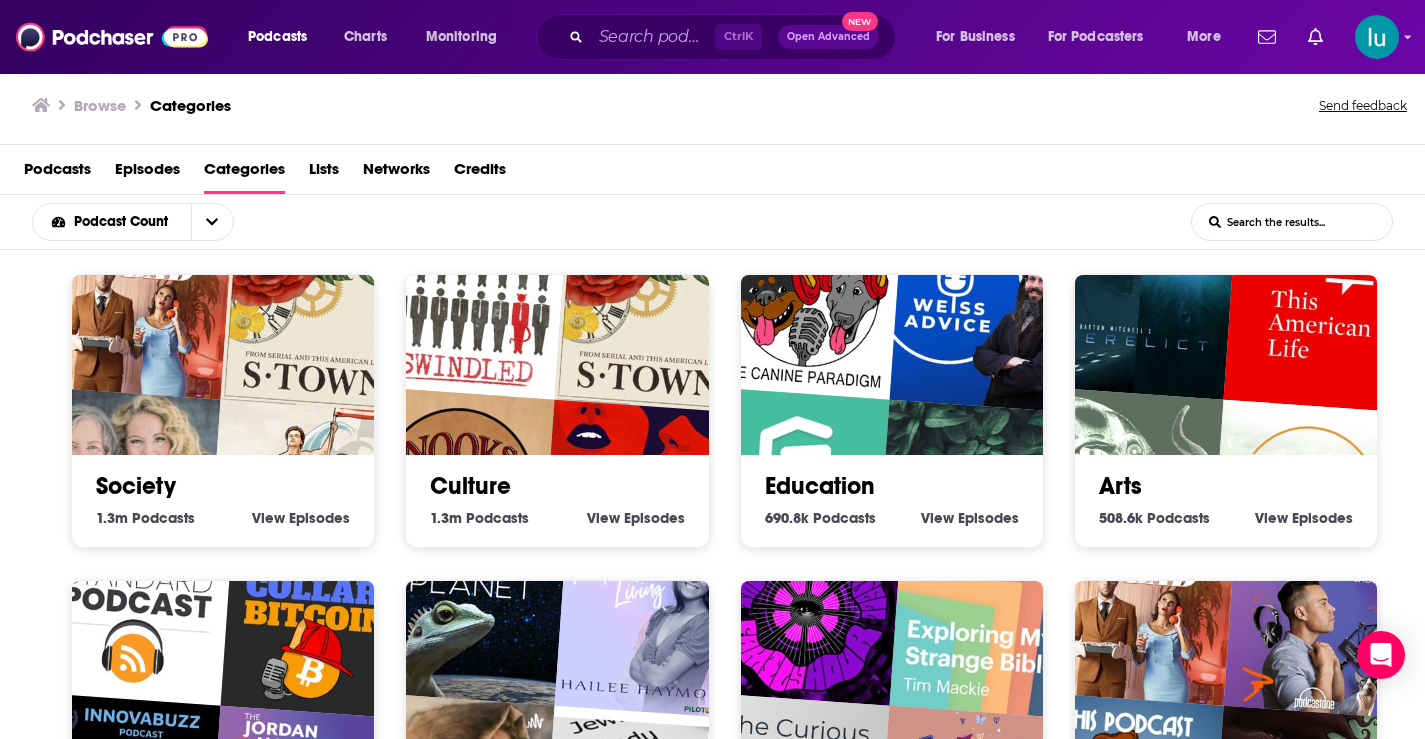 click on "Society 1.3m   Society   Podcasts View   Society   Episodes" at bounding box center (223, 411) 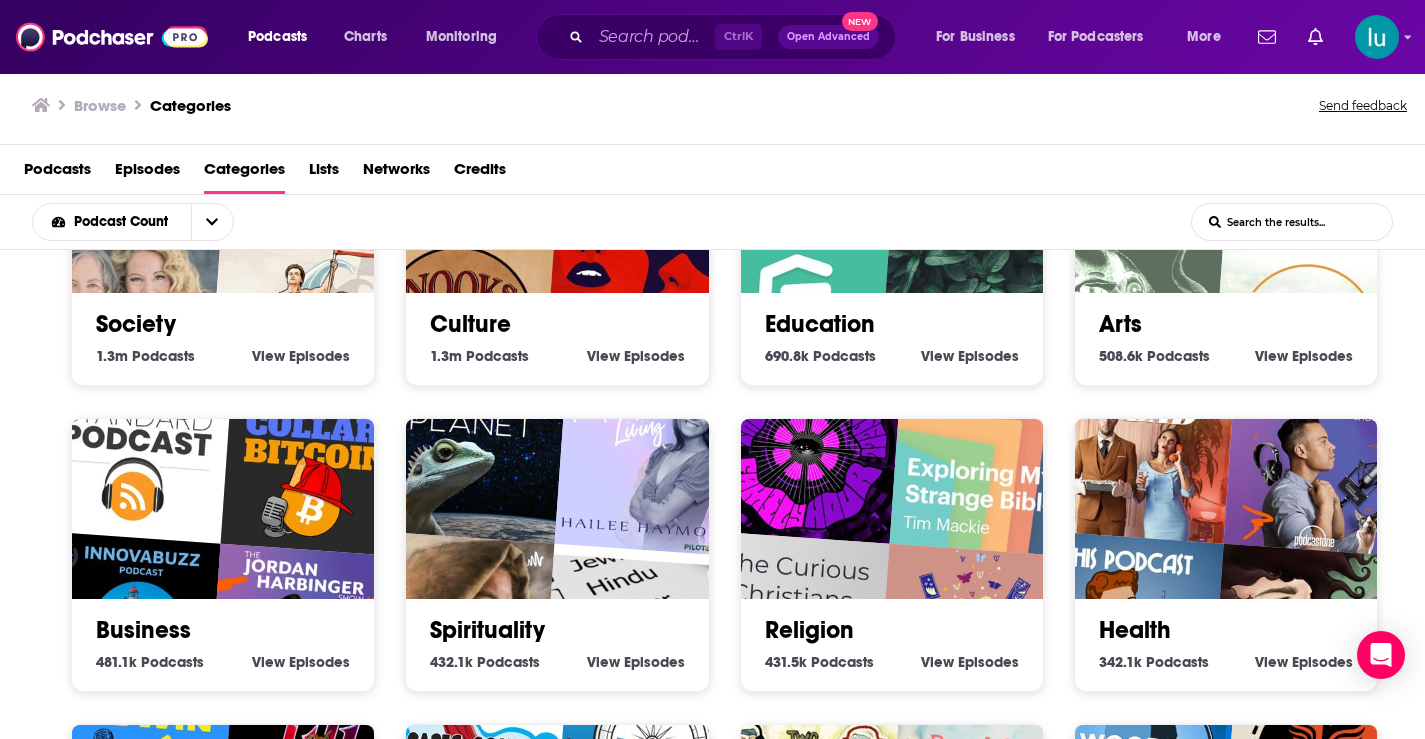 scroll, scrollTop: 200, scrollLeft: 0, axis: vertical 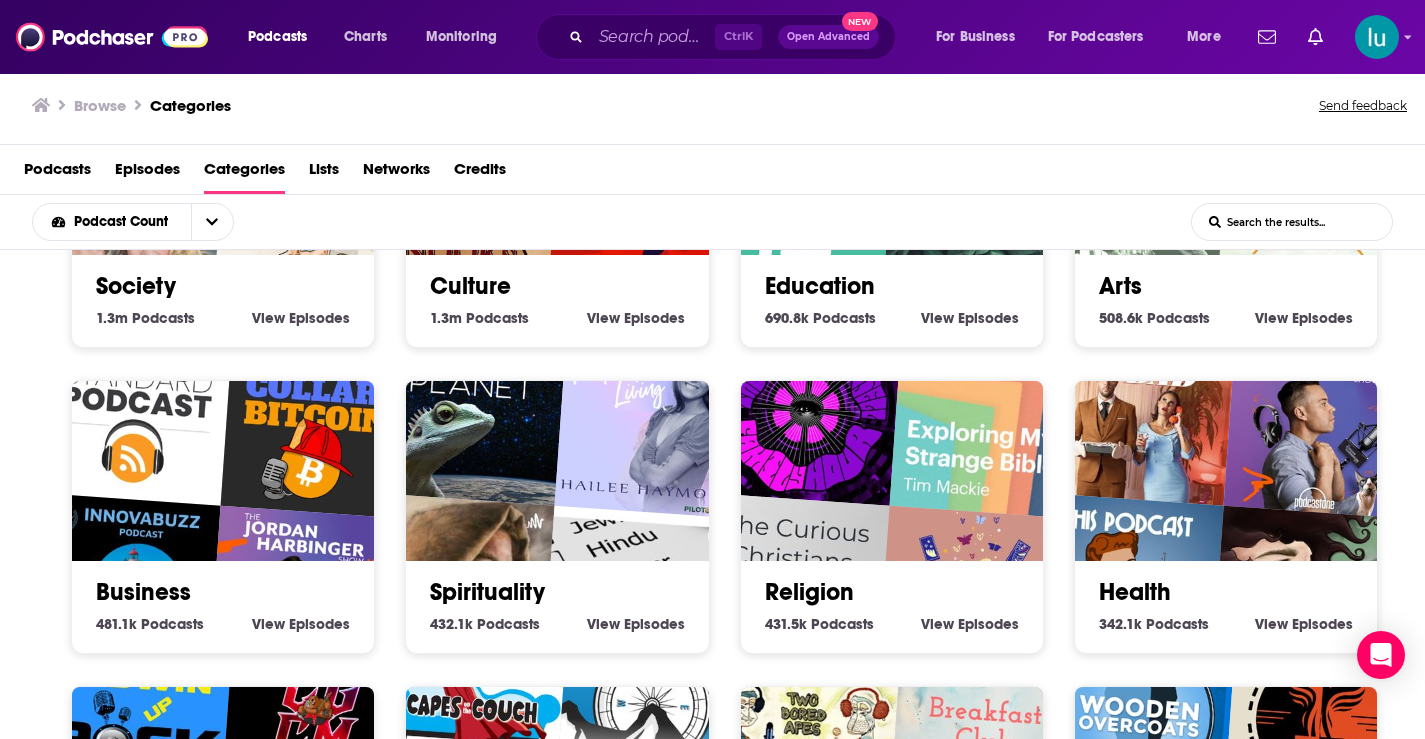 click at bounding box center [1140, 410] 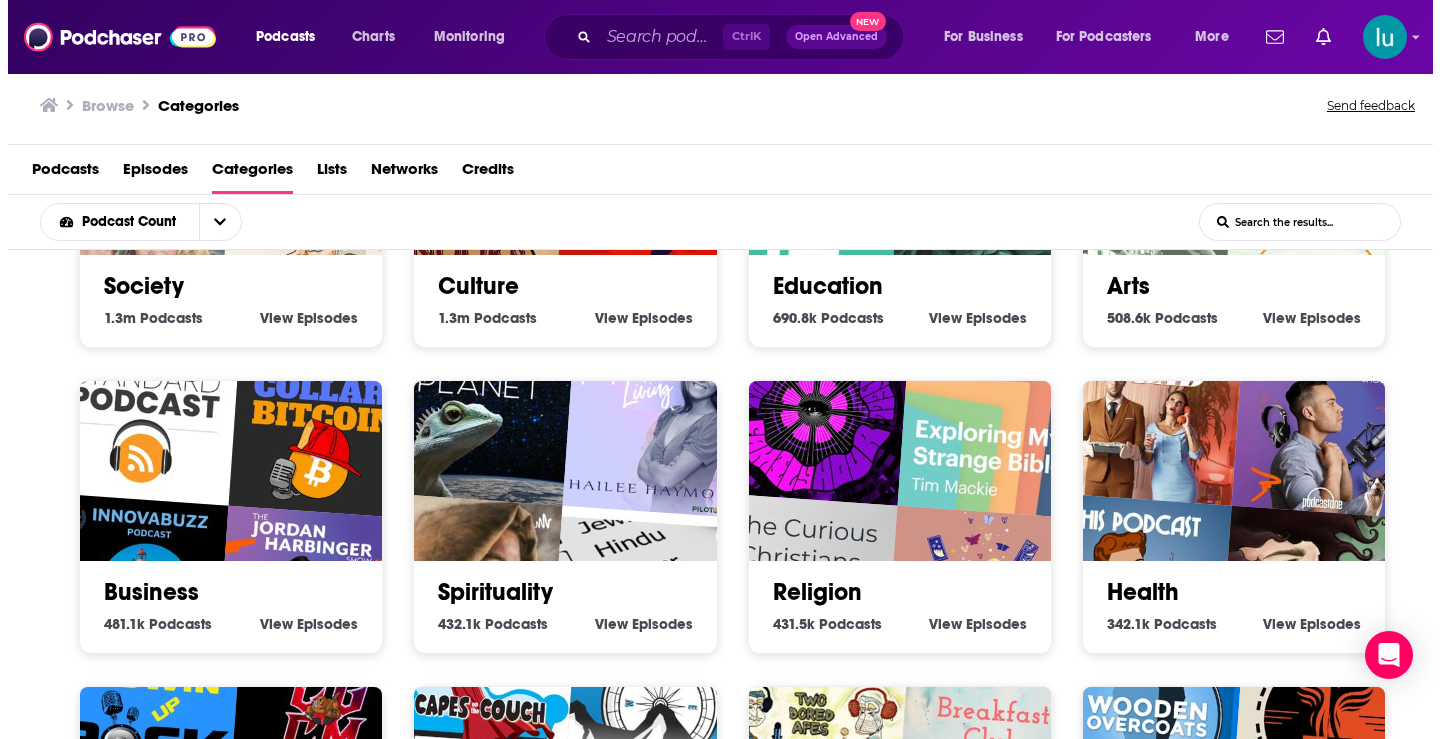 scroll, scrollTop: 0, scrollLeft: 0, axis: both 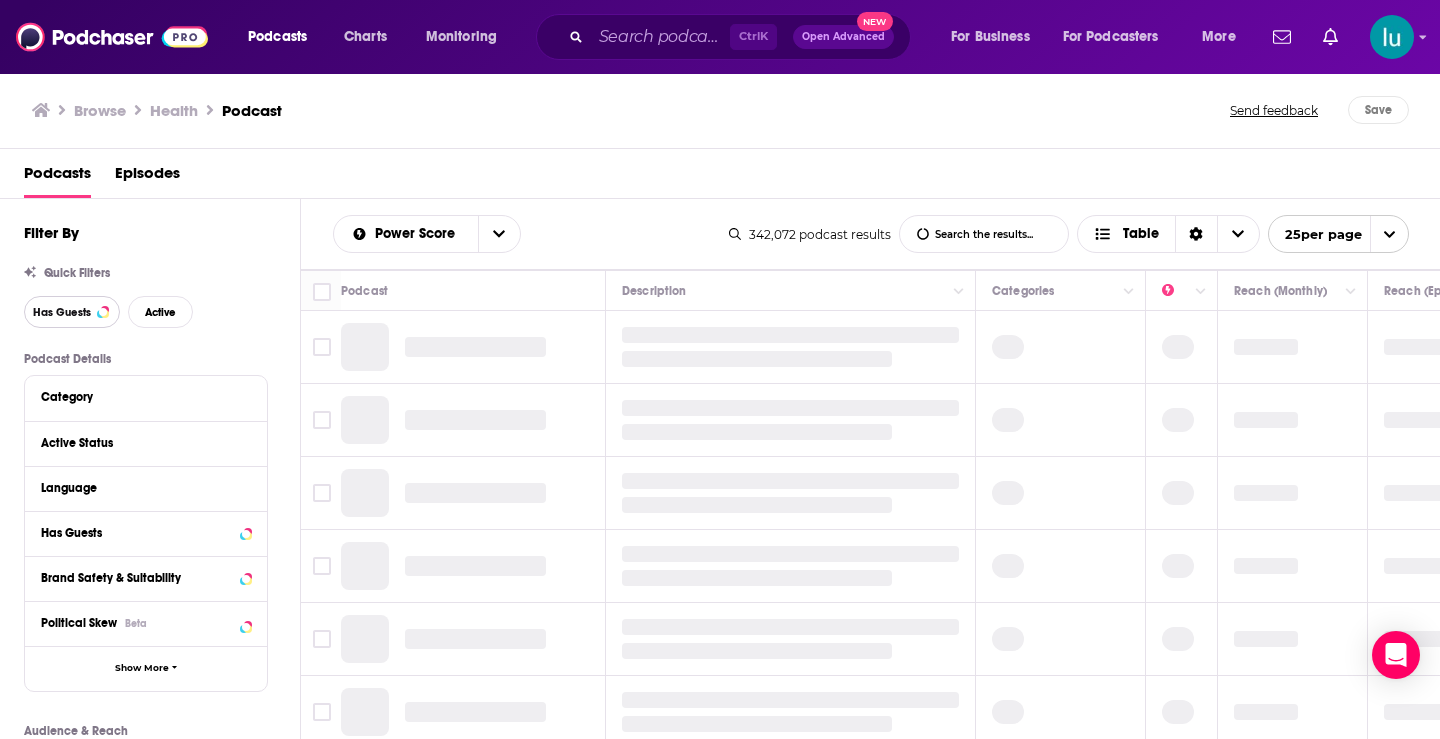 click on "Has Guests" at bounding box center [62, 312] 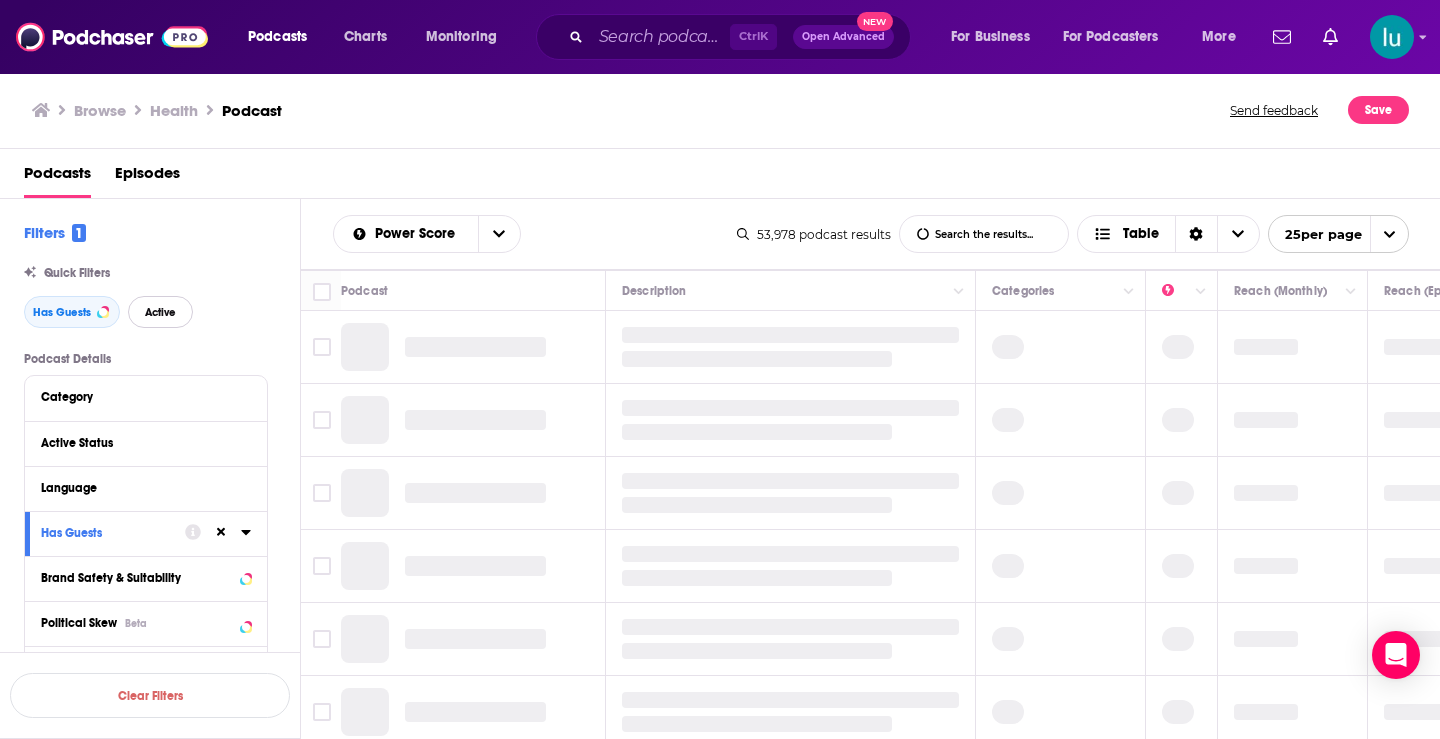 click on "Active" at bounding box center (160, 312) 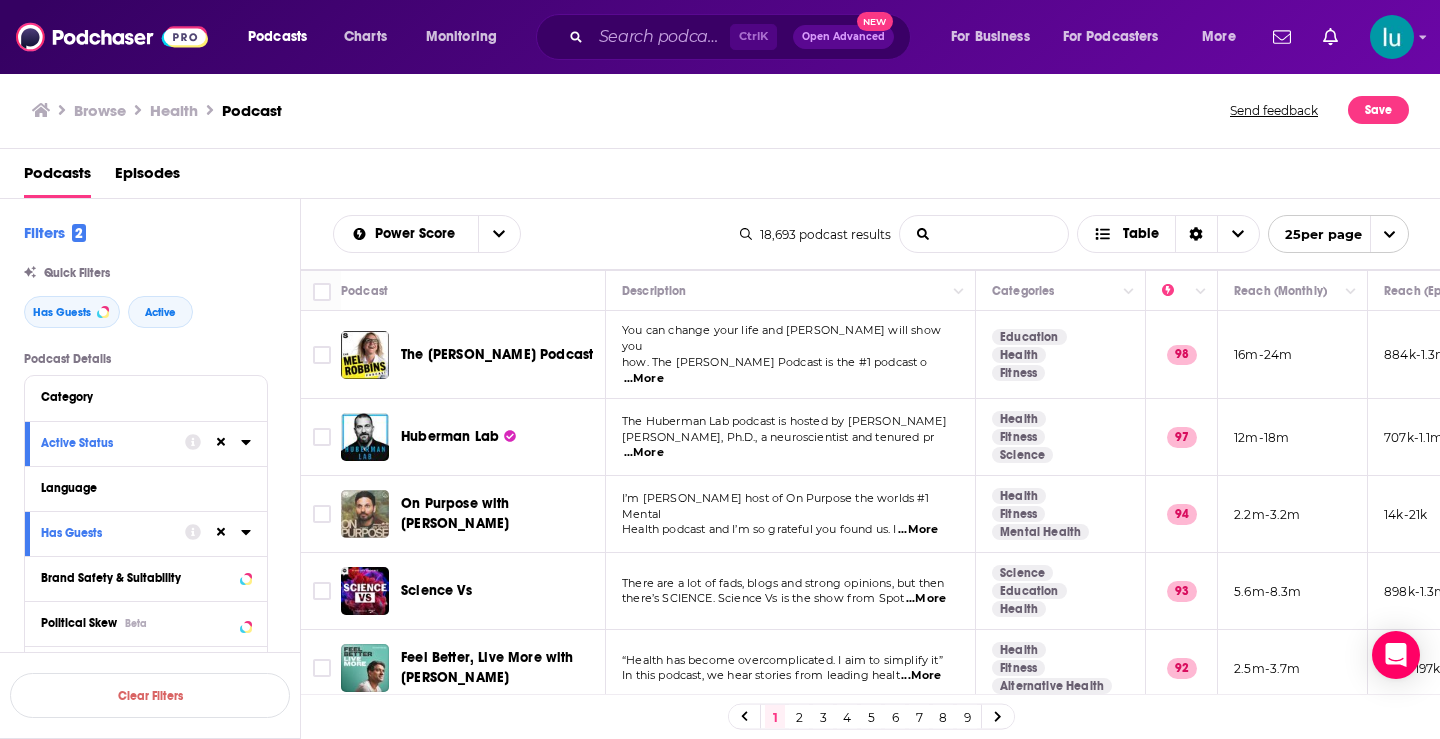 click on "List Search Input" at bounding box center [984, 234] 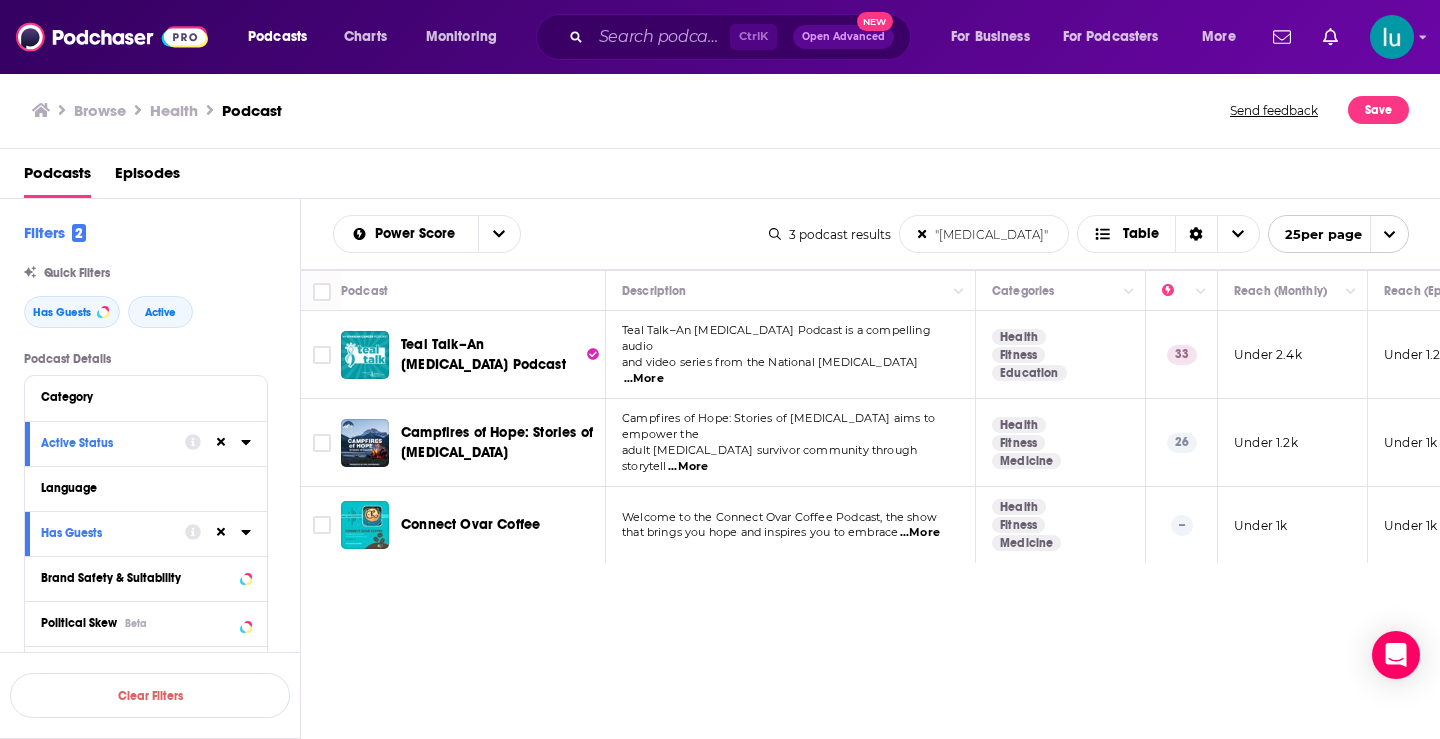 click on "...More" at bounding box center [688, 467] 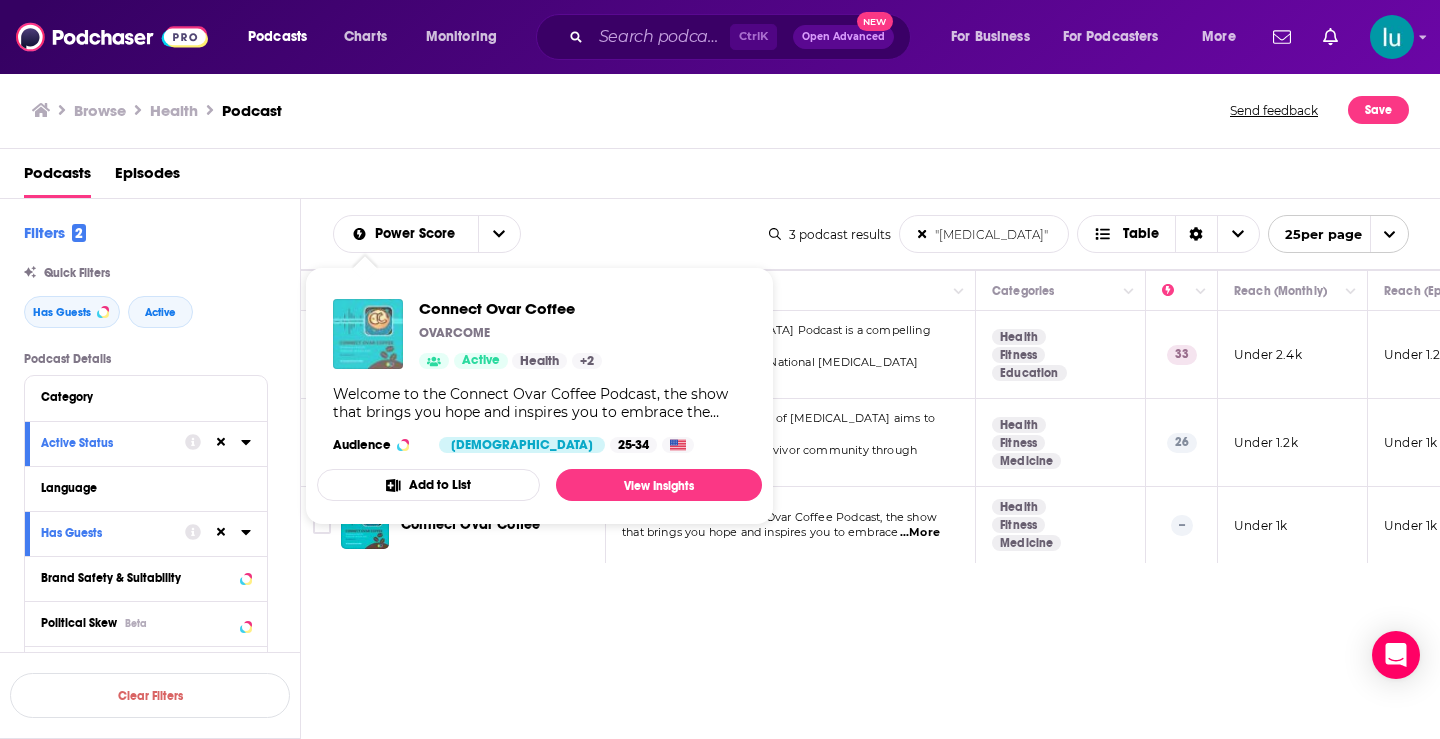 drag, startPoint x: 358, startPoint y: 496, endPoint x: 347, endPoint y: 334, distance: 162.37303 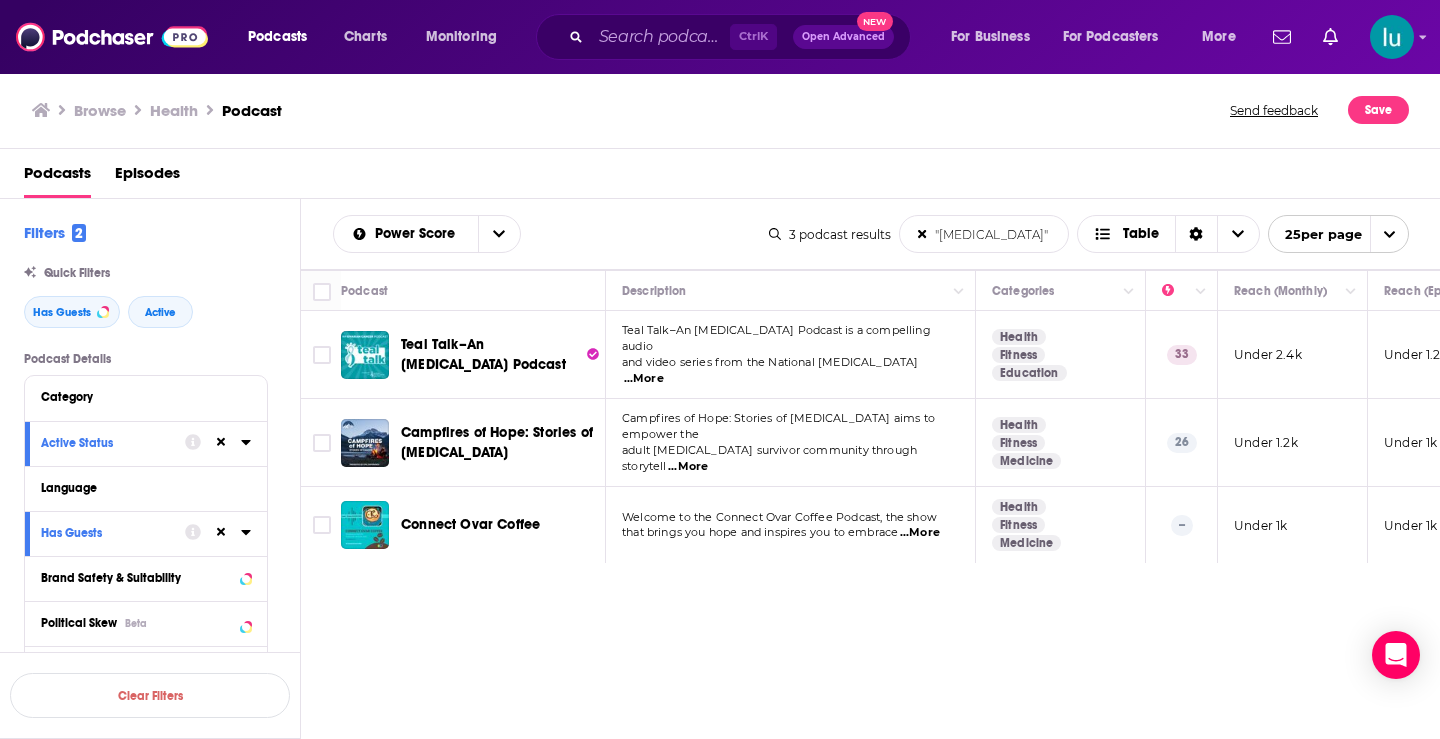 drag, startPoint x: 986, startPoint y: 237, endPoint x: 867, endPoint y: 222, distance: 119.94165 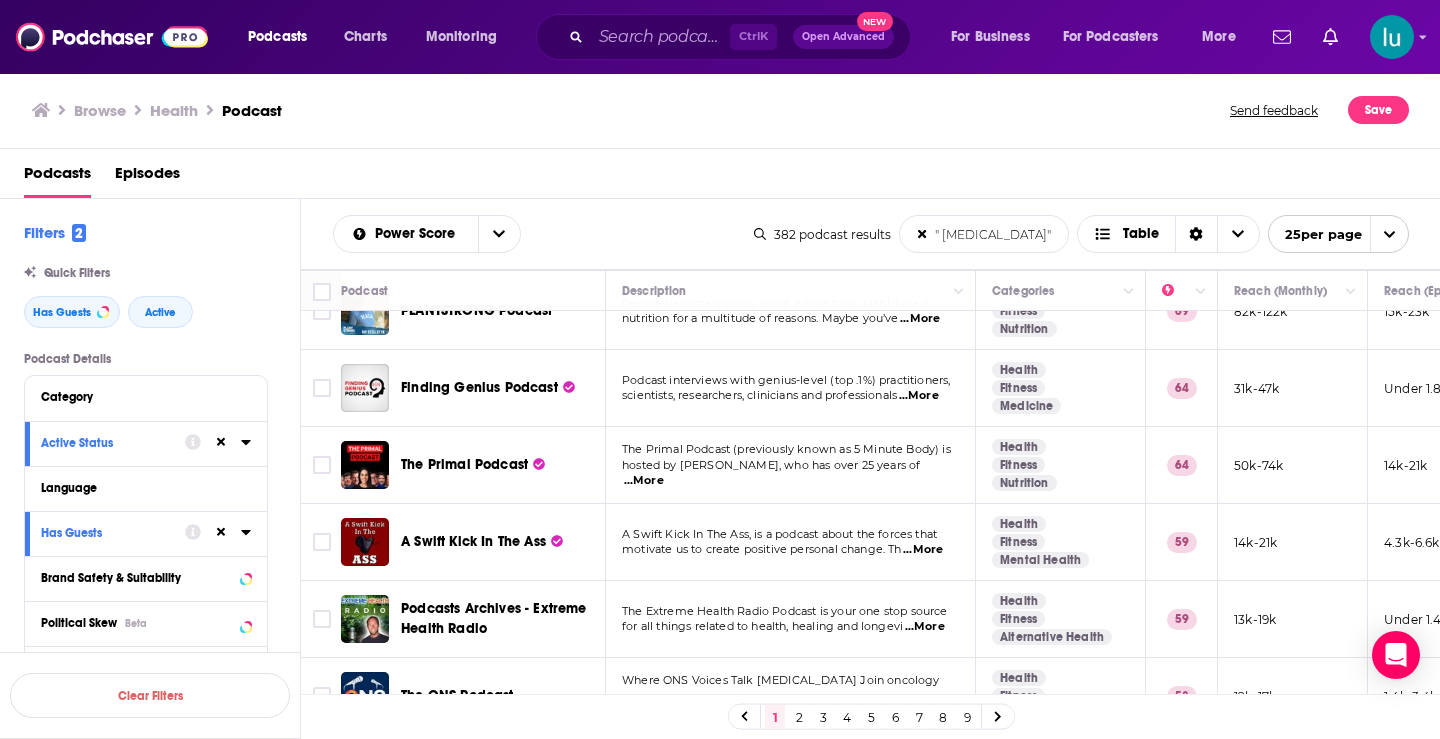 scroll, scrollTop: 0, scrollLeft: 0, axis: both 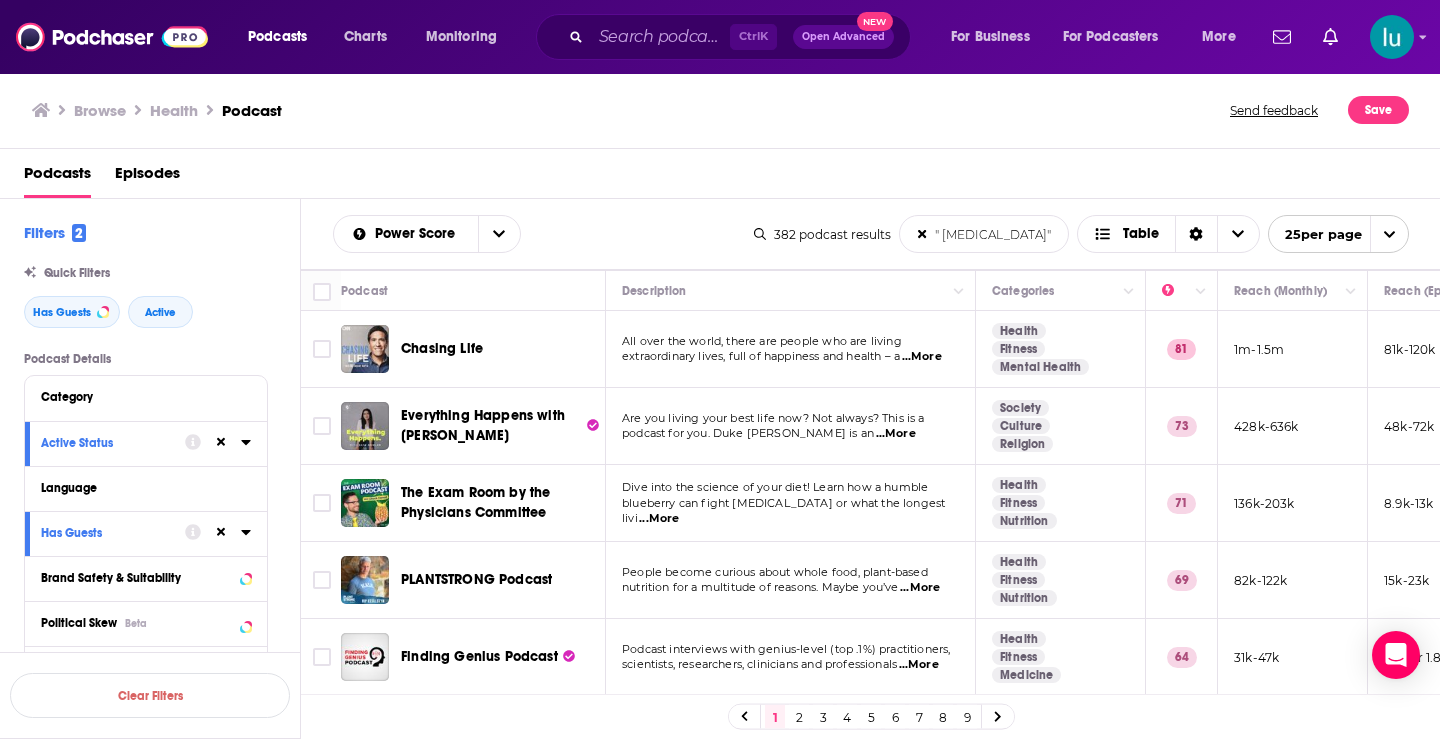 click on "" Cancer"" at bounding box center (984, 234) 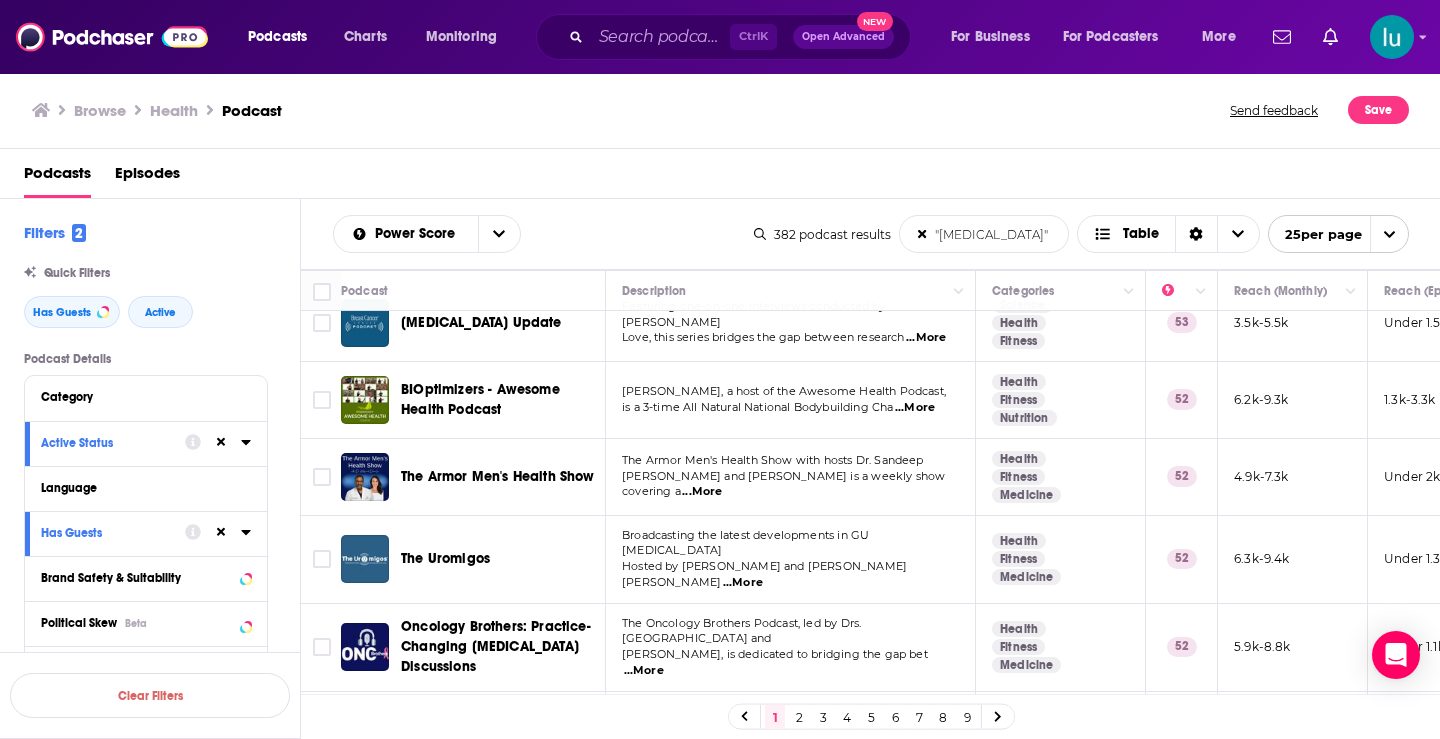 scroll, scrollTop: 1615, scrollLeft: 0, axis: vertical 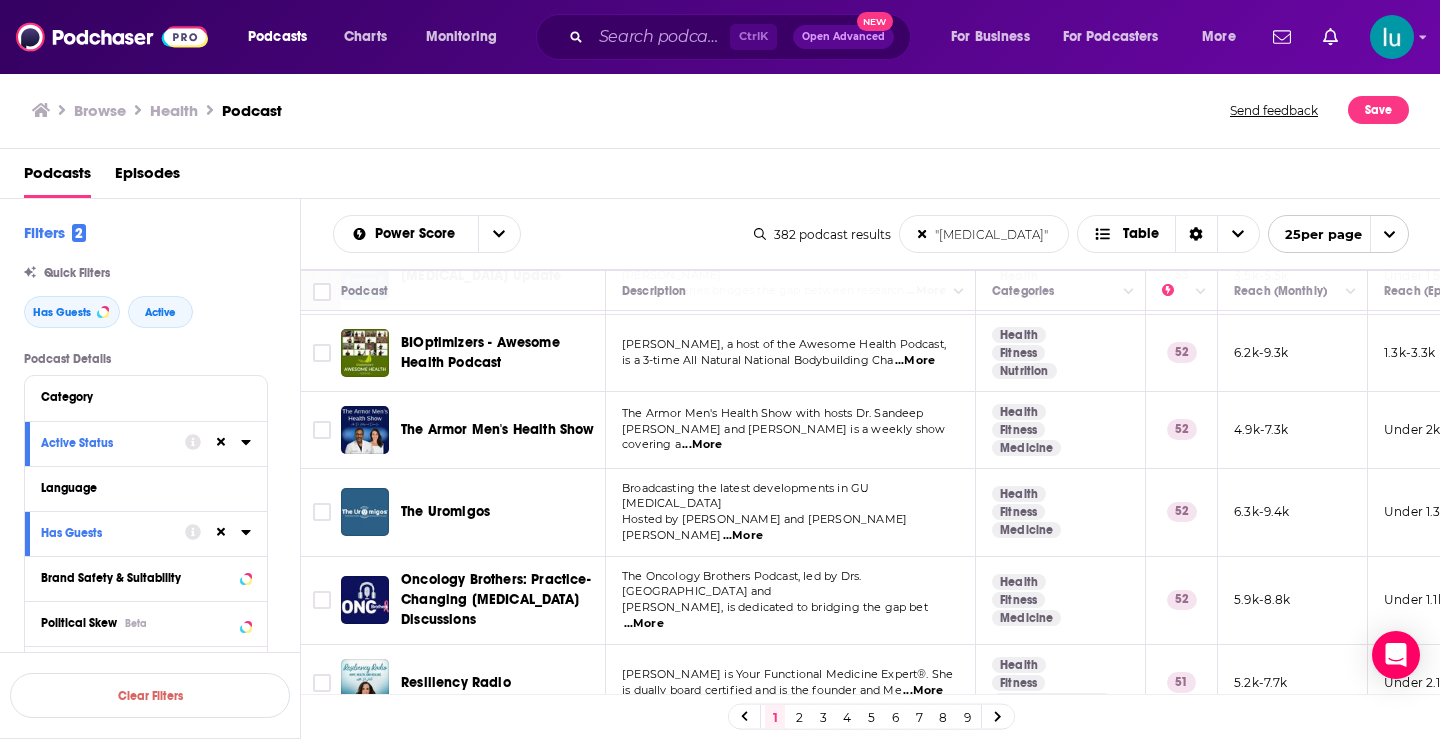 type on ""Cancer"" 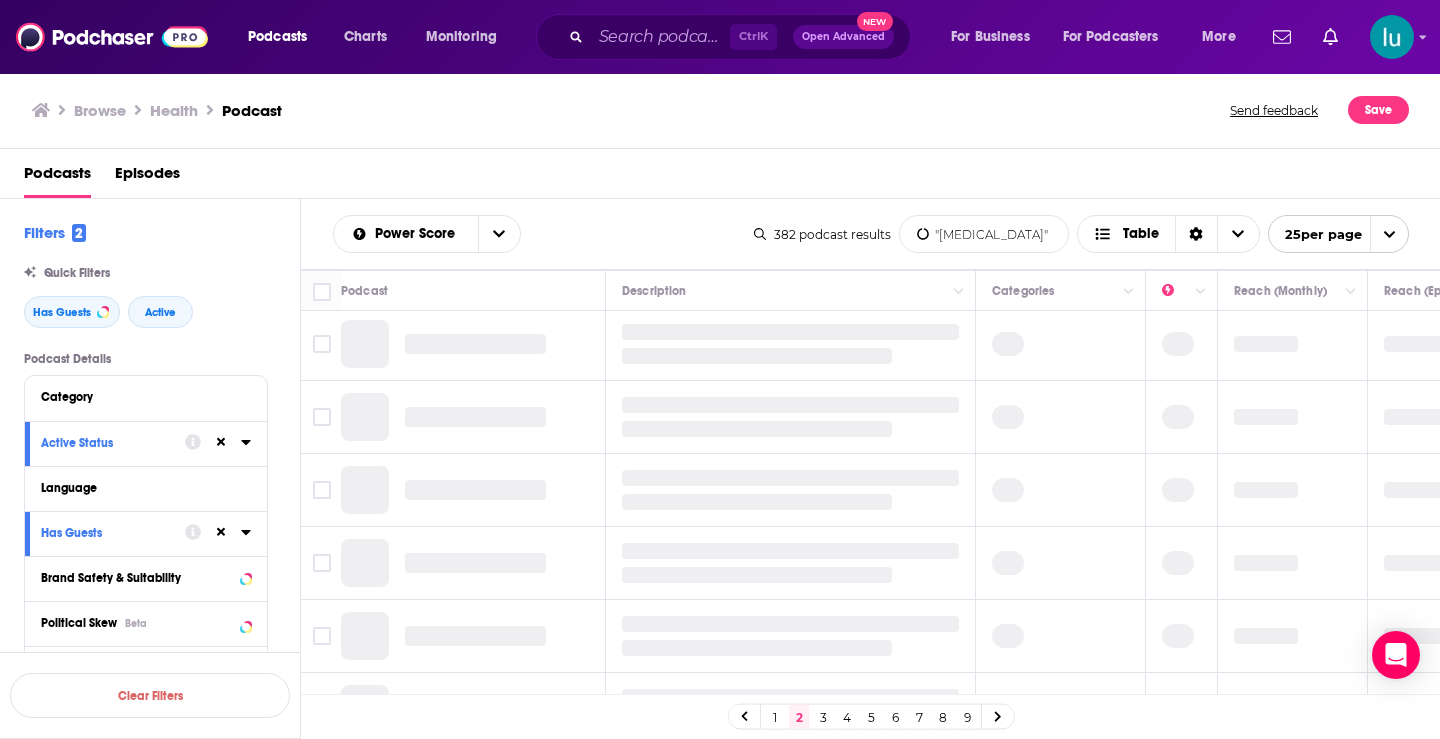 scroll, scrollTop: 0, scrollLeft: 0, axis: both 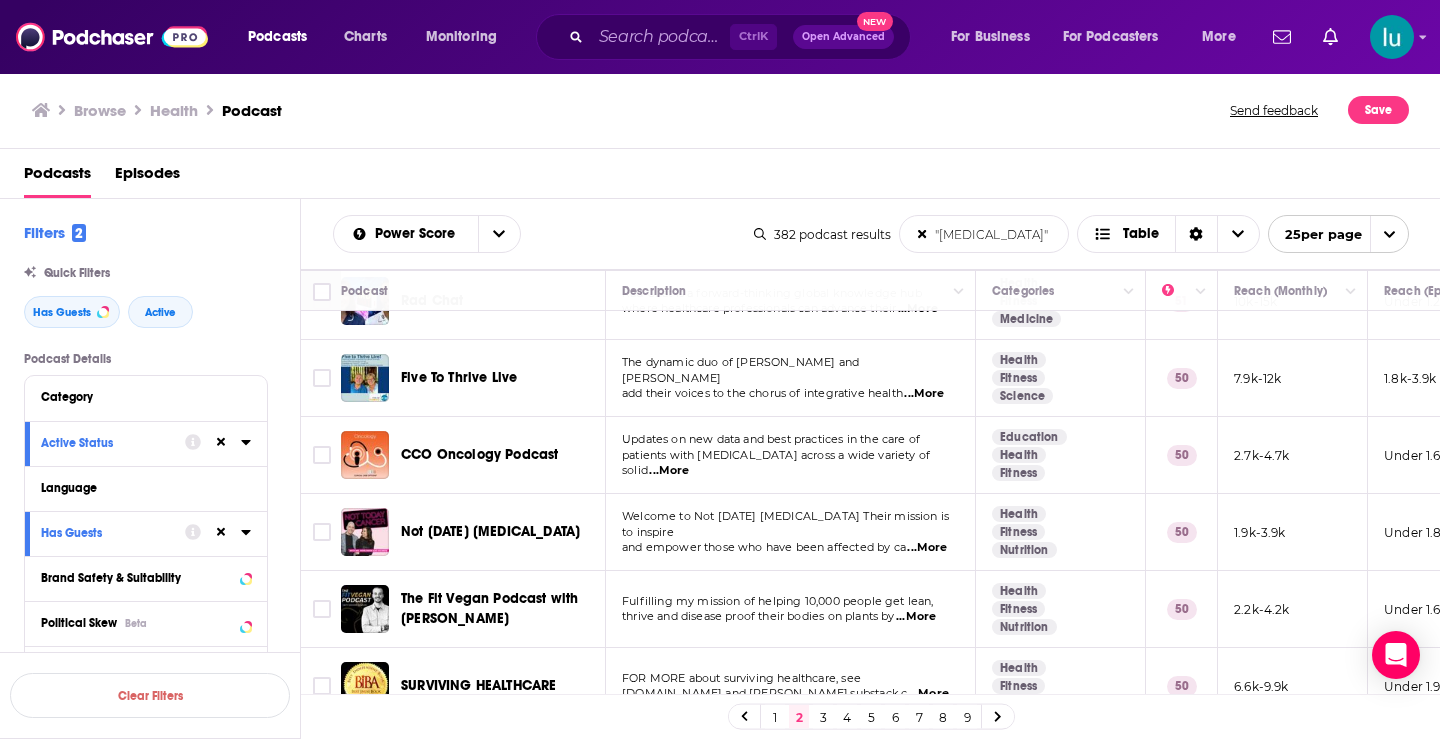 click on "...More" at bounding box center [927, 548] 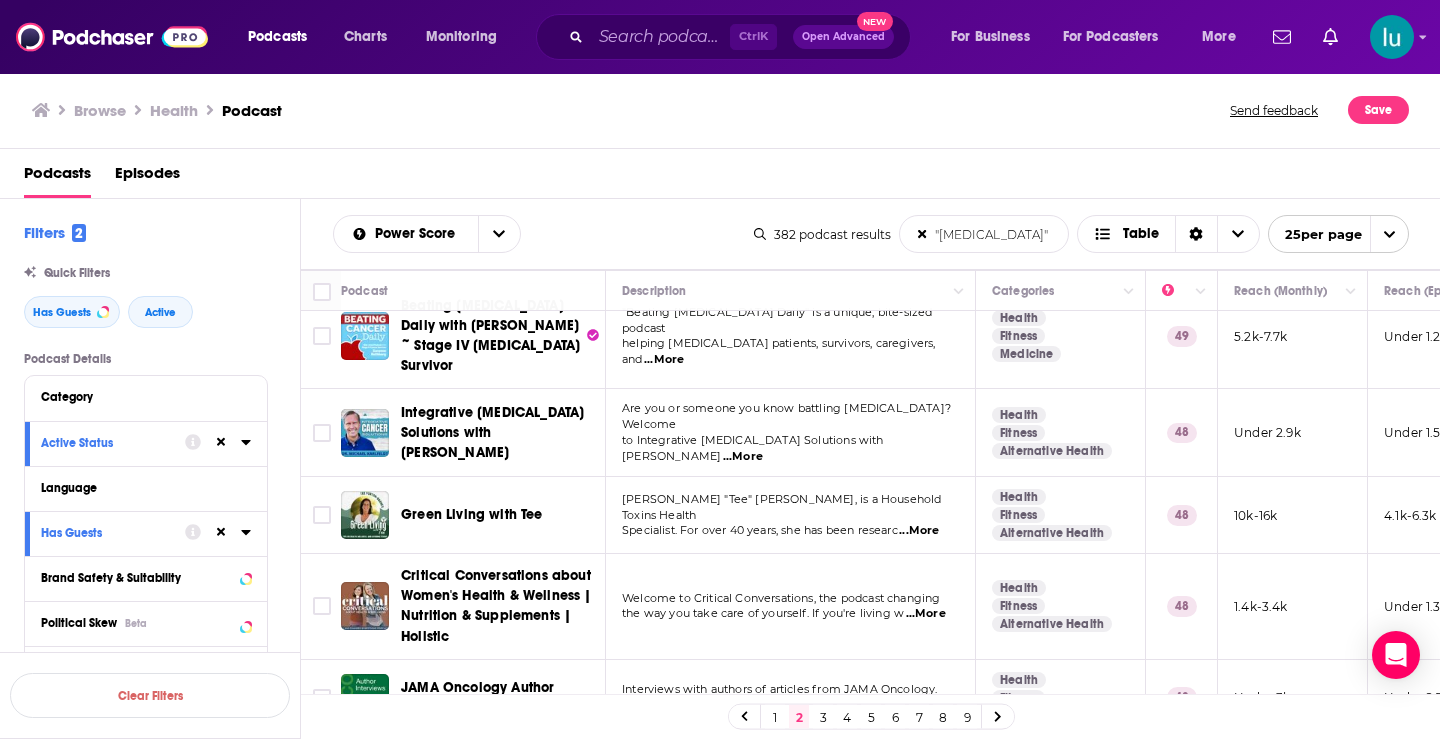 scroll, scrollTop: 1030, scrollLeft: 0, axis: vertical 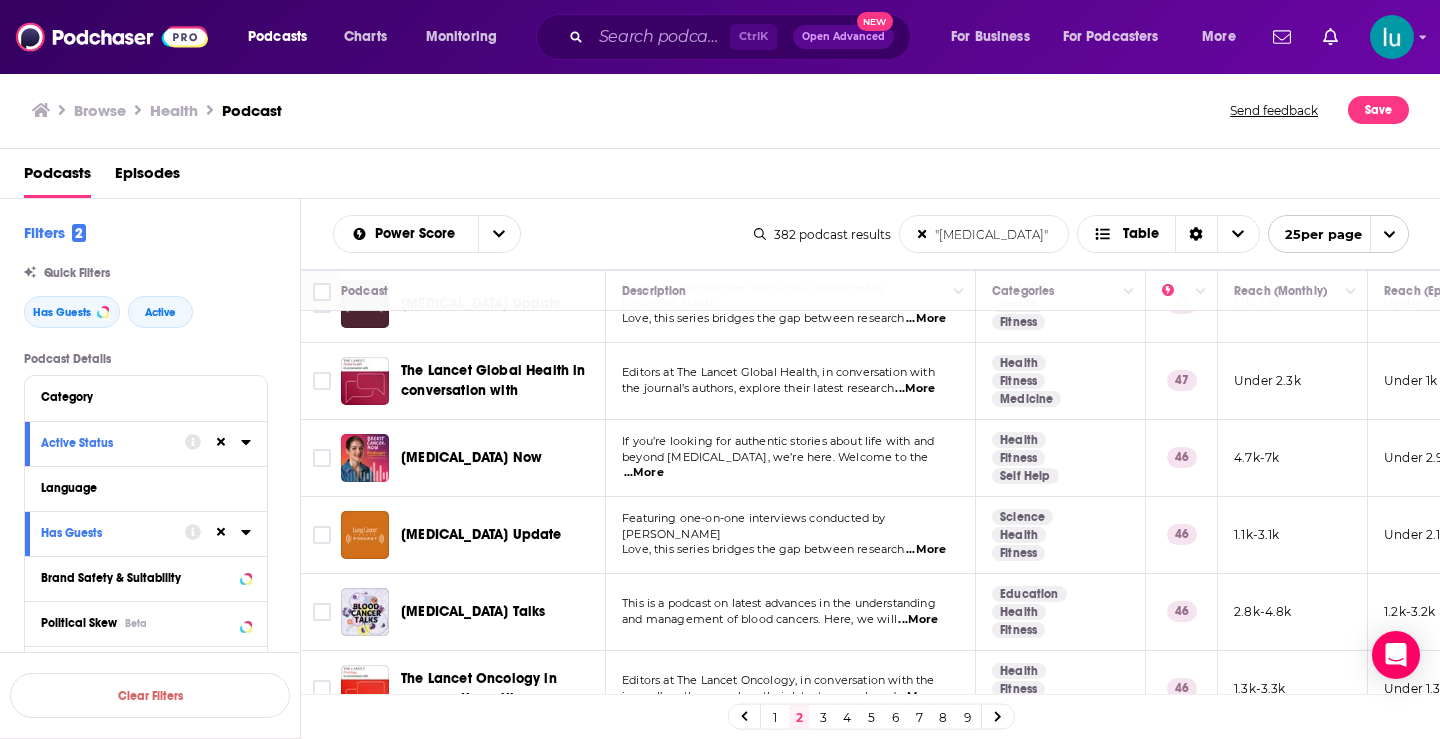 click 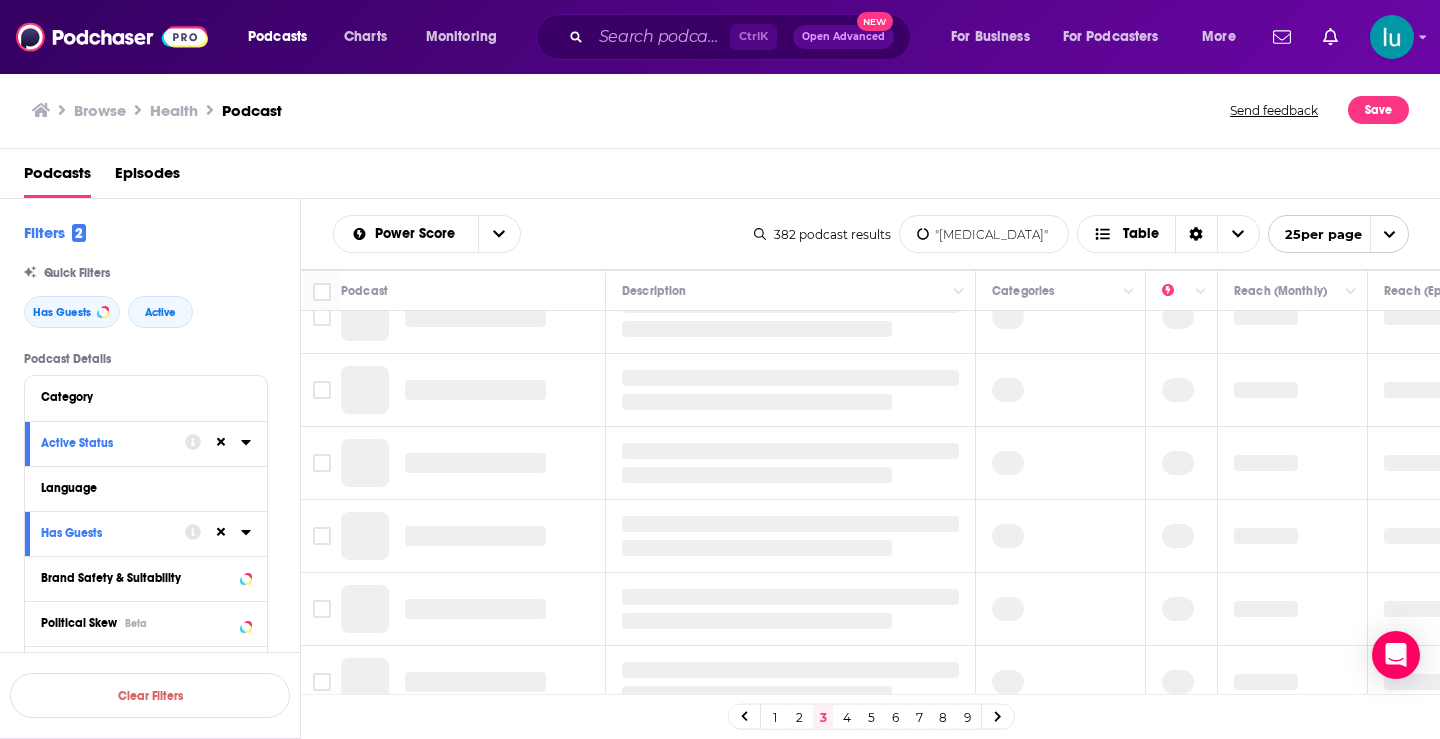 scroll, scrollTop: 0, scrollLeft: 0, axis: both 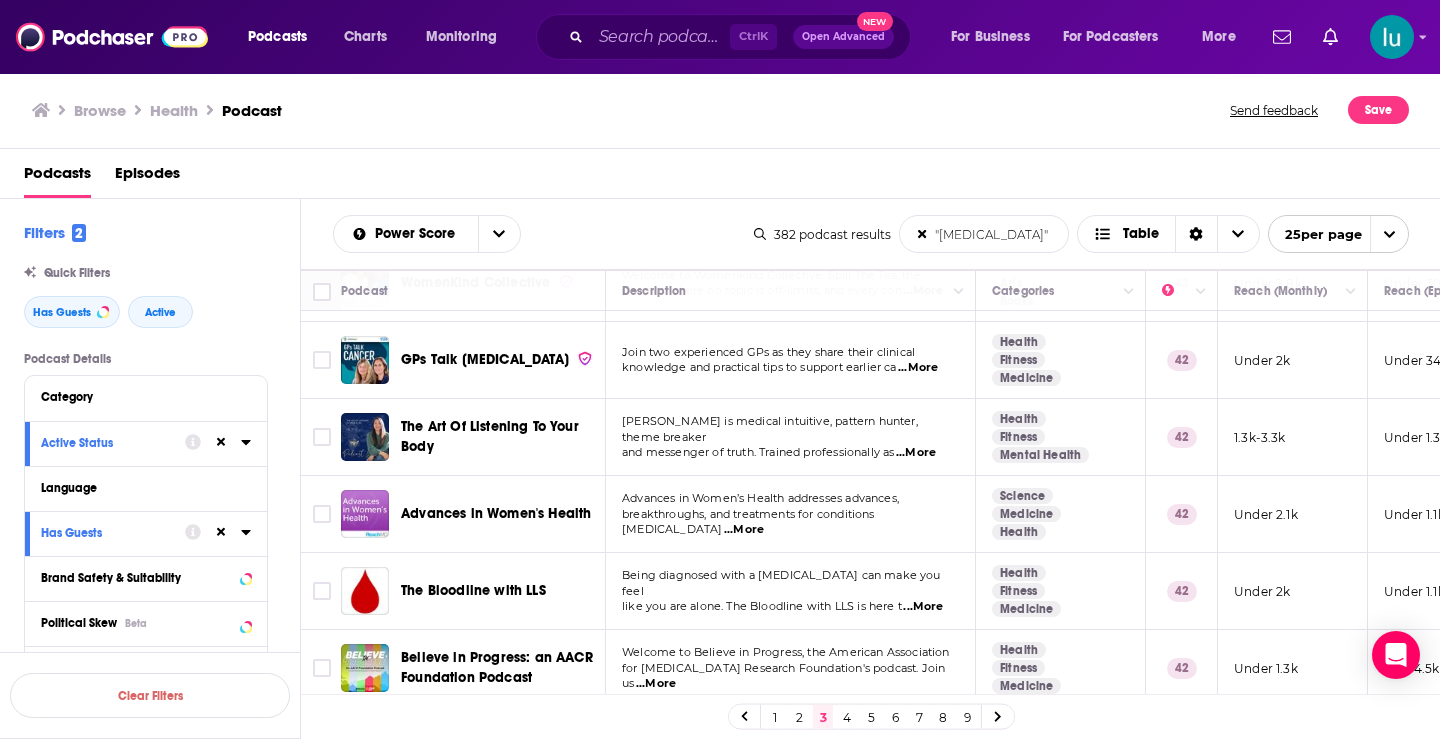 click on "...More" at bounding box center [744, 530] 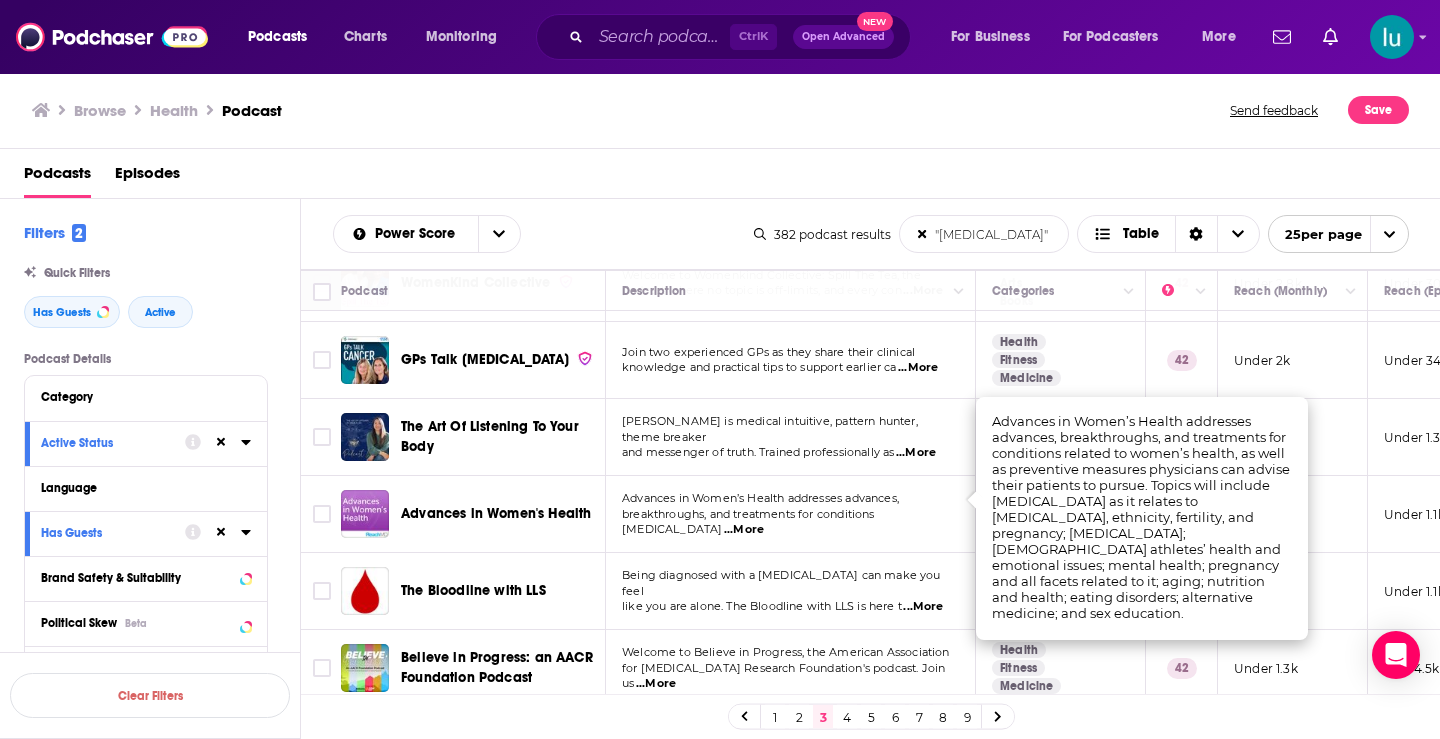 click on "Podcasts" at bounding box center [57, 177] 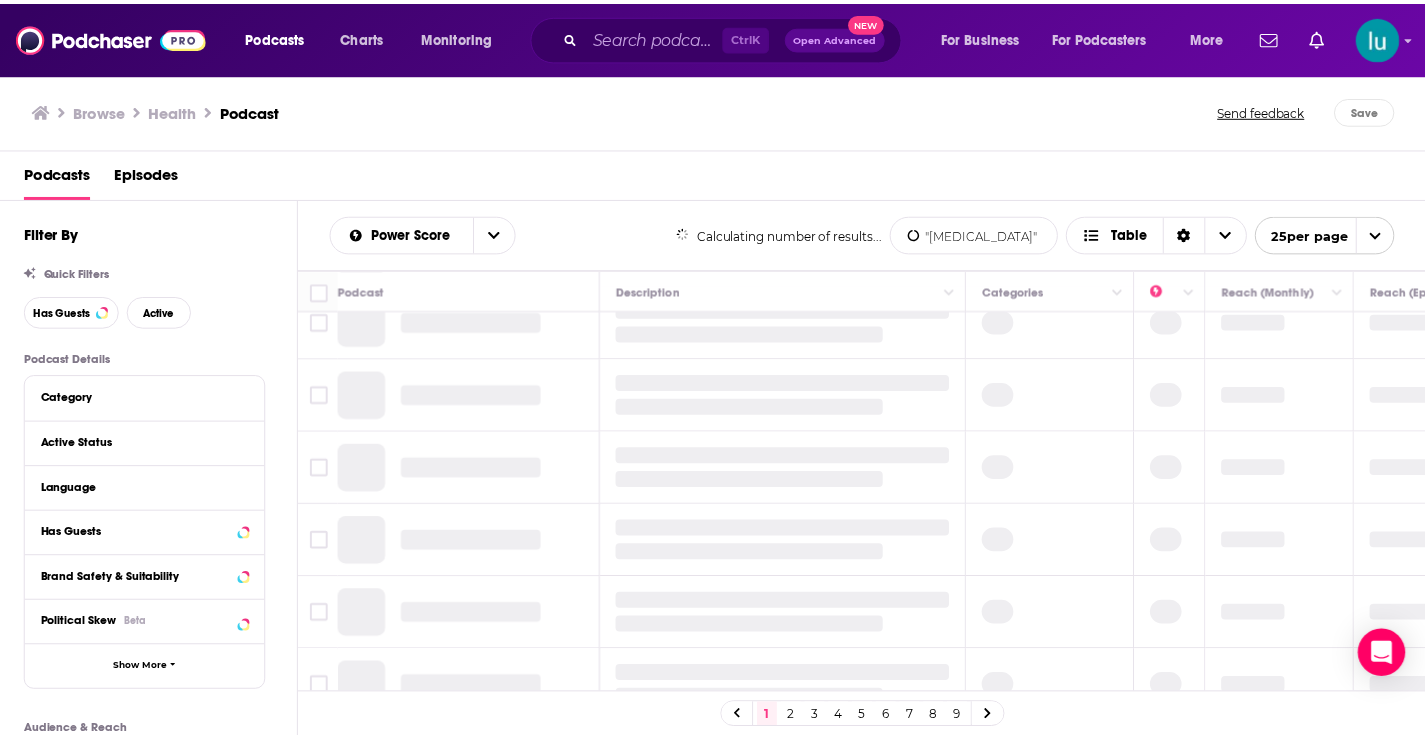scroll, scrollTop: 0, scrollLeft: 0, axis: both 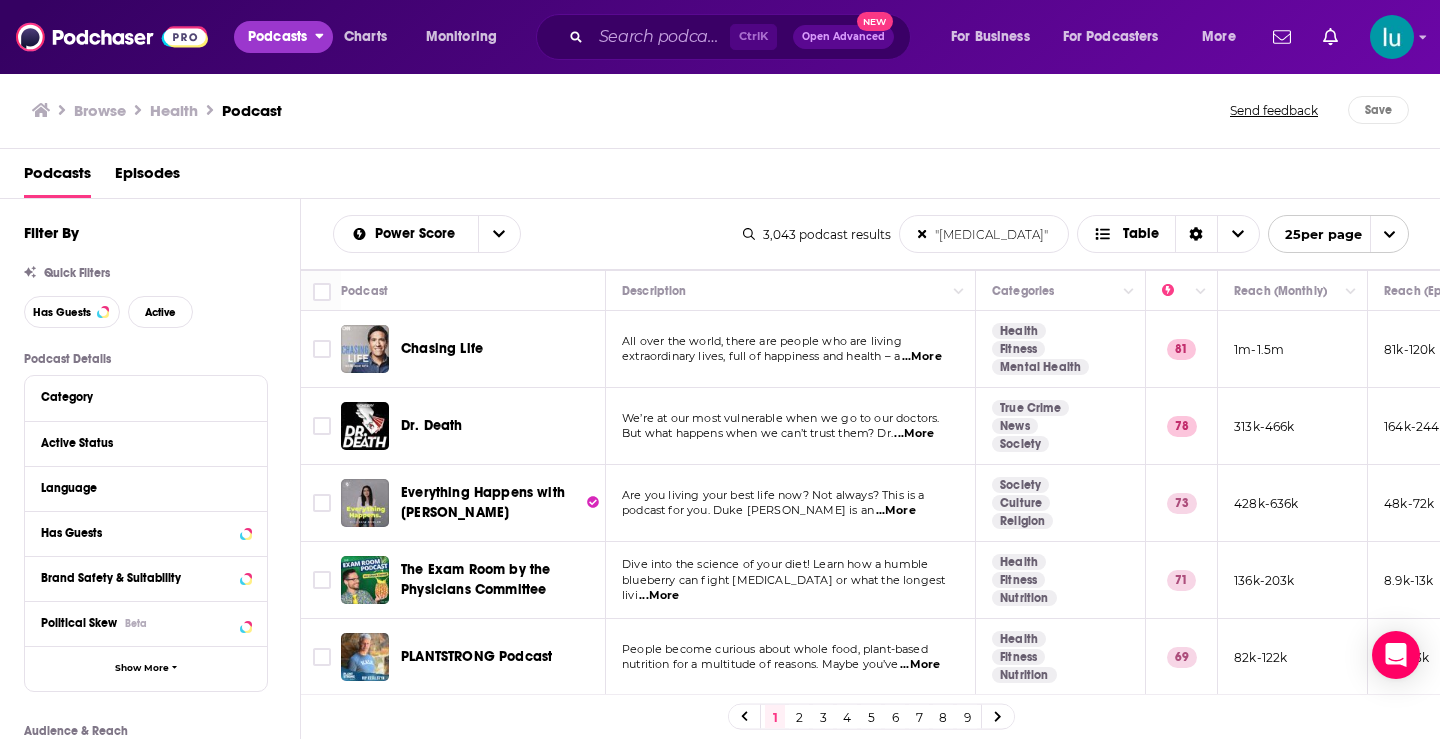 click on "Podcasts" at bounding box center [277, 37] 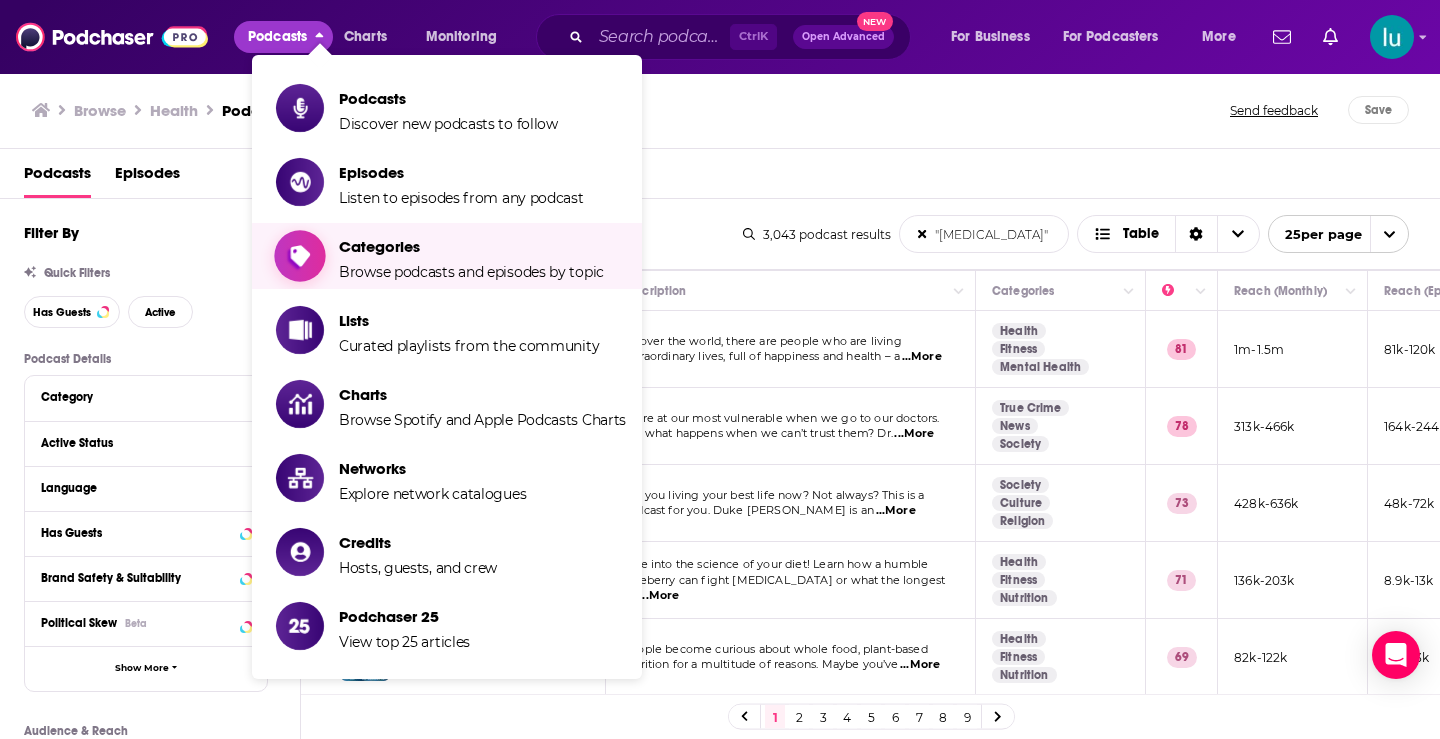 click on "Categories" at bounding box center [471, 246] 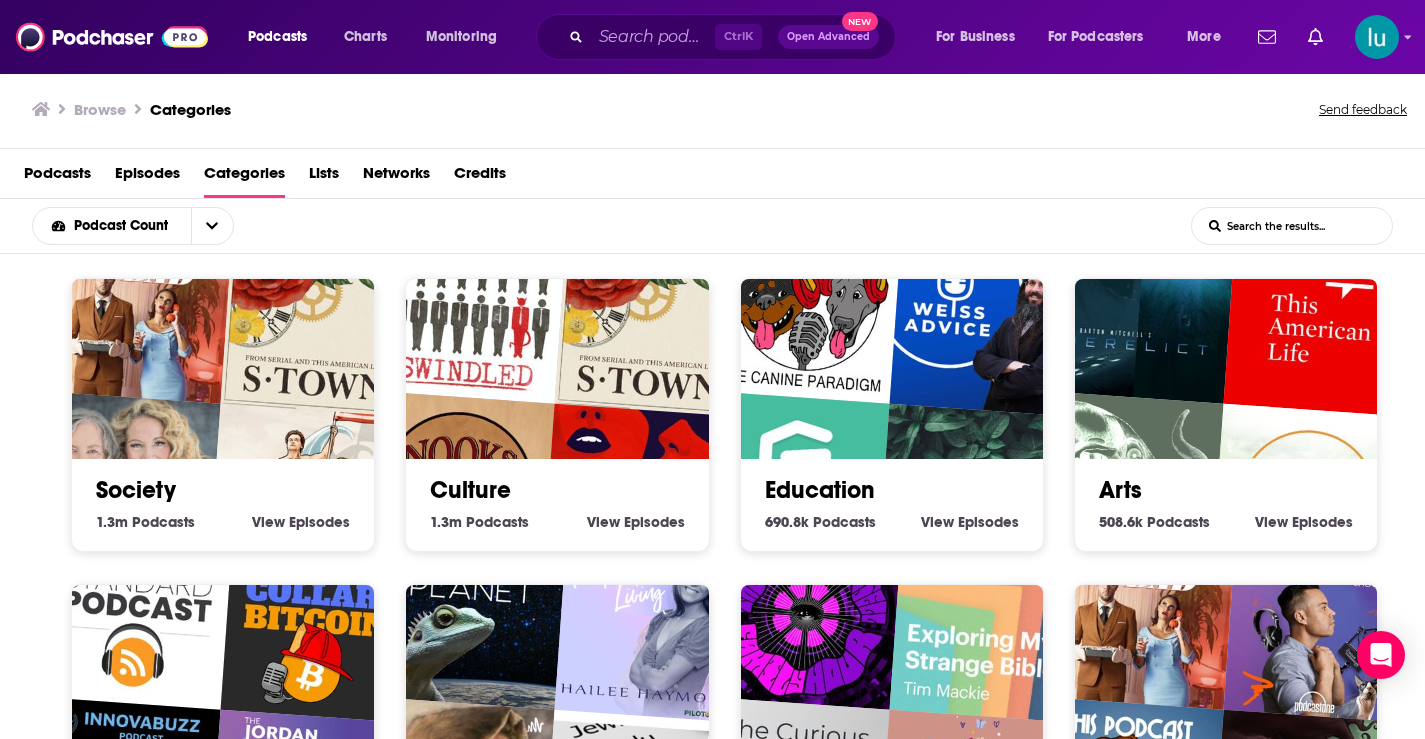 scroll, scrollTop: 4, scrollLeft: 0, axis: vertical 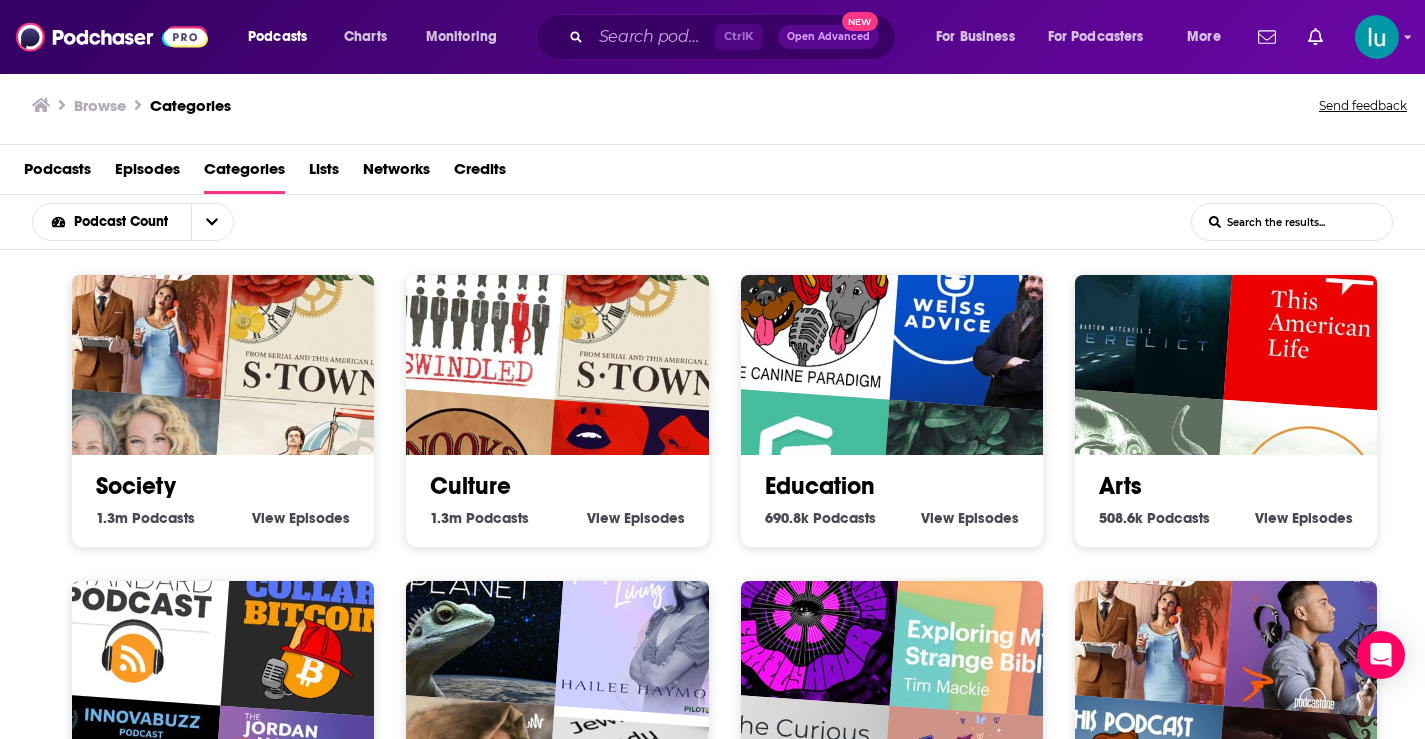 type 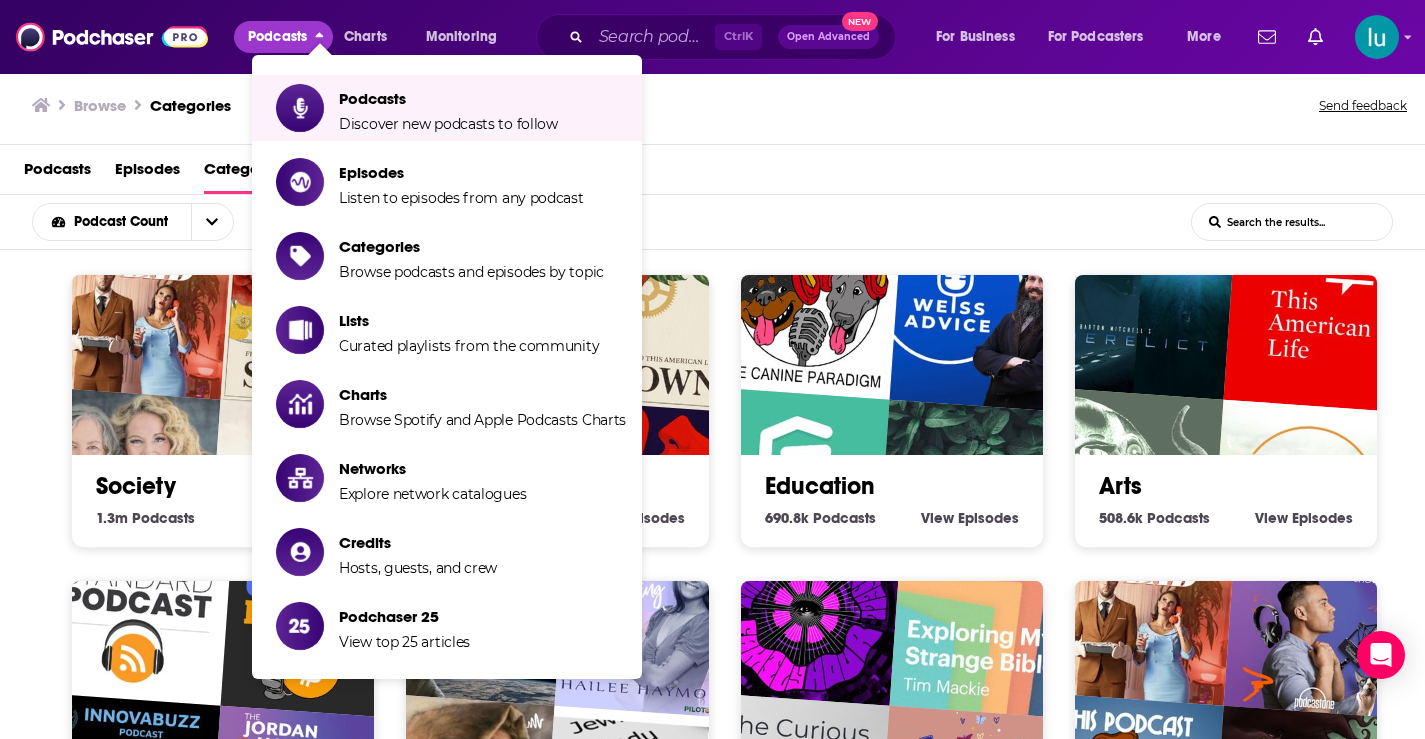 click on "Podcasts Discover new podcasts to follow Episodes Listen to episodes from any podcast Categories Browse podcasts and episodes by topic Lists Curated playlists from the community Charts Browse Spotify and Apple Podcasts Charts Networks Explore network catalogues  Credits Hosts, guests, and crew Podchaser 25 View top 25 articles" at bounding box center [511, 373] 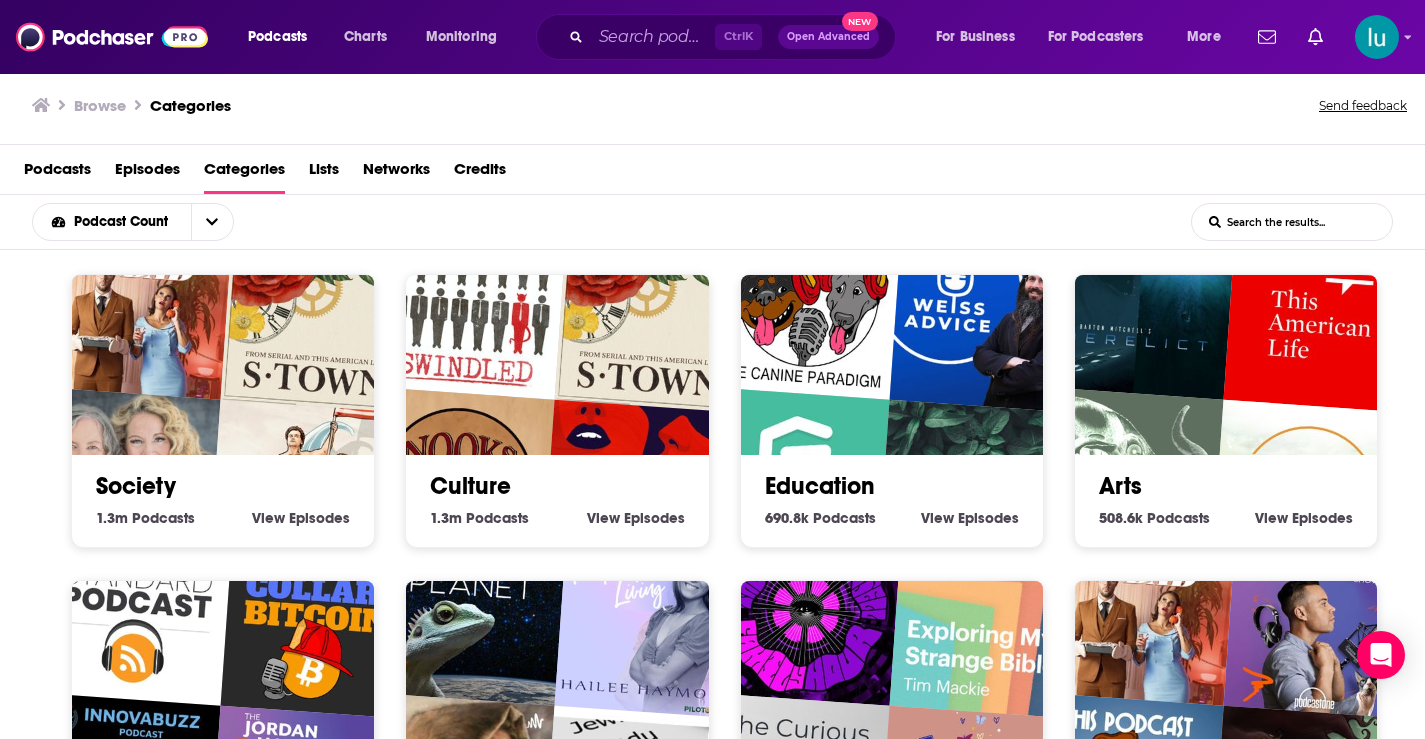 click on "Society 1.3m   Society   Podcasts View   Society   Episodes" at bounding box center (223, 411) 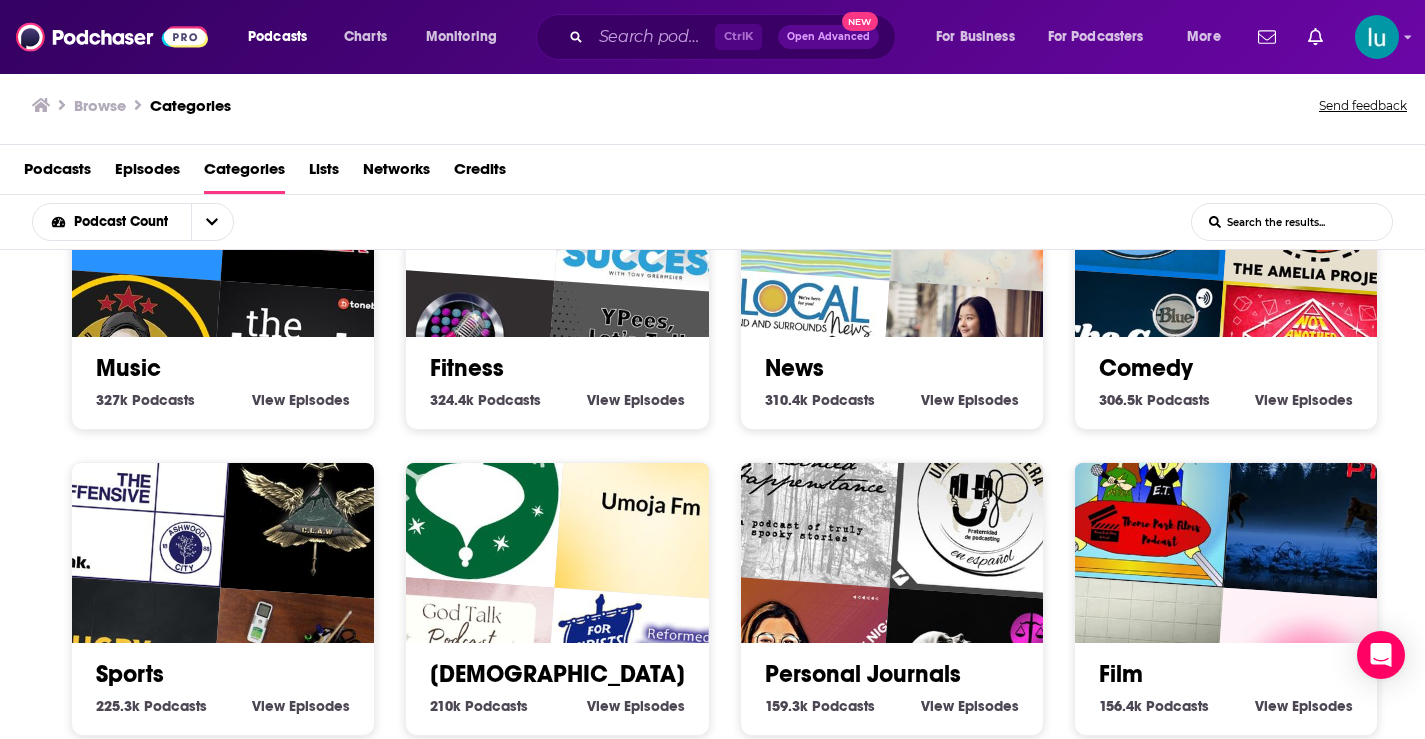 scroll, scrollTop: 760, scrollLeft: 0, axis: vertical 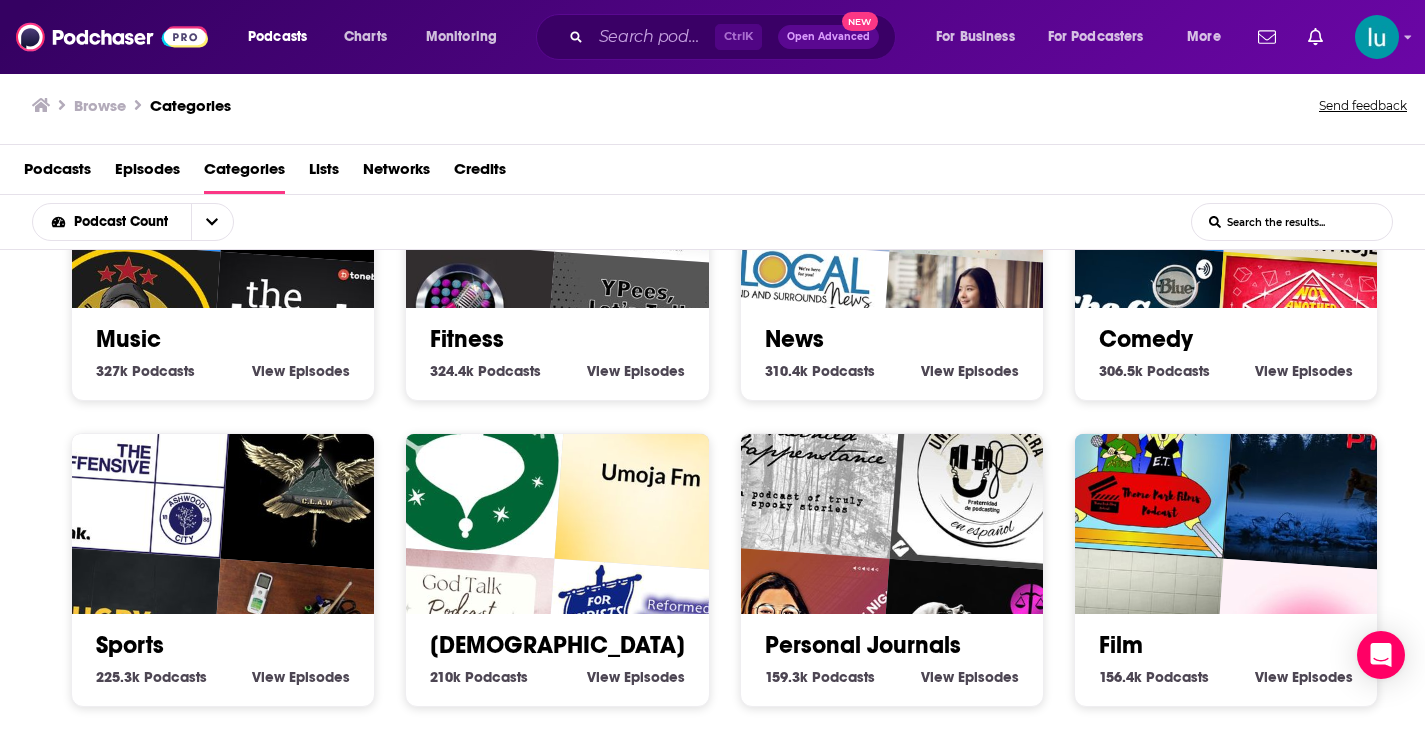 click at bounding box center (137, 462) 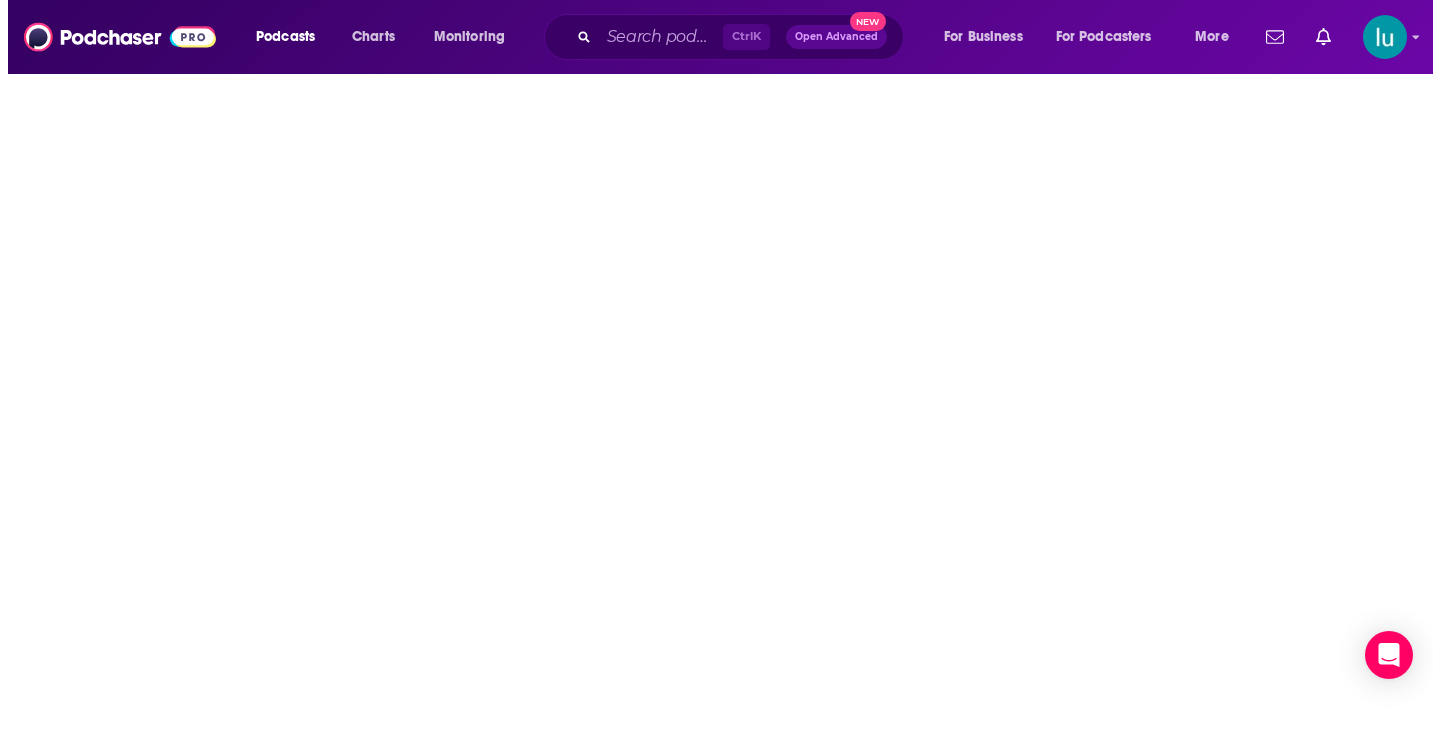 scroll, scrollTop: 0, scrollLeft: 0, axis: both 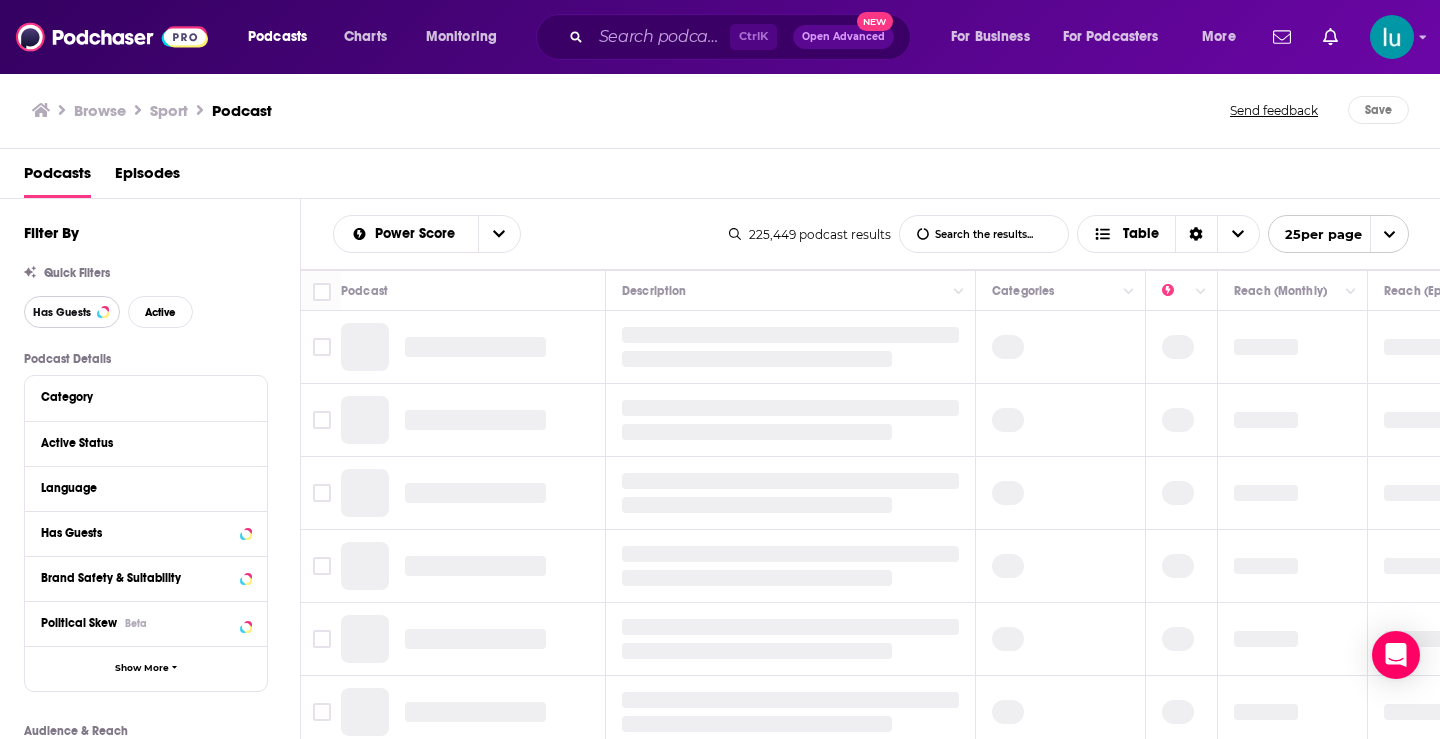 click on "Has Guests" at bounding box center (72, 312) 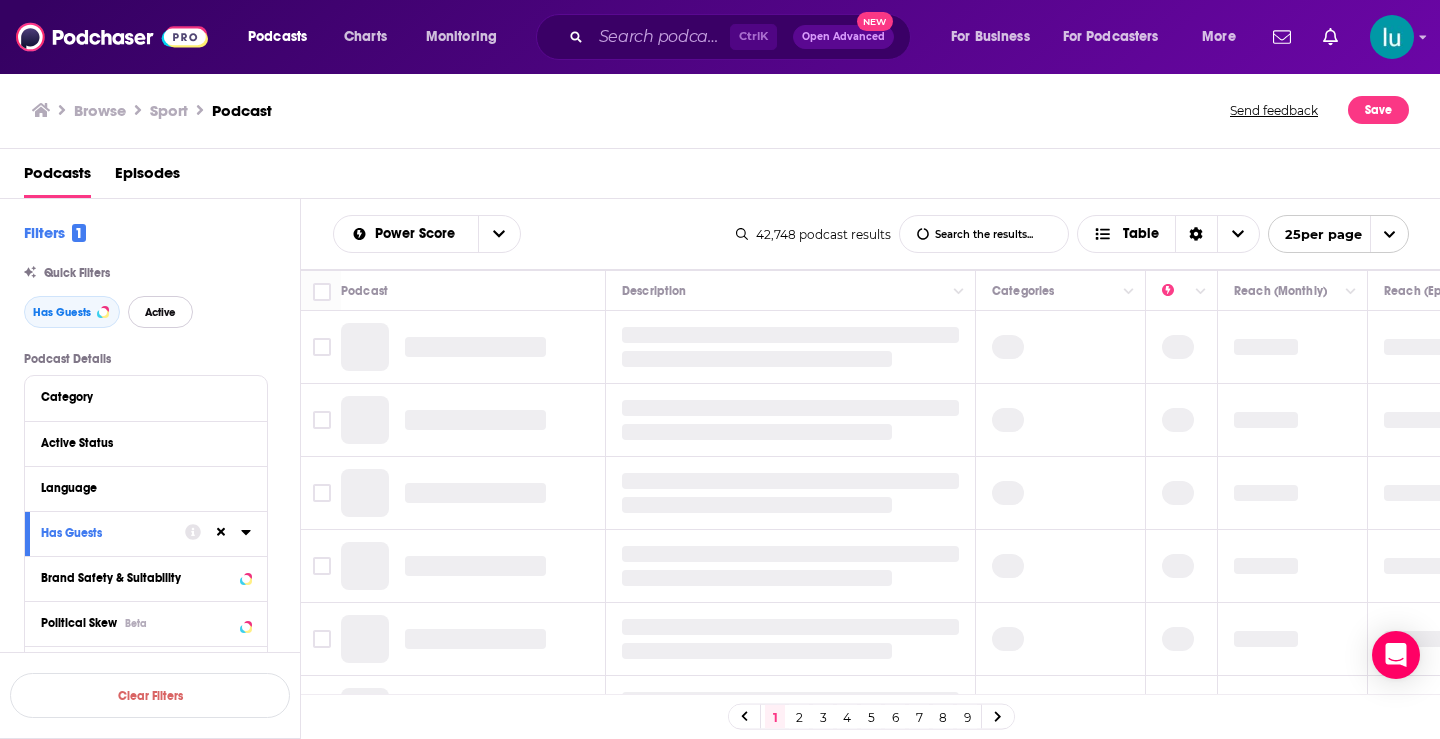 click on "Active" at bounding box center [160, 312] 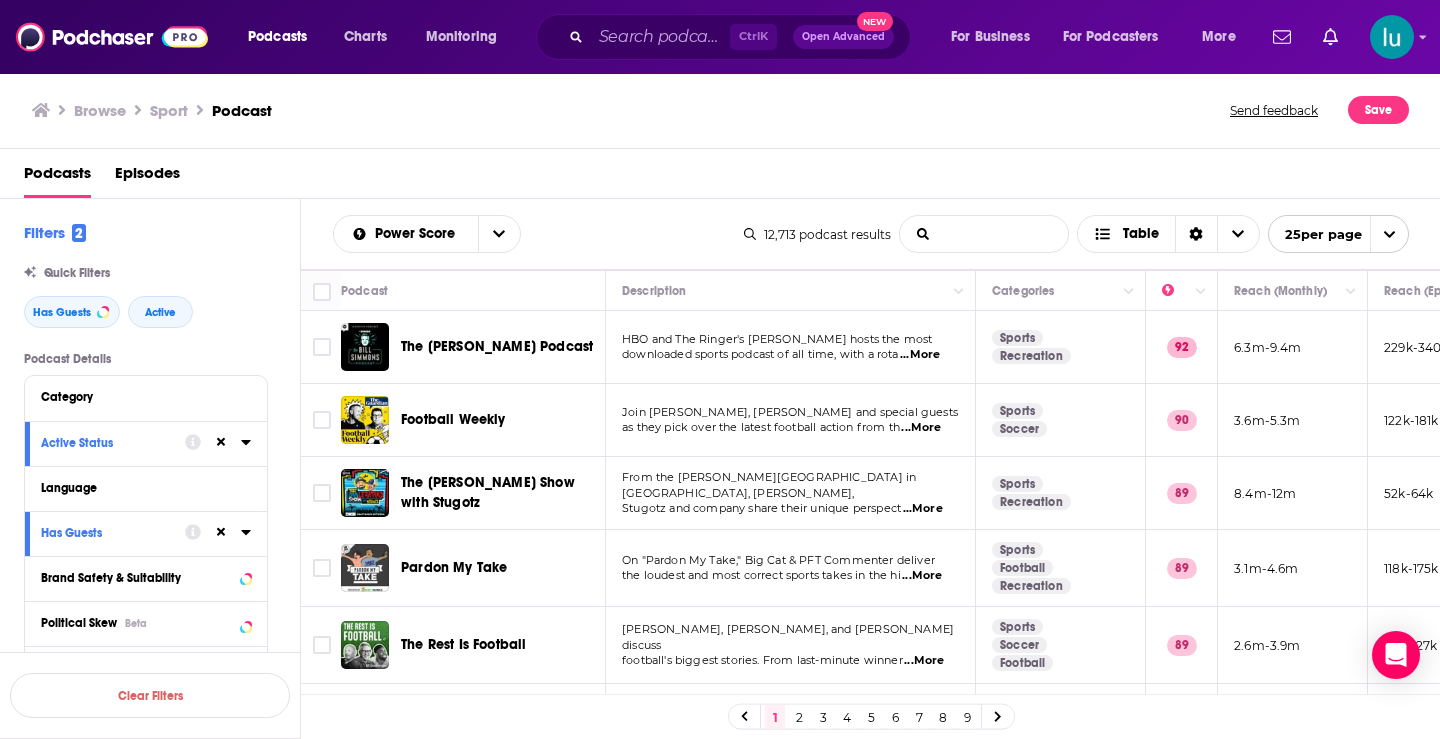click on "List Search Input" at bounding box center [984, 234] 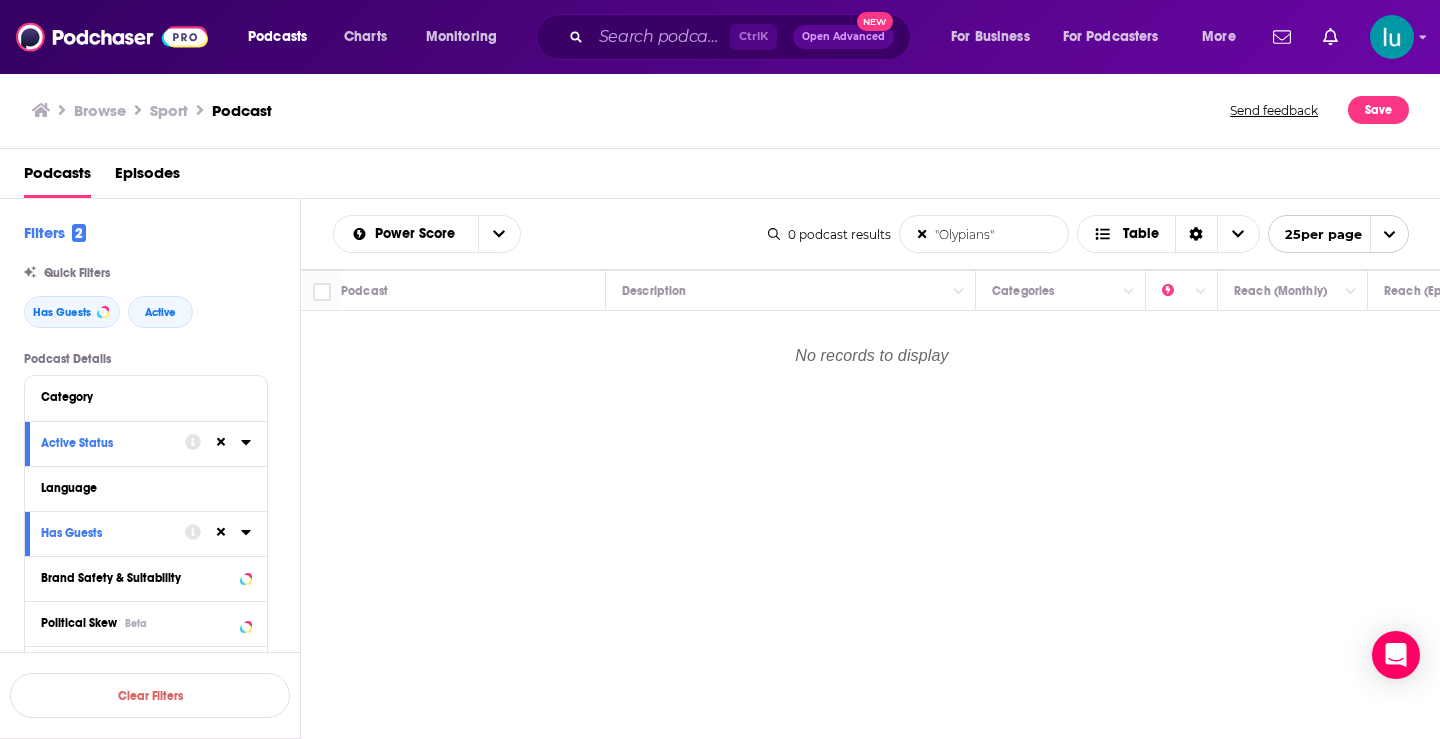 click on ""Olypians"" at bounding box center (984, 234) 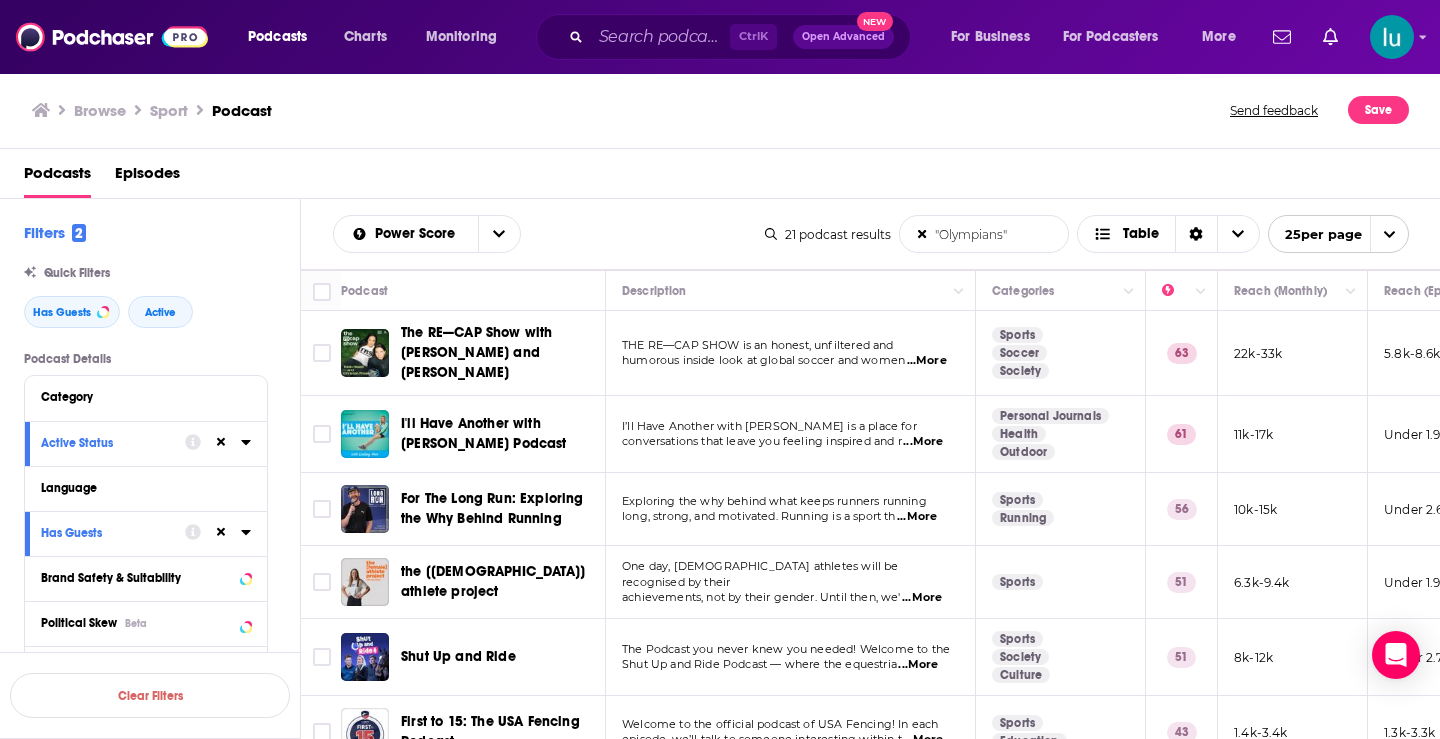 type on ""Olympians"" 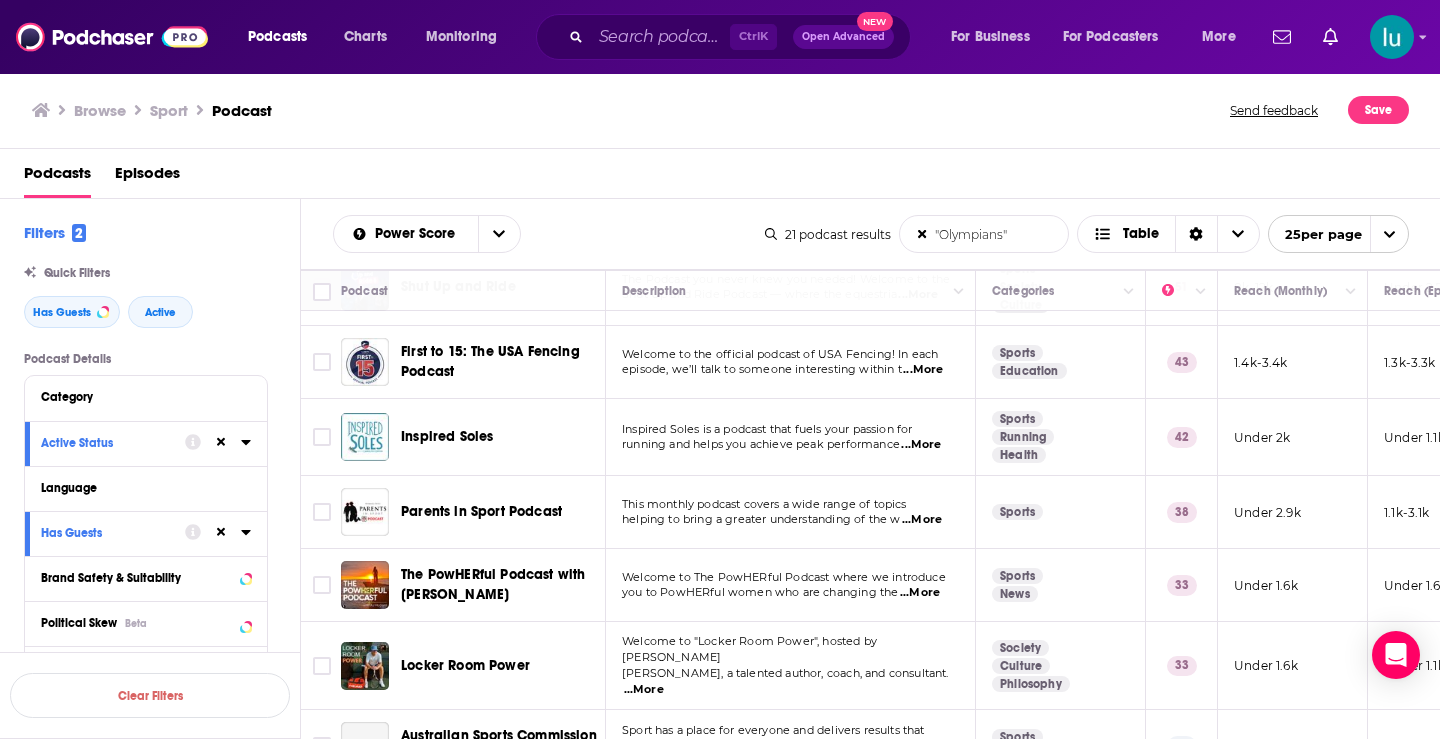 scroll, scrollTop: 381, scrollLeft: 0, axis: vertical 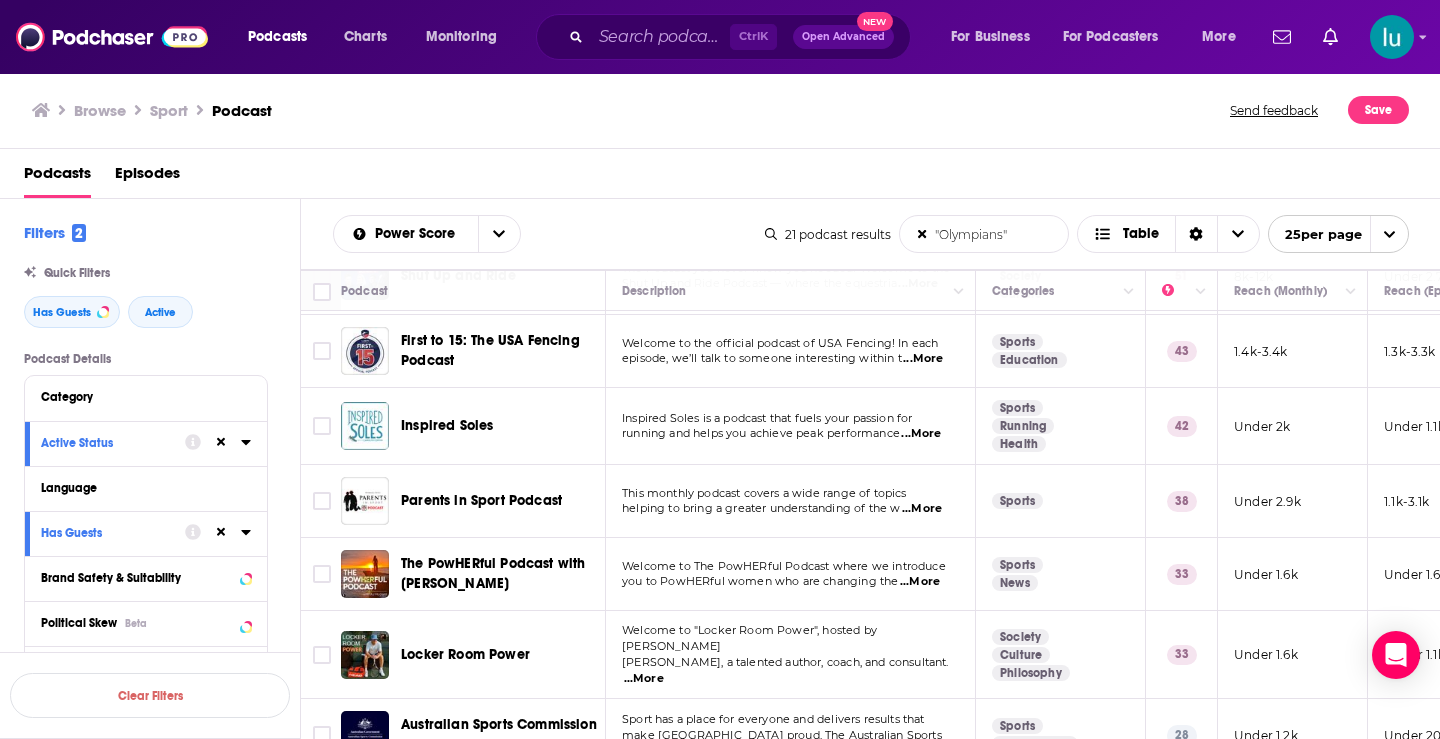 click on "...More" at bounding box center [920, 582] 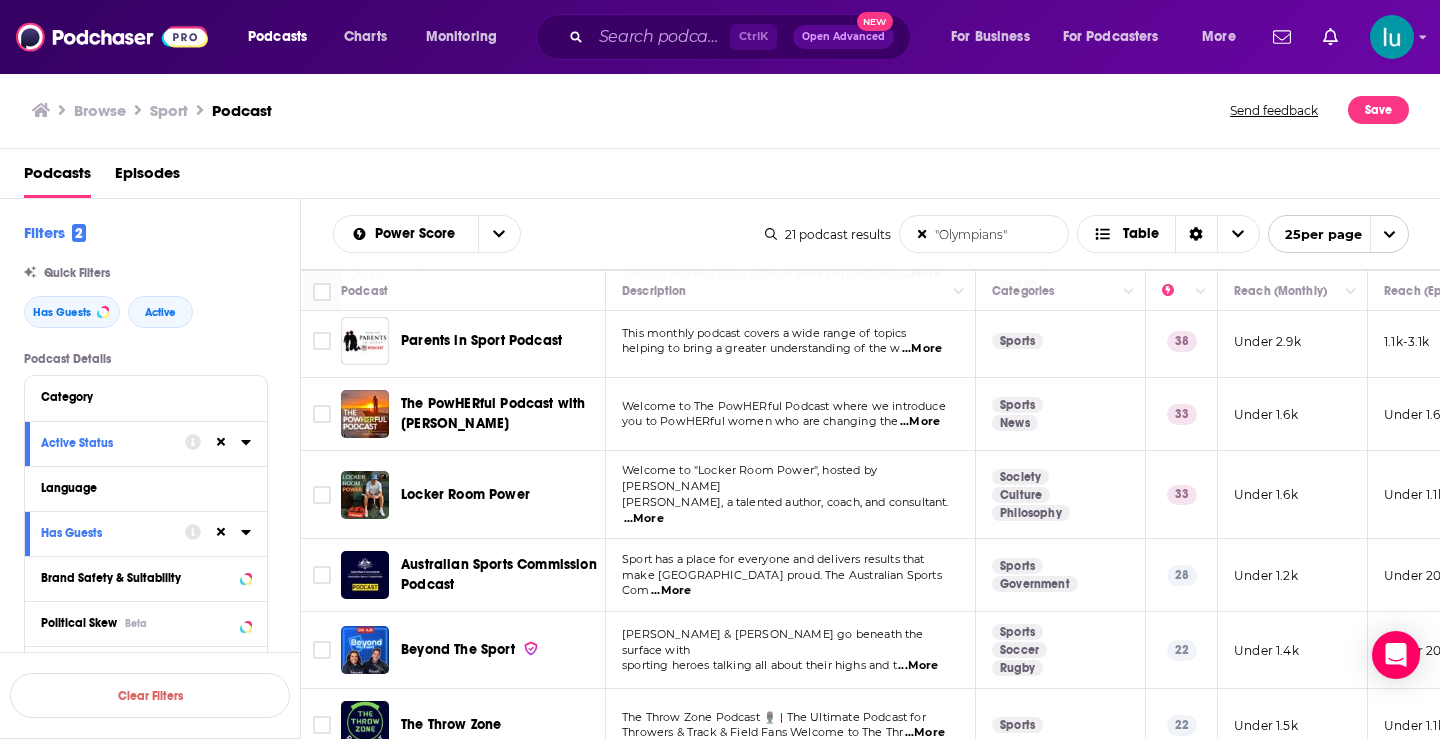 scroll, scrollTop: 661, scrollLeft: 0, axis: vertical 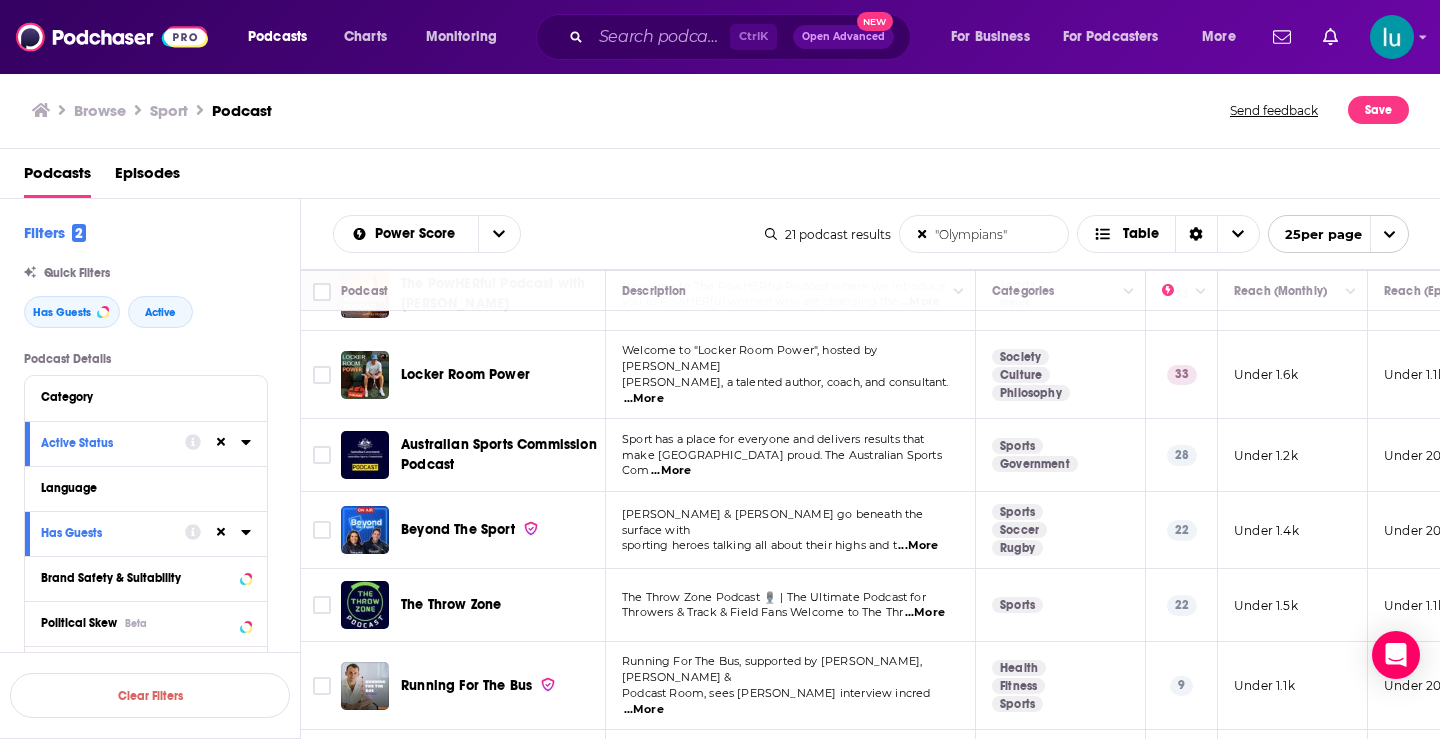 click on "...More" at bounding box center [918, 546] 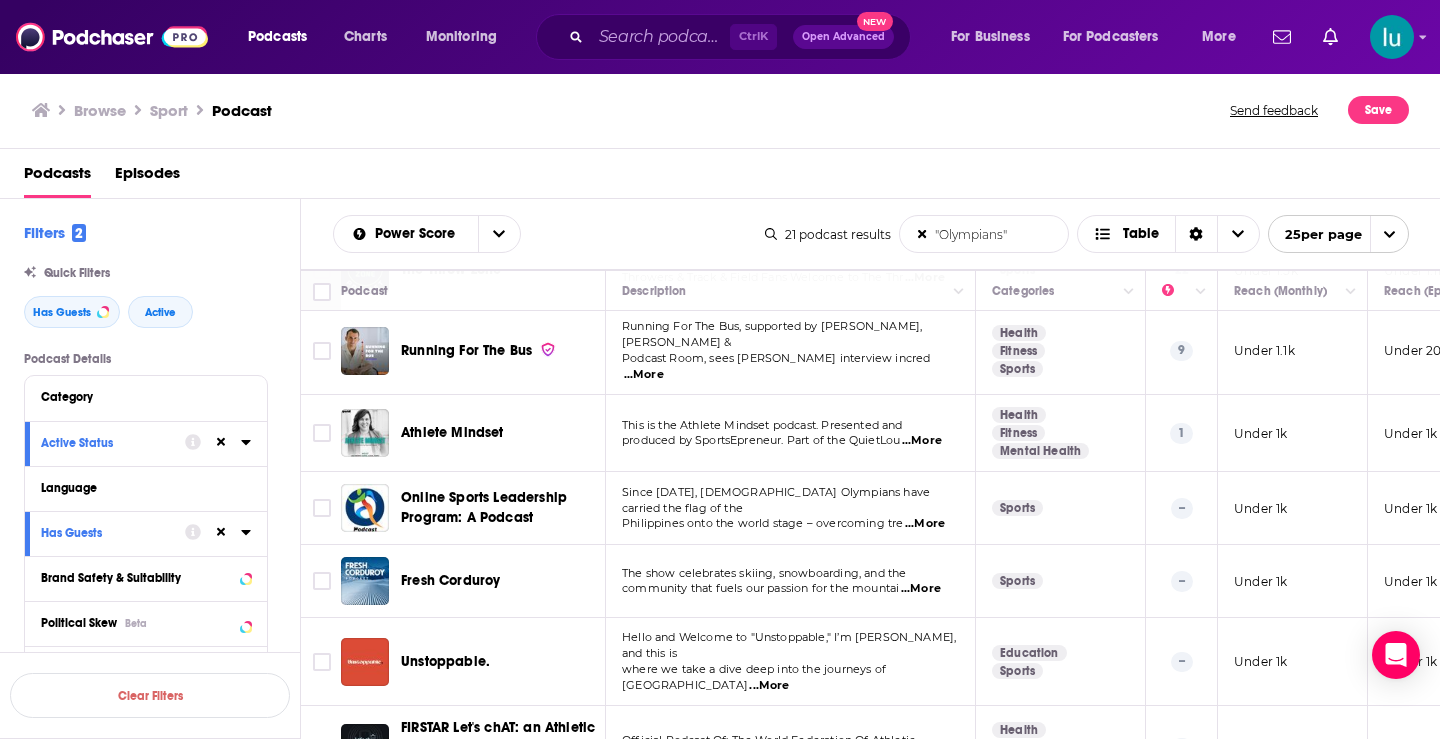 scroll, scrollTop: 1043, scrollLeft: 0, axis: vertical 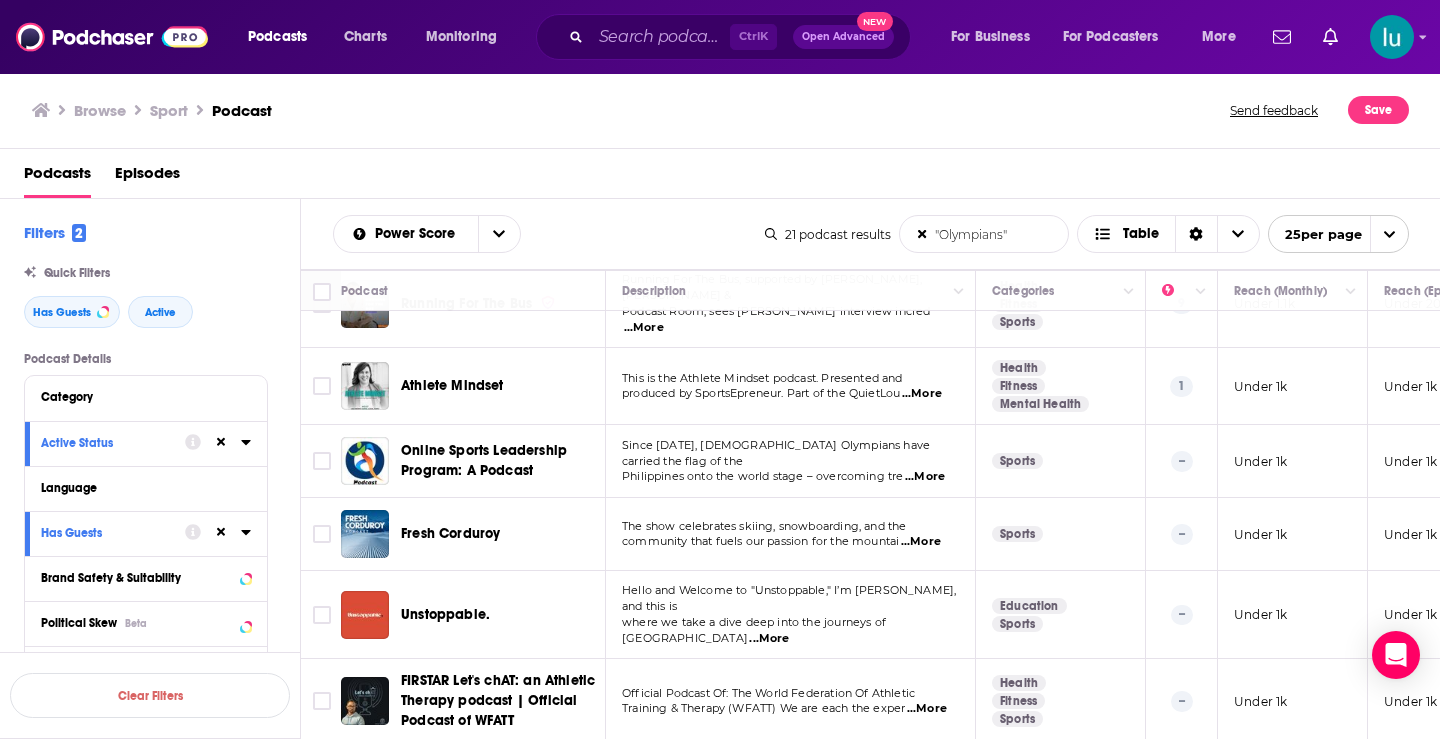 click on "...More" at bounding box center (769, 639) 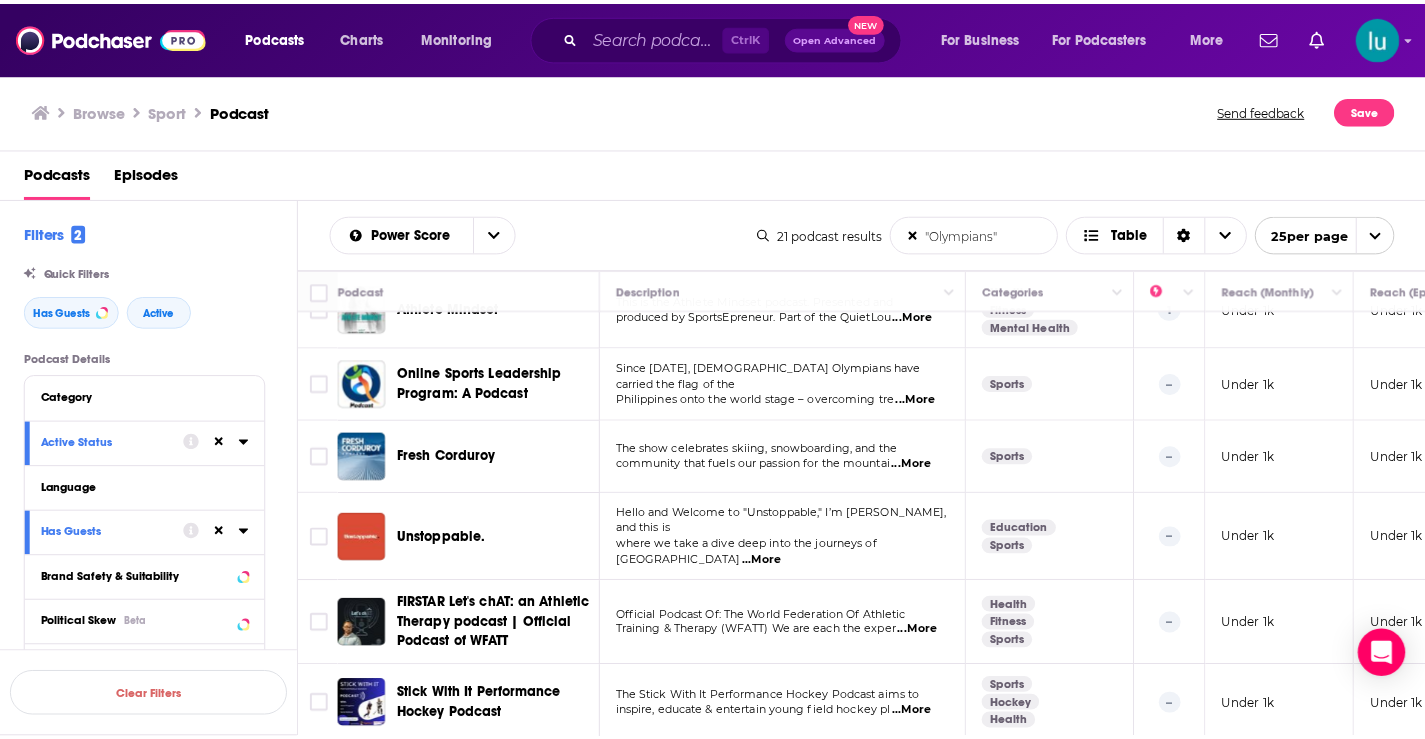 scroll, scrollTop: 1171, scrollLeft: 0, axis: vertical 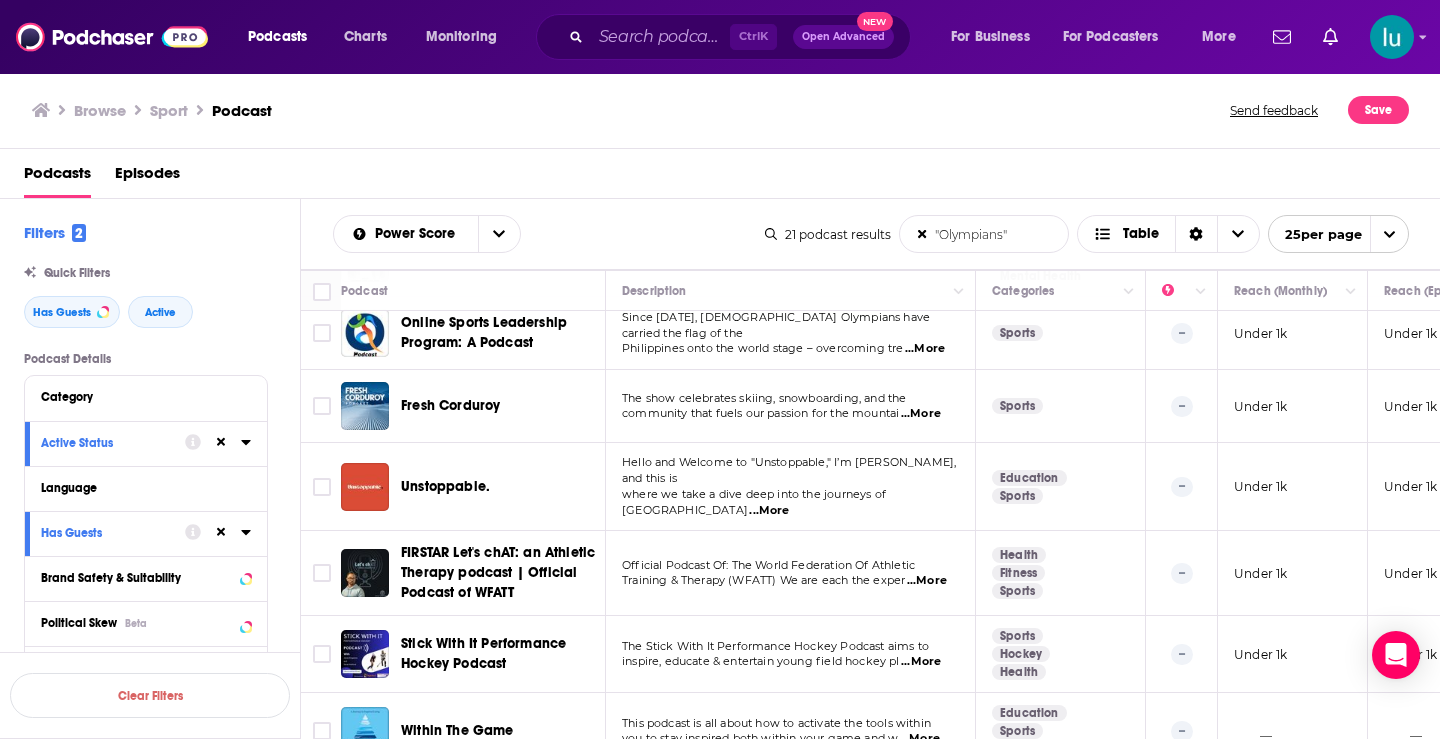 click on "...More" at bounding box center (920, 739) 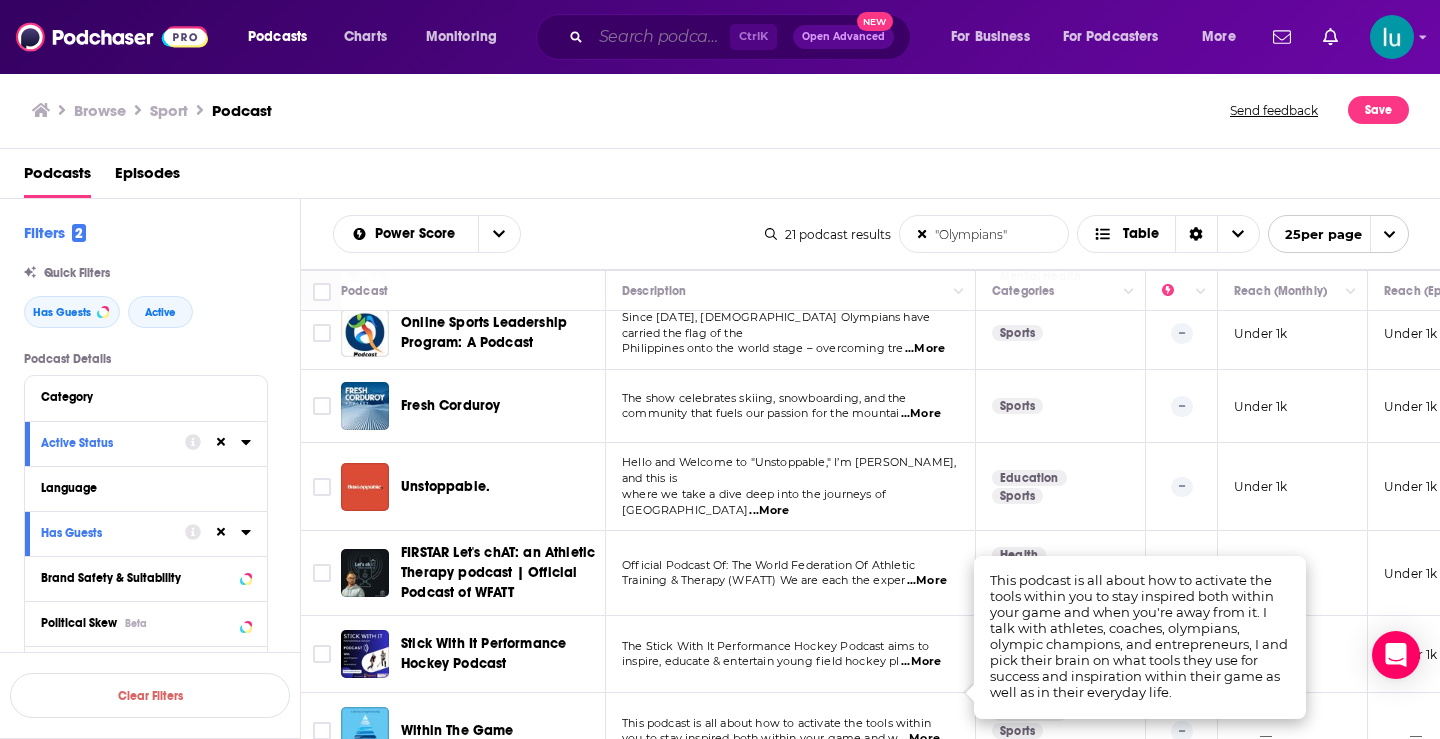 click at bounding box center [660, 37] 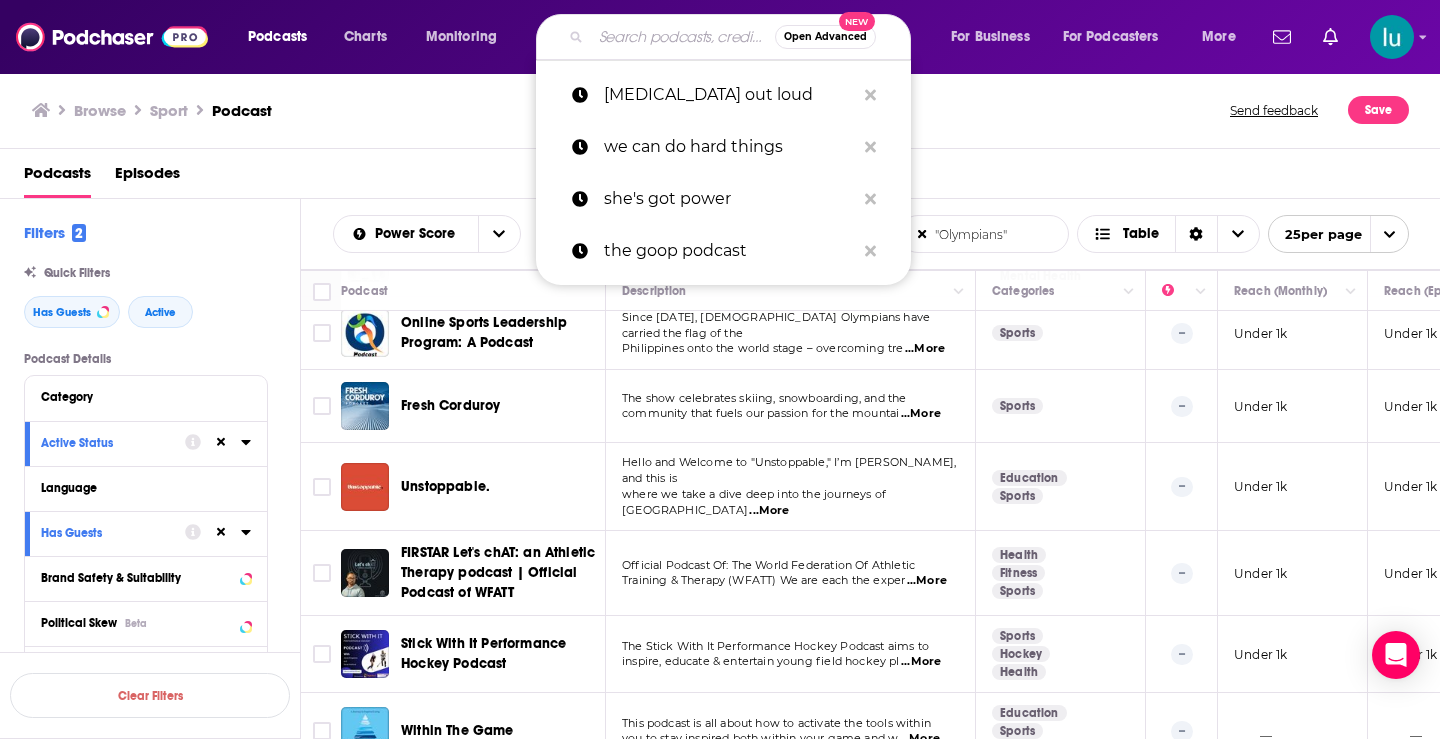 click on "Browse Sport Podcast" at bounding box center (632, 110) 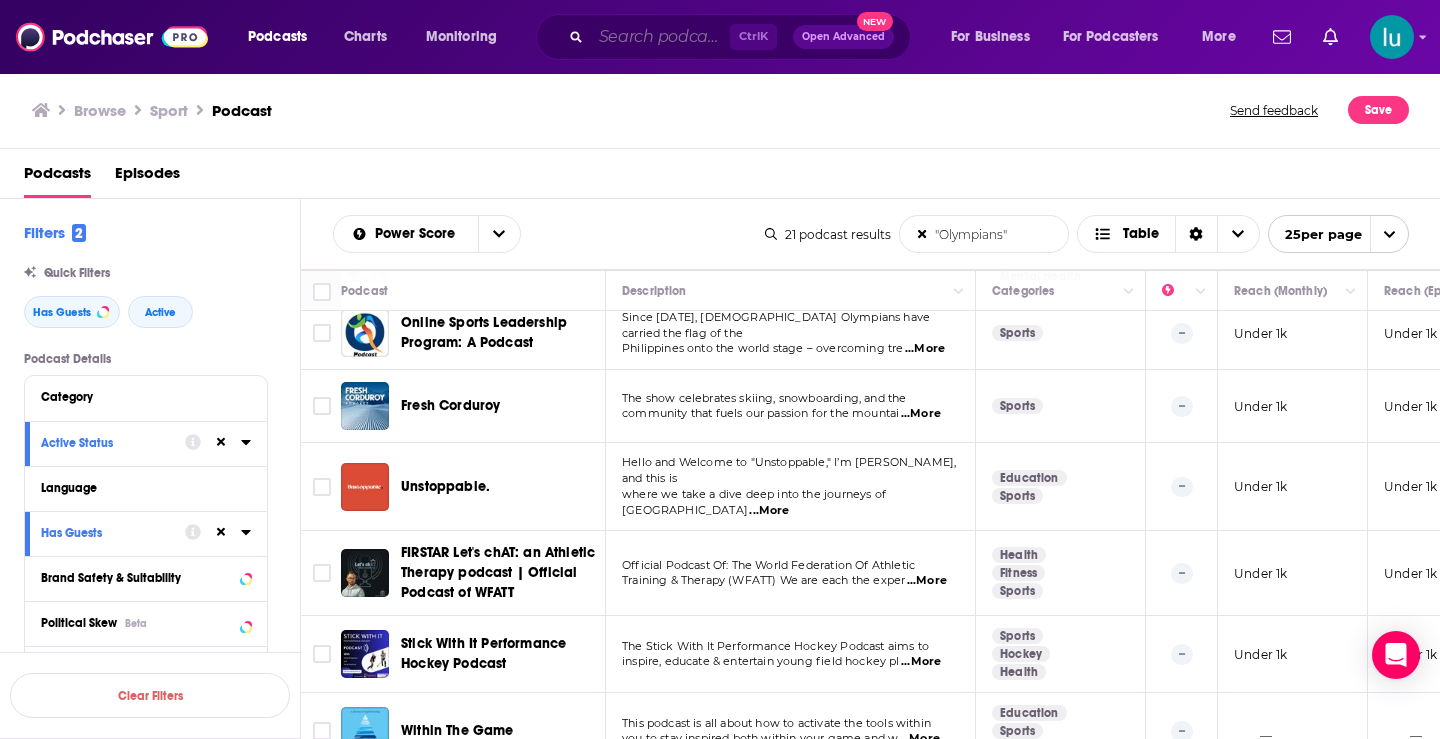 click at bounding box center (660, 37) 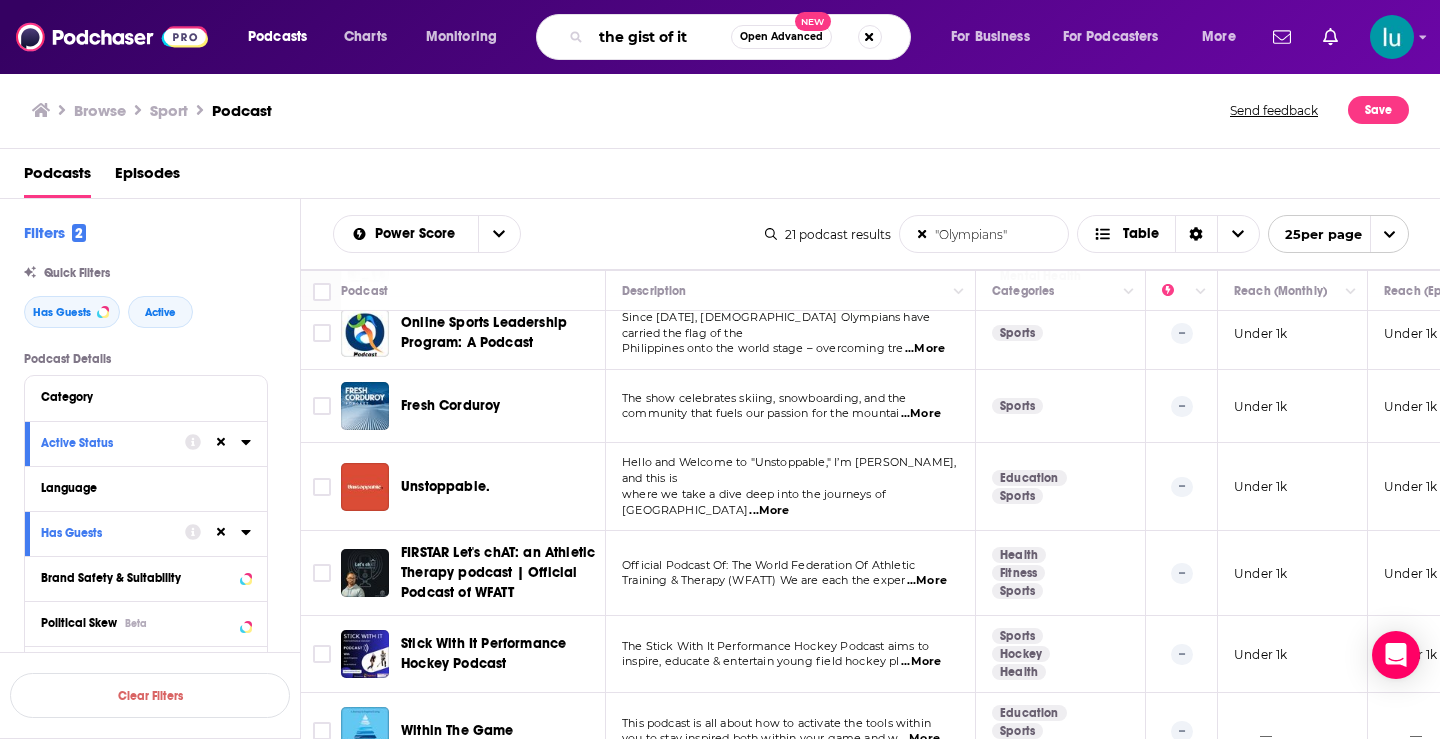 type on "the gist of it" 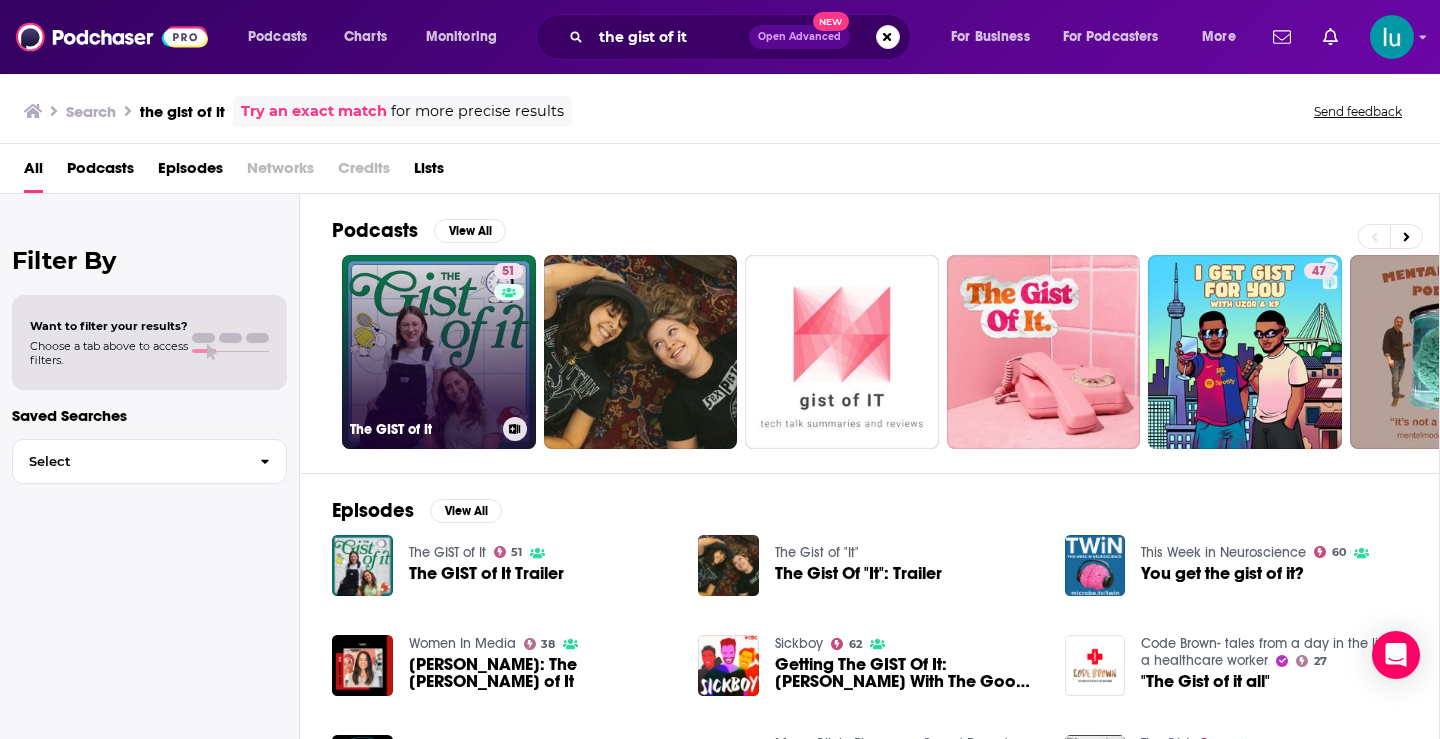 click on "51 The GIST of It" at bounding box center (439, 352) 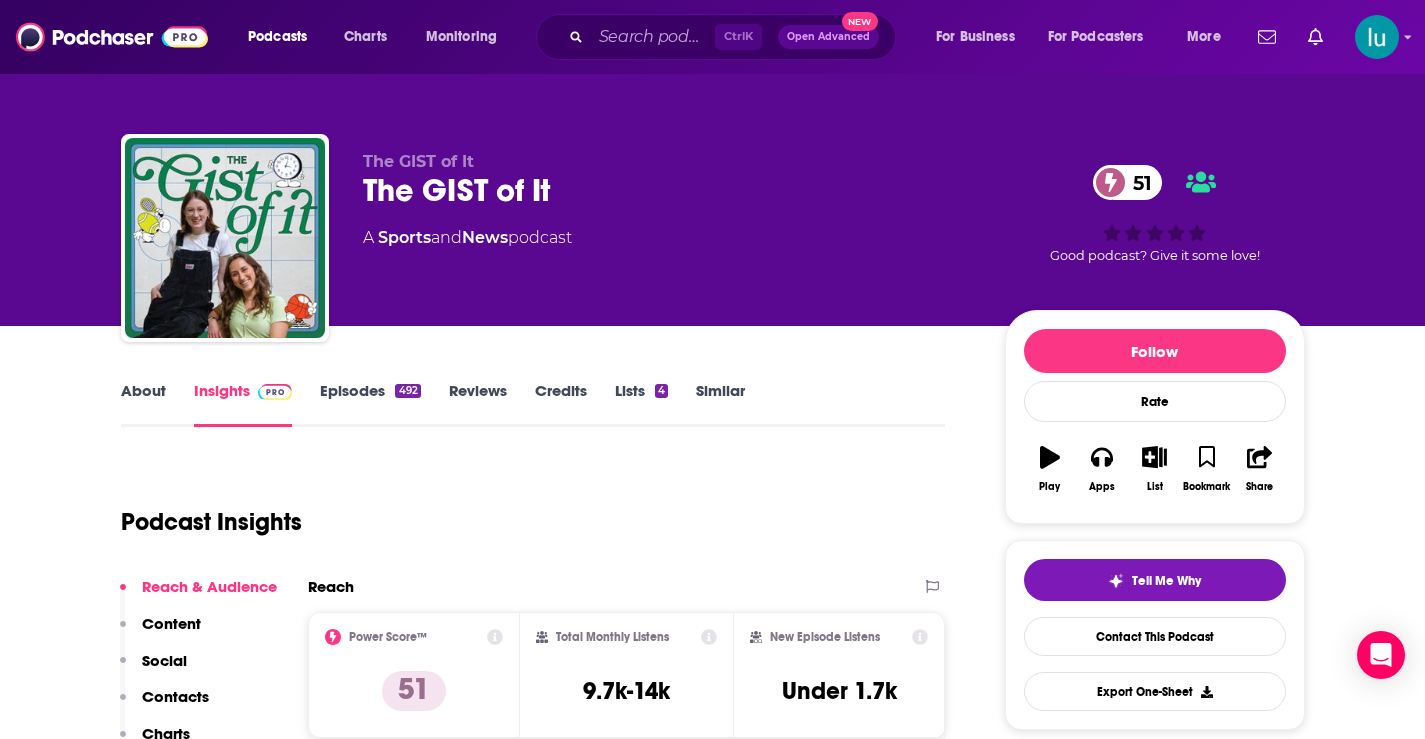 click on "About" at bounding box center [143, 404] 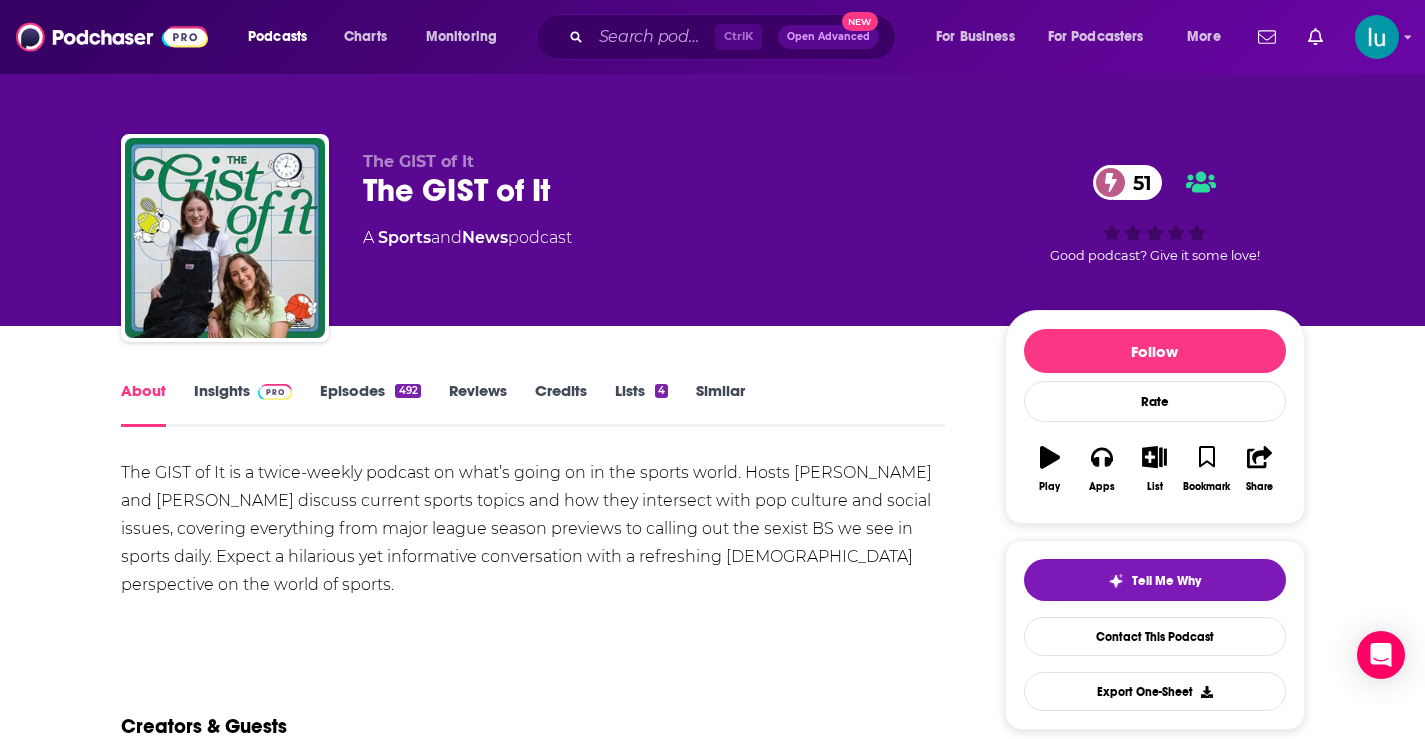 click on "Episodes 492" at bounding box center [370, 404] 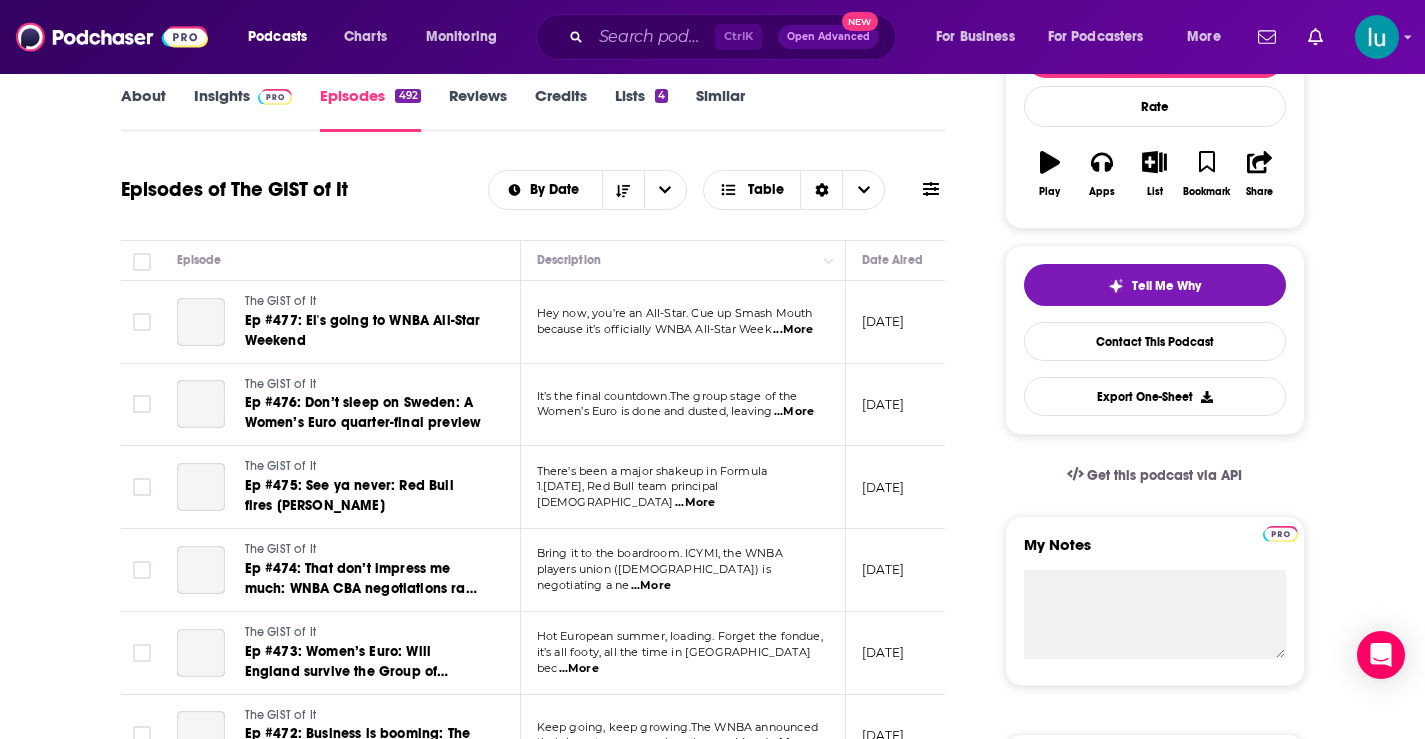scroll, scrollTop: 478, scrollLeft: 0, axis: vertical 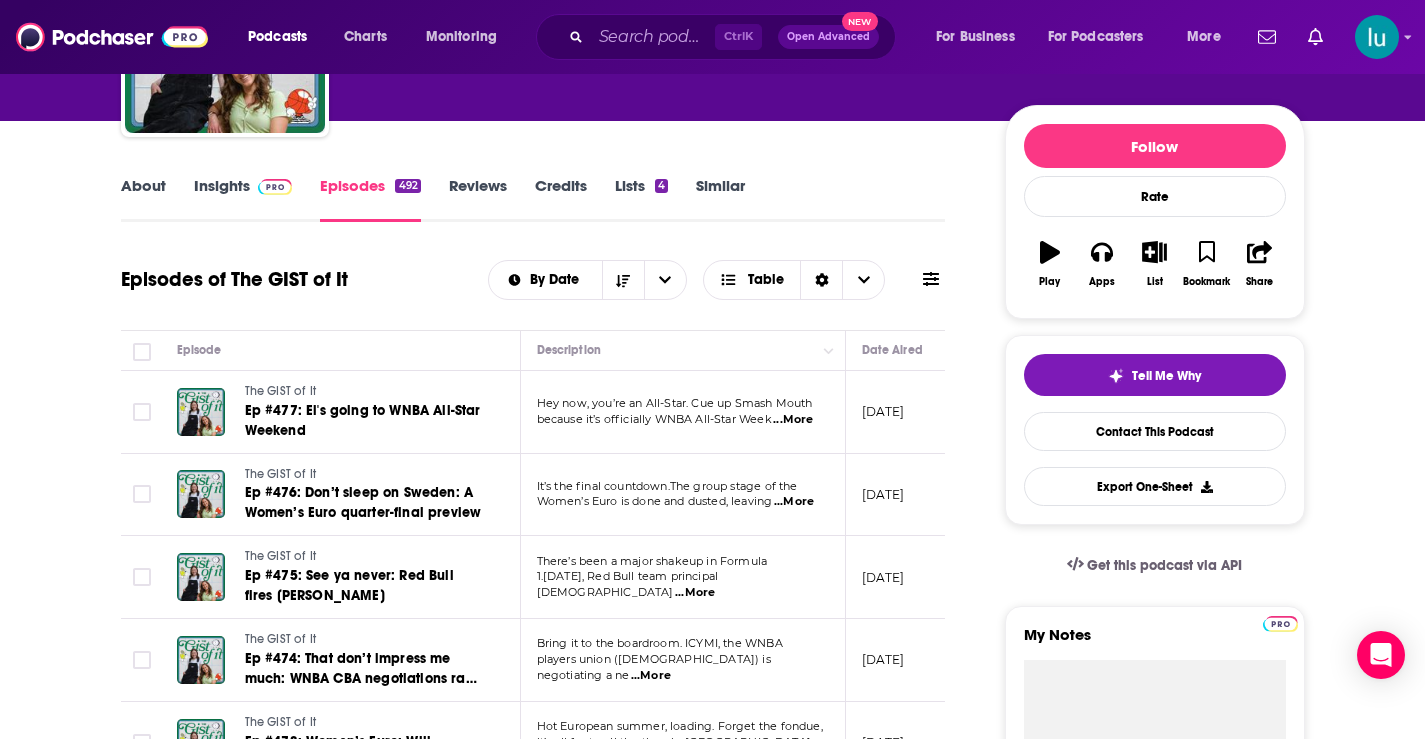 click on "...More" at bounding box center (695, 593) 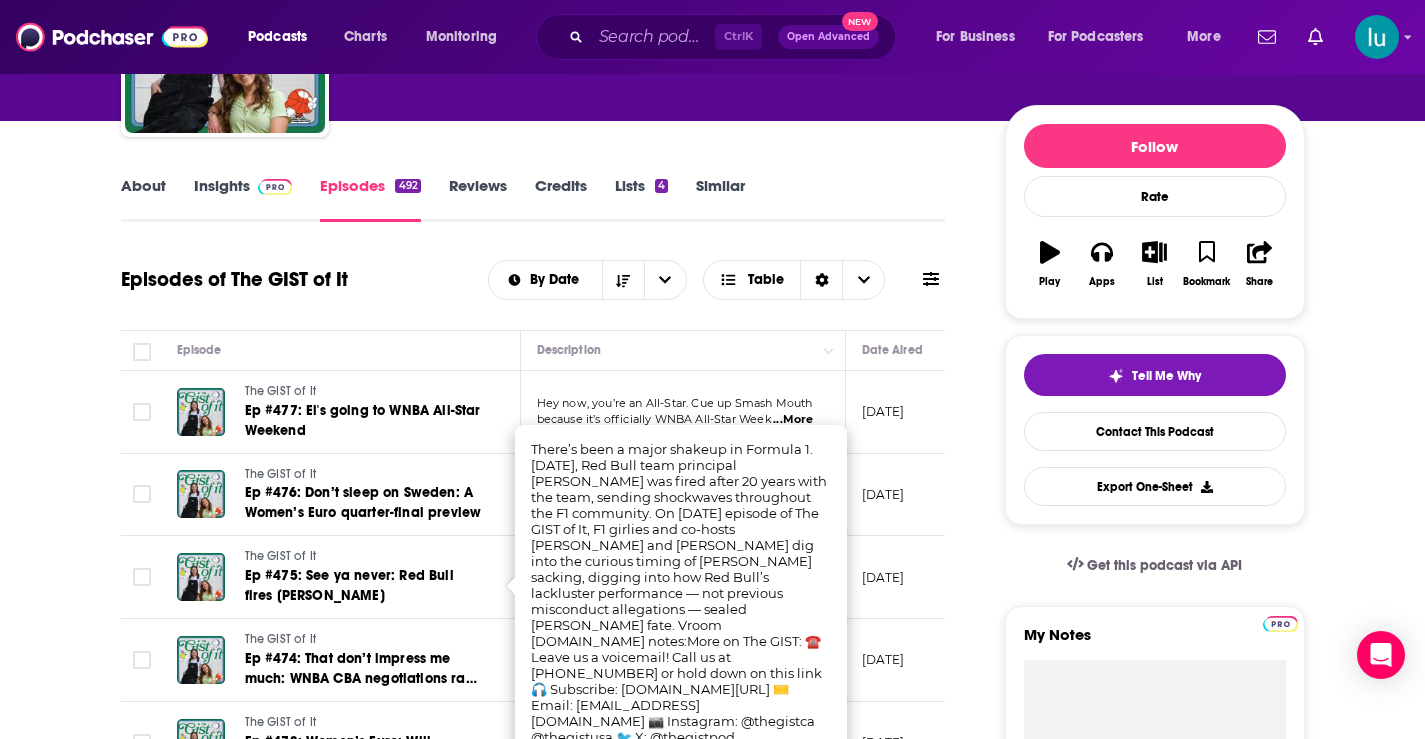 click on "July 17, 2025" at bounding box center [911, 412] 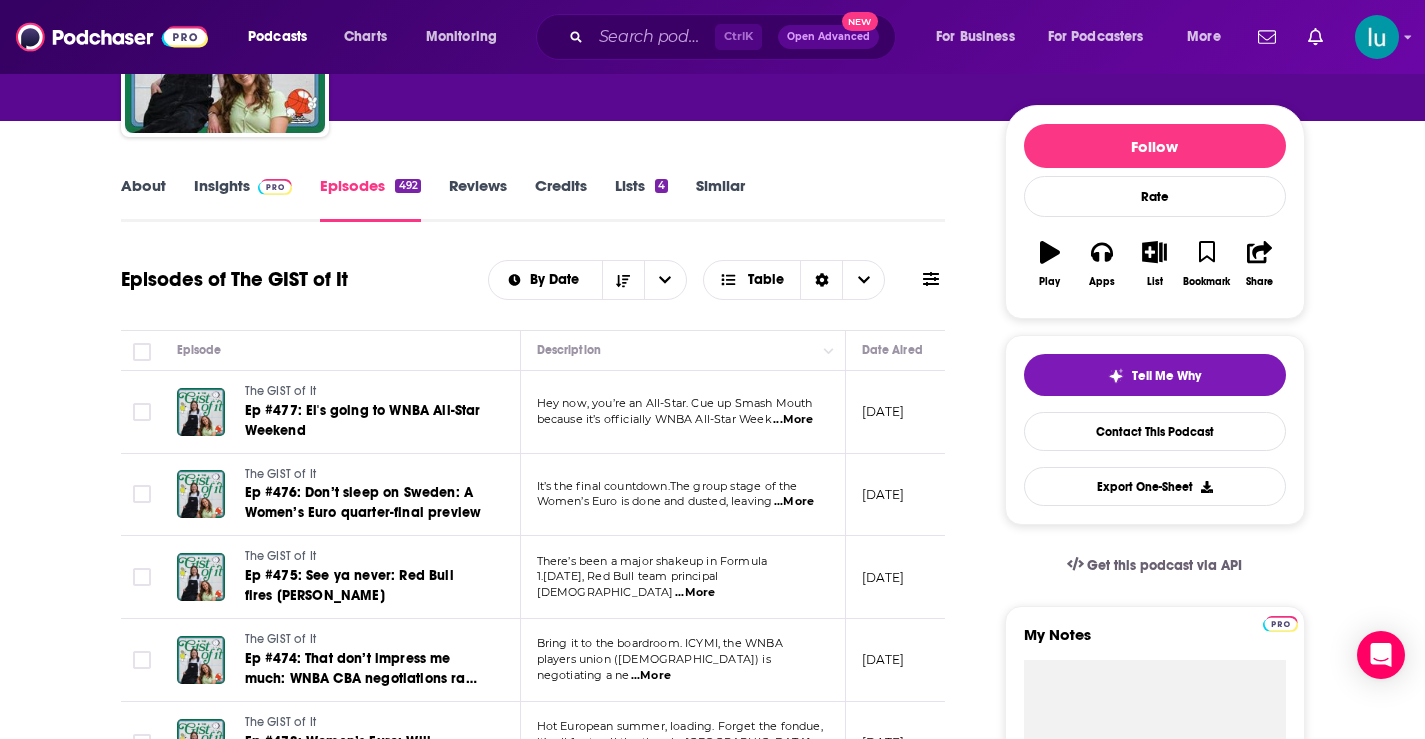 click on "...More" at bounding box center [651, 676] 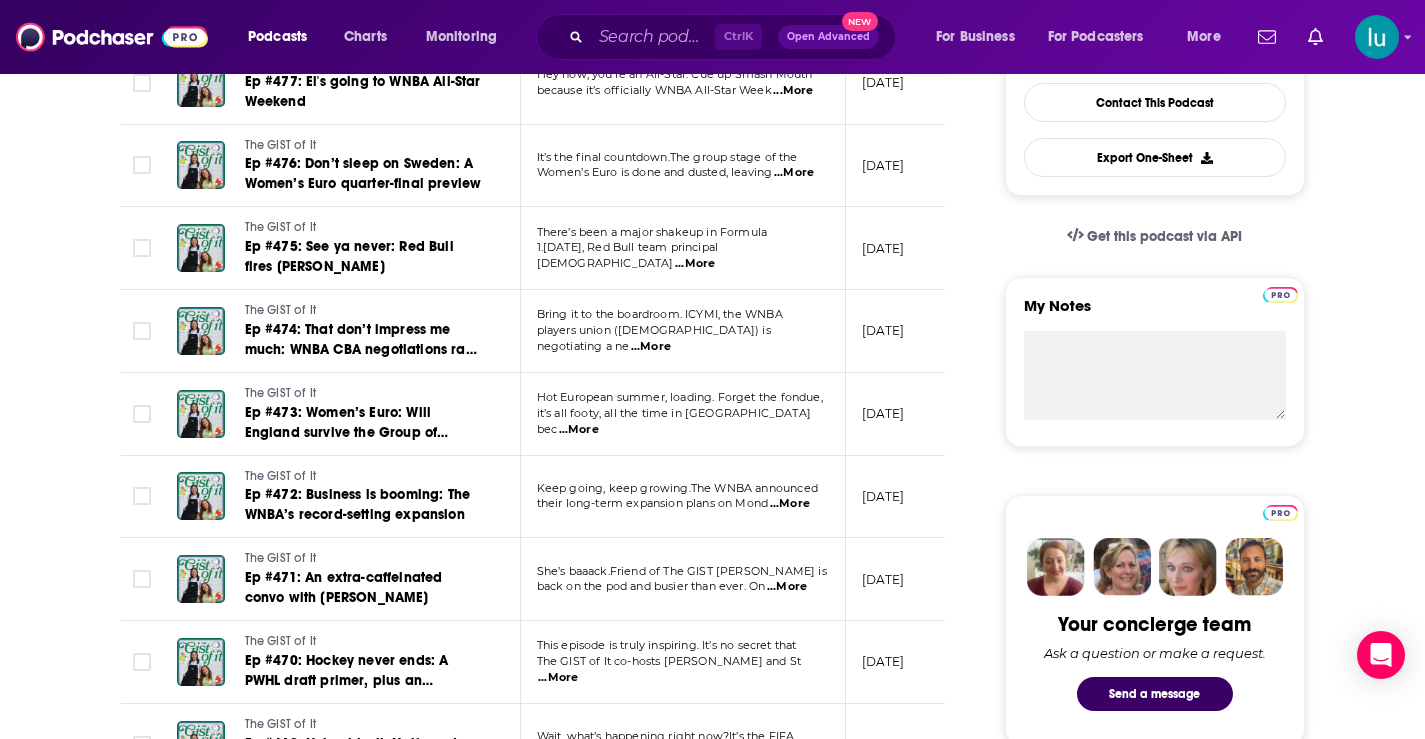 scroll, scrollTop: 615, scrollLeft: 0, axis: vertical 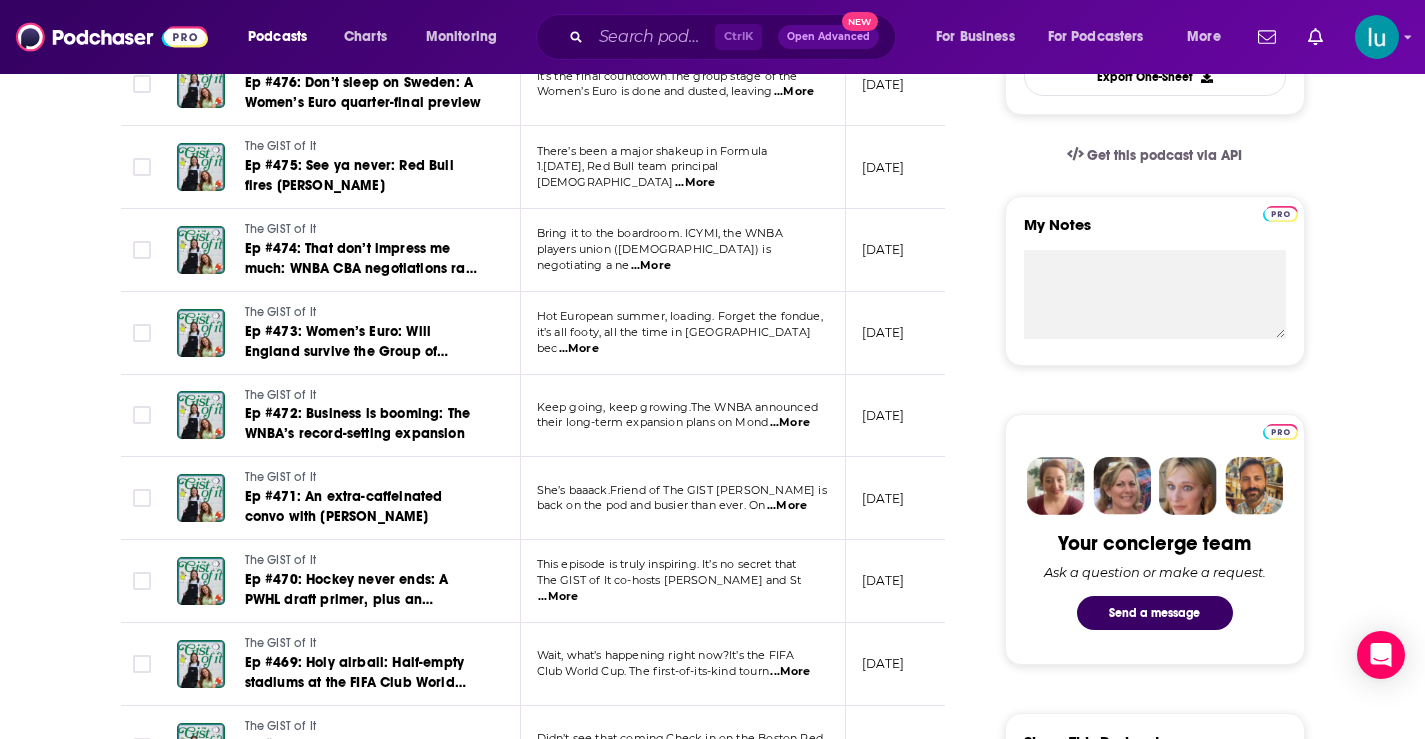 click on "...More" at bounding box center [787, 506] 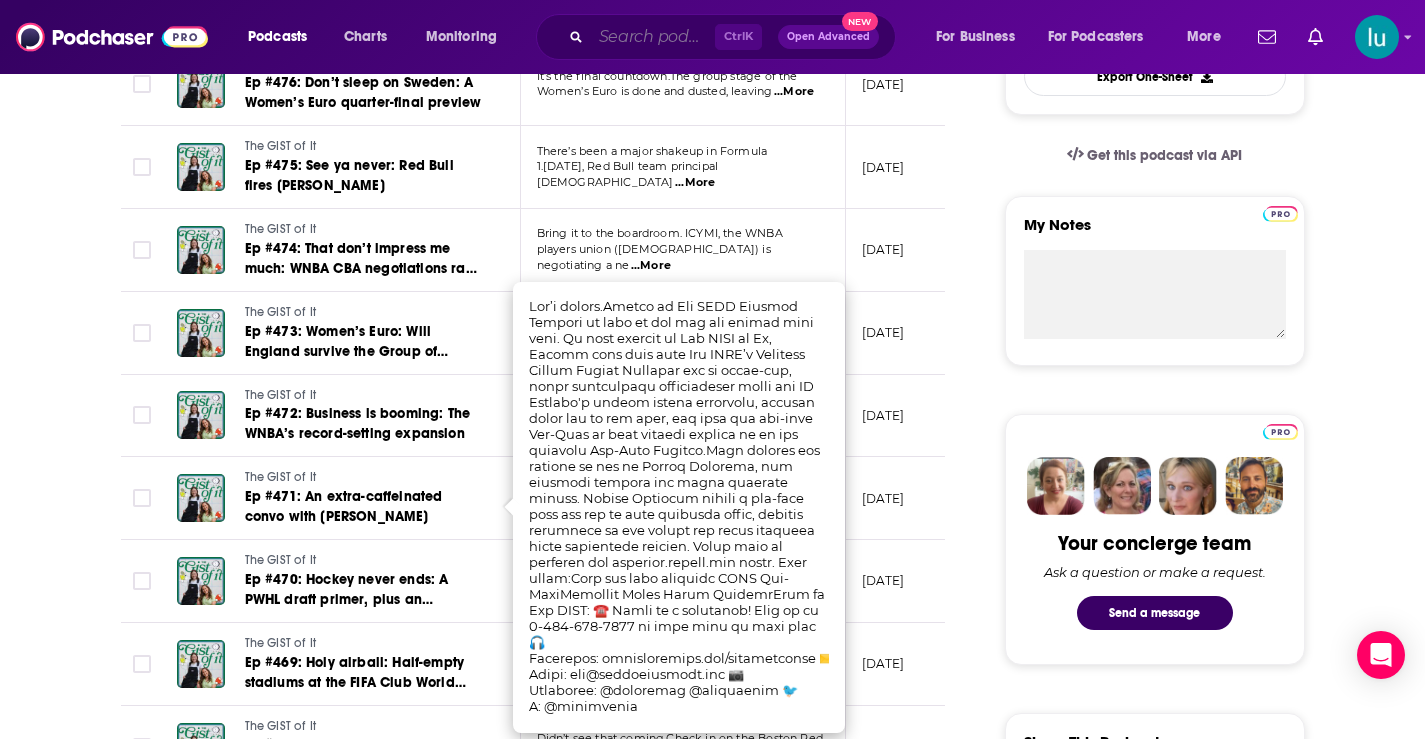 click at bounding box center [653, 37] 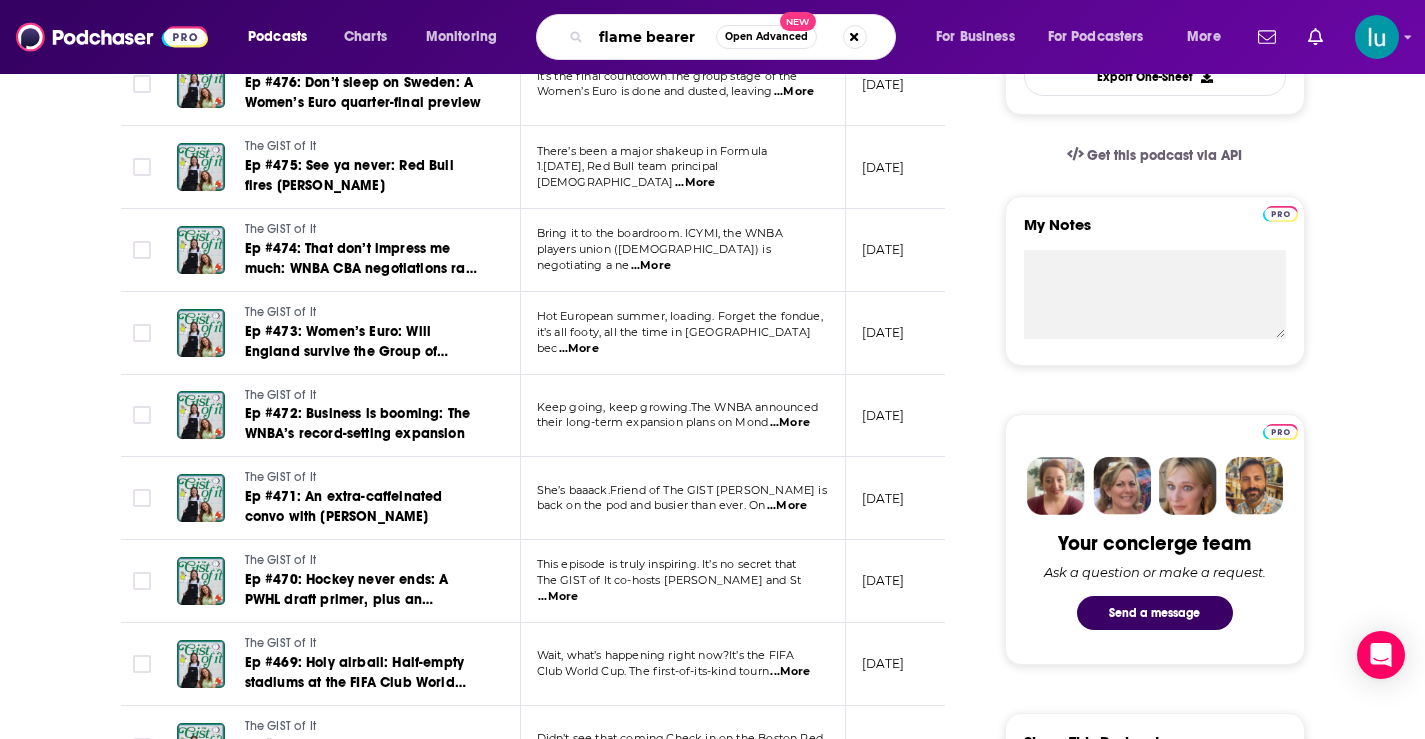 type on "flame bearers" 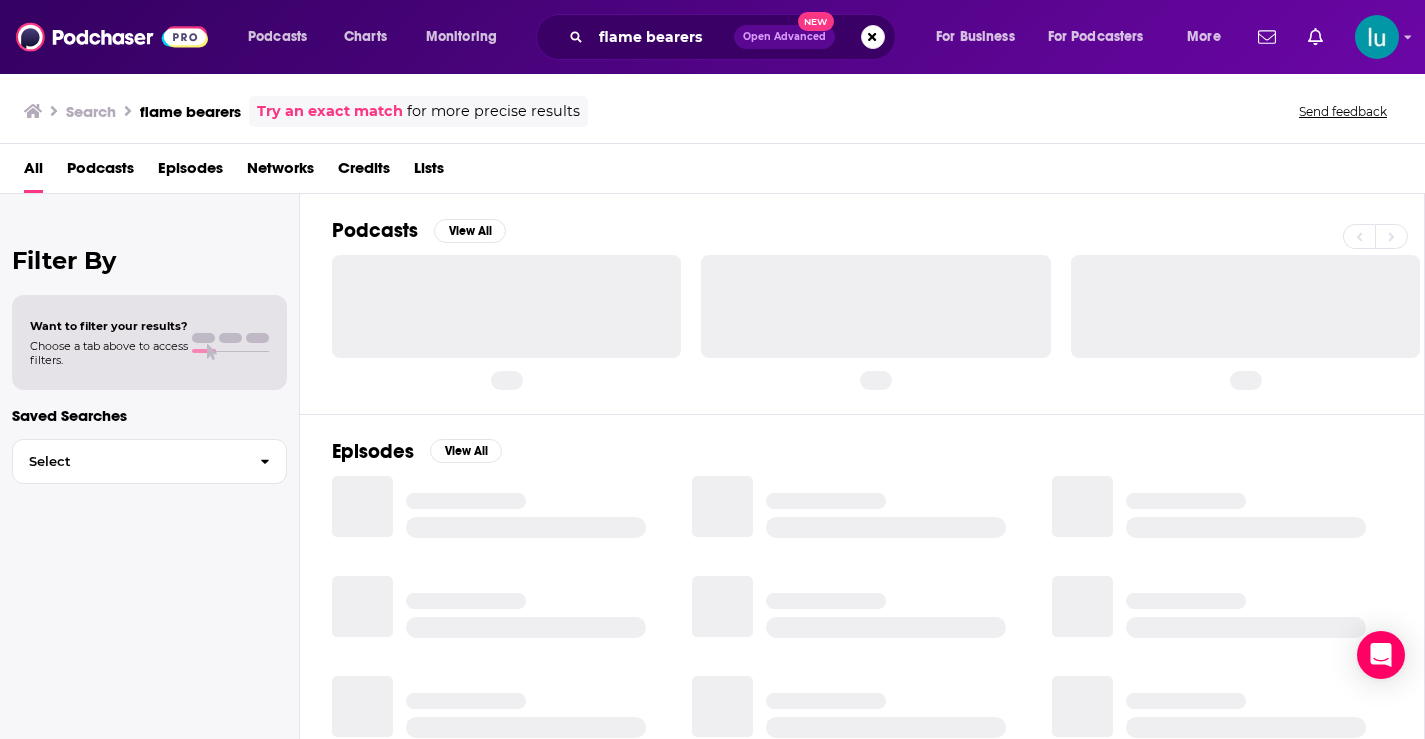 scroll, scrollTop: 0, scrollLeft: 0, axis: both 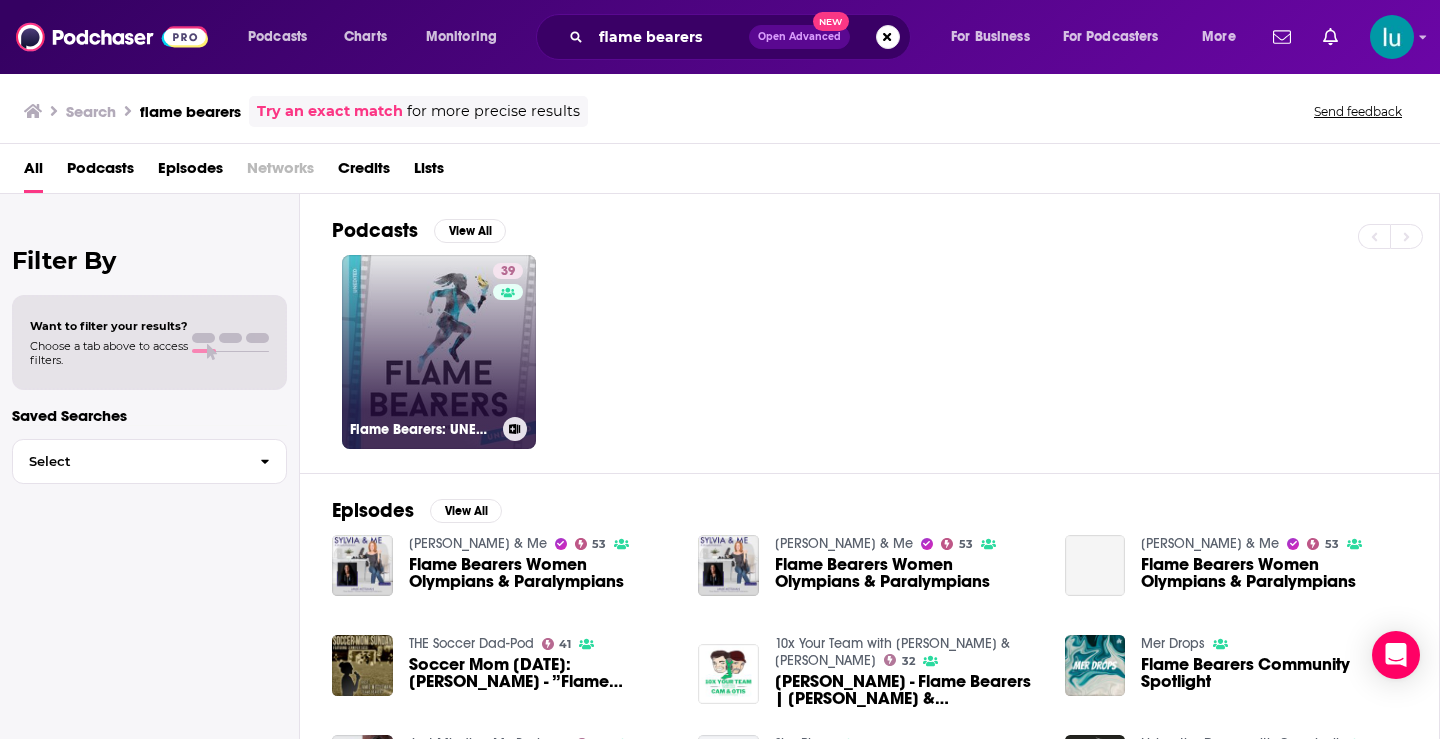 click on "39 Flame Bearers: UNEDITED" at bounding box center [439, 352] 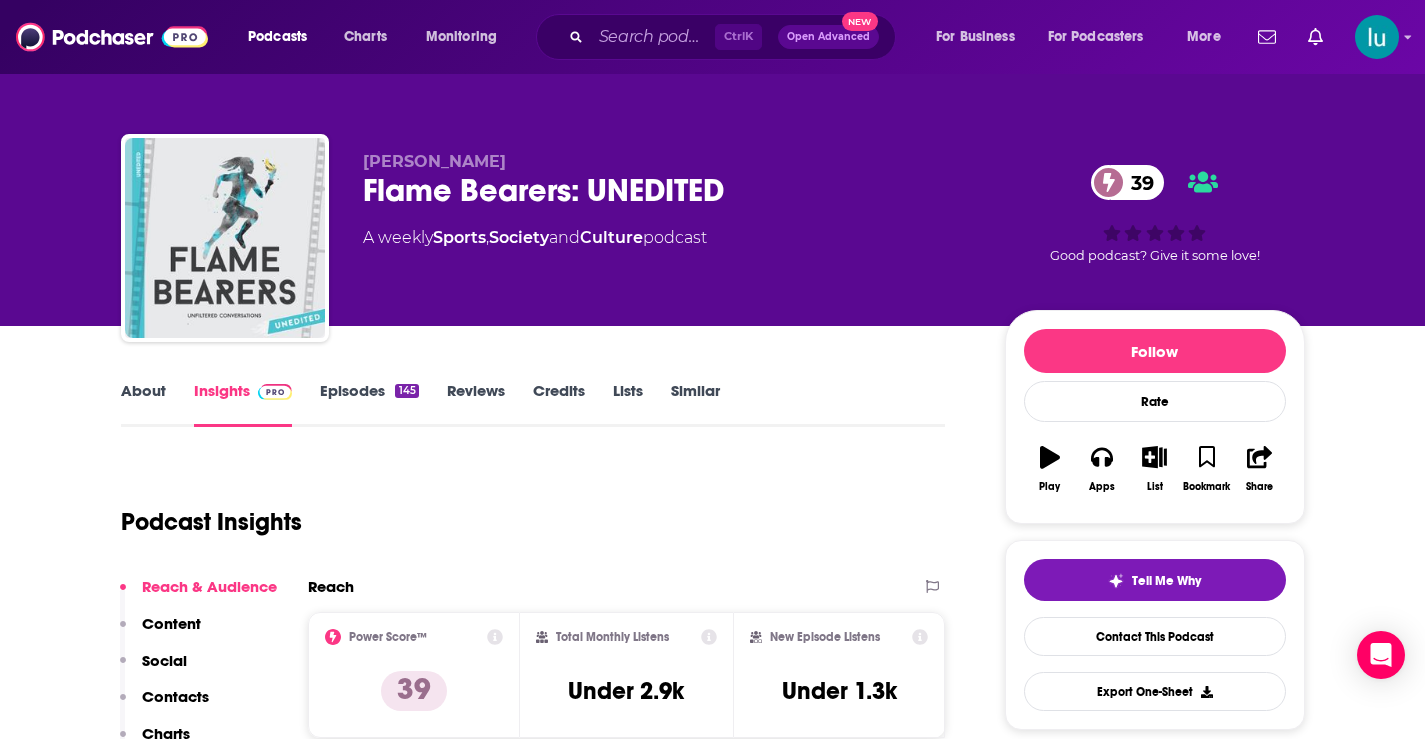 click on "About" at bounding box center [143, 404] 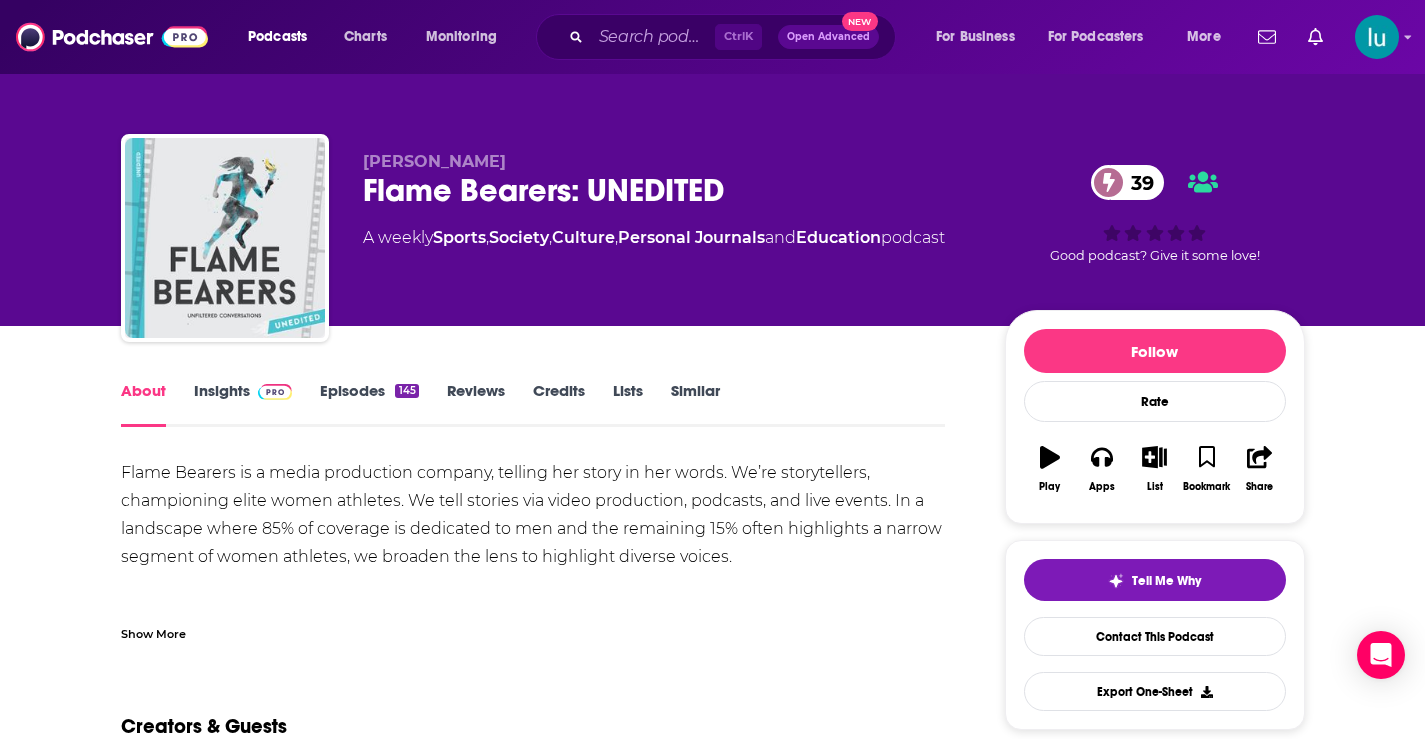 click on "About Insights Episodes 145 Reviews Credits Lists Similar" at bounding box center (533, 402) 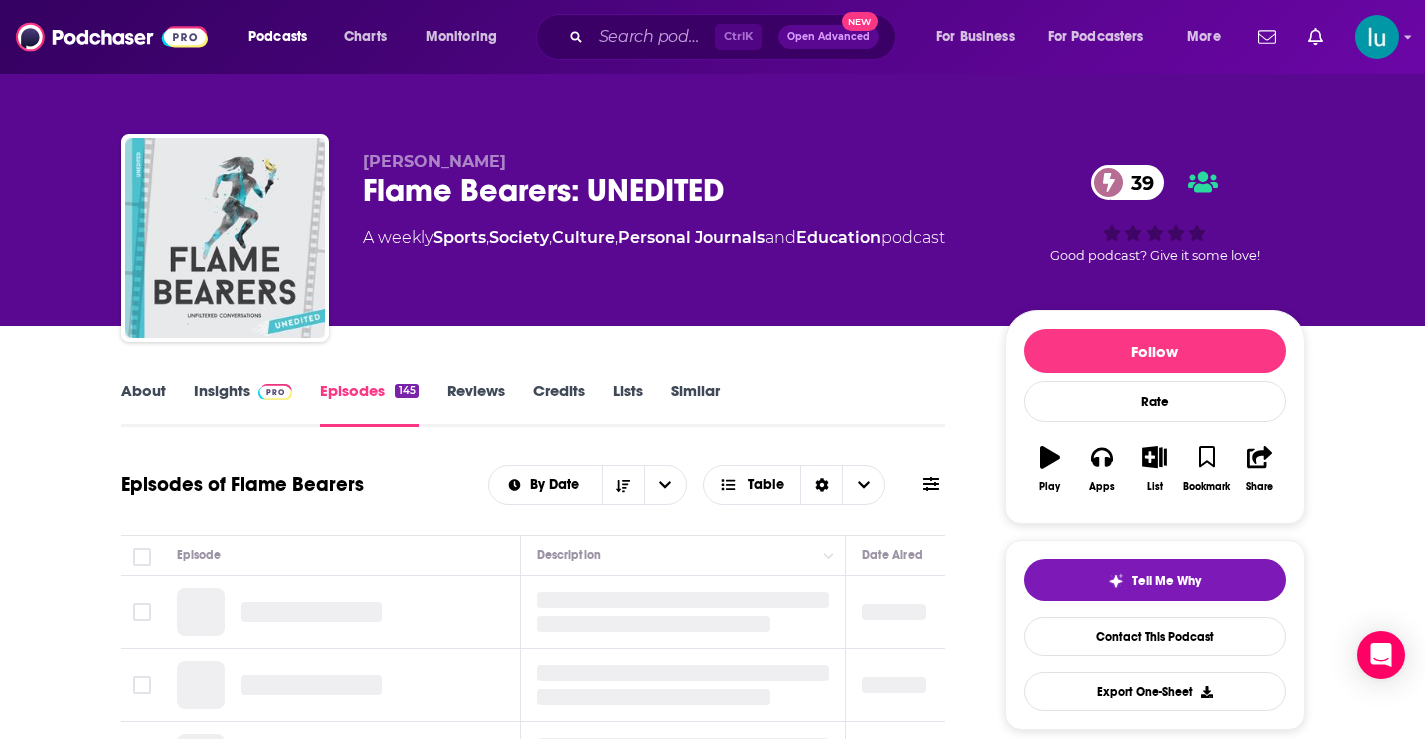 scroll, scrollTop: 261, scrollLeft: 0, axis: vertical 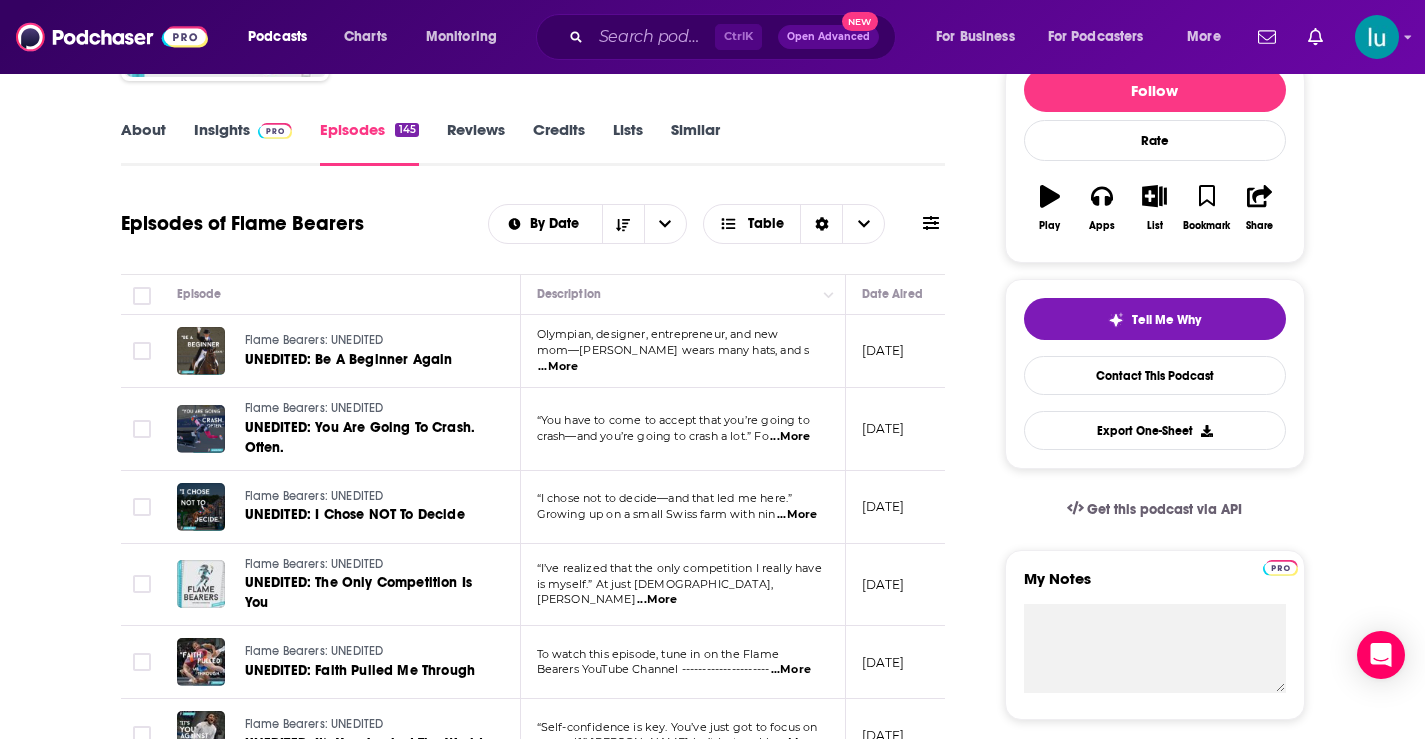 click on "...More" at bounding box center (558, 367) 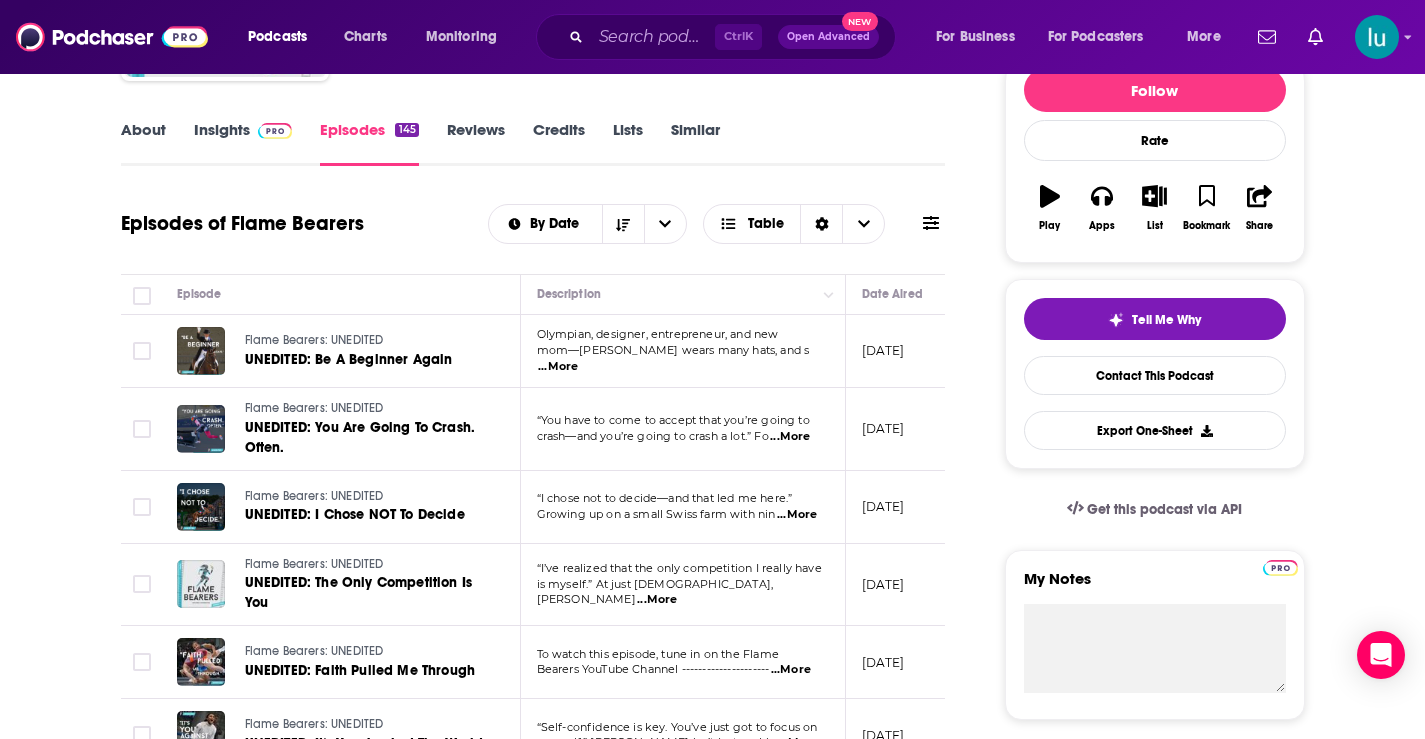 click on "About Insights Episodes 145 Reviews Credits Lists Similar Episodes of Flame Bearers By Date Table Episode Description Date Aired Reach Episode Guests Length Flame Bearers: UNEDITED UNEDITED: Be A Beginner Again Olympian, designer, entrepreneur, and new mom—Nina Ligon wears many hats, and s  ...More June 18, 2025 Under 1.3k -- 27:28 s Flame Bearers: UNEDITED UNEDITED: You Are Going To Crash. Often. “You have to come to accept that you’re going to crash—and you’re going to crash a lot.”  Fo  ...More June 11, 2025 Under 1.3k -- 21:26 s Flame Bearers: UNEDITED UNEDITED: I Chose NOT To Decide “I chose not to decide—and that led me here.”  Growing up on a small Swiss farm with nin  ...More June 4, 2025 Under 1.3k -- 00:00 s Flame Bearers: UNEDITED UNEDITED: The Only Competition Is You “I’ve realized that the only competition I really have is myself.”  At just 18 years old, Amy Thomp  ...More May 28, 2025 Under 1.3k -- 15:52 s Flame Bearers: UNEDITED UNEDITED: Faith Pulled Me Through  ...More" at bounding box center (547, 1429) 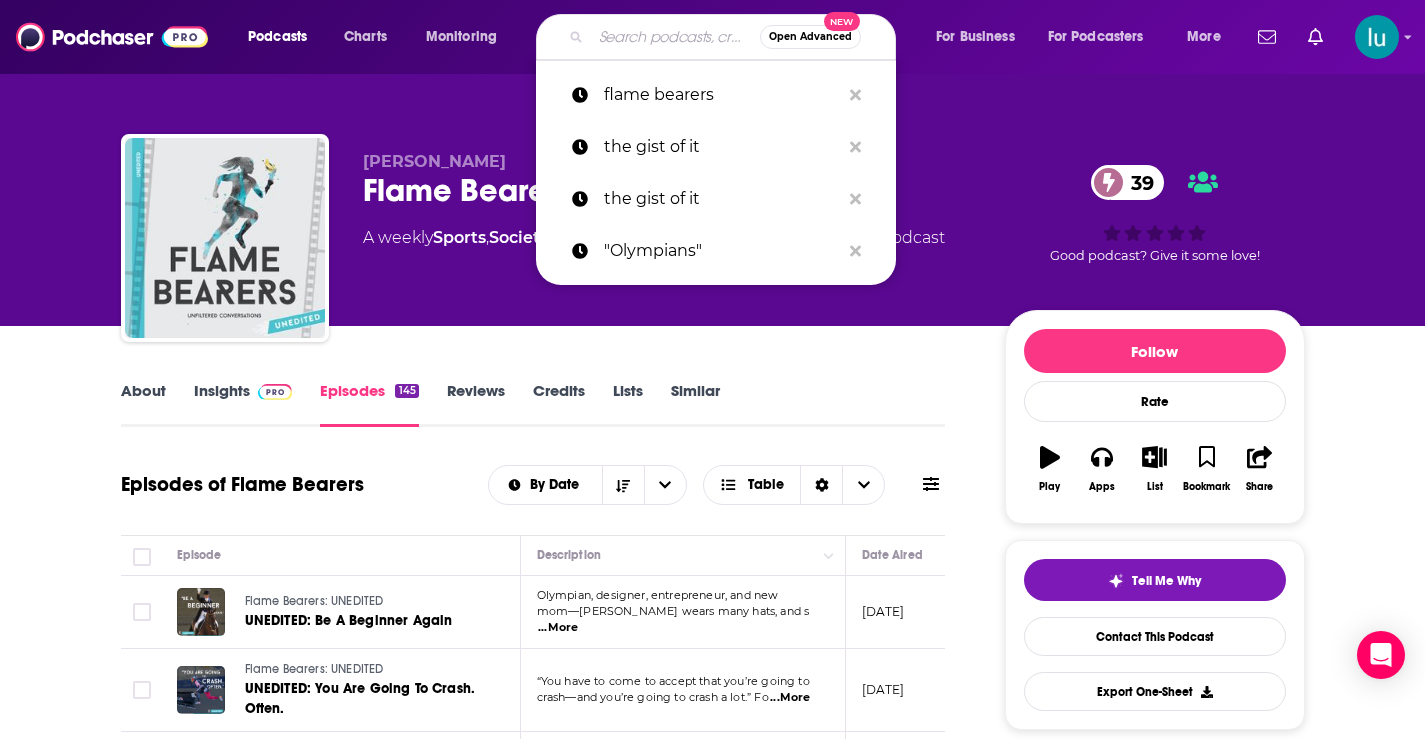 click at bounding box center [675, 37] 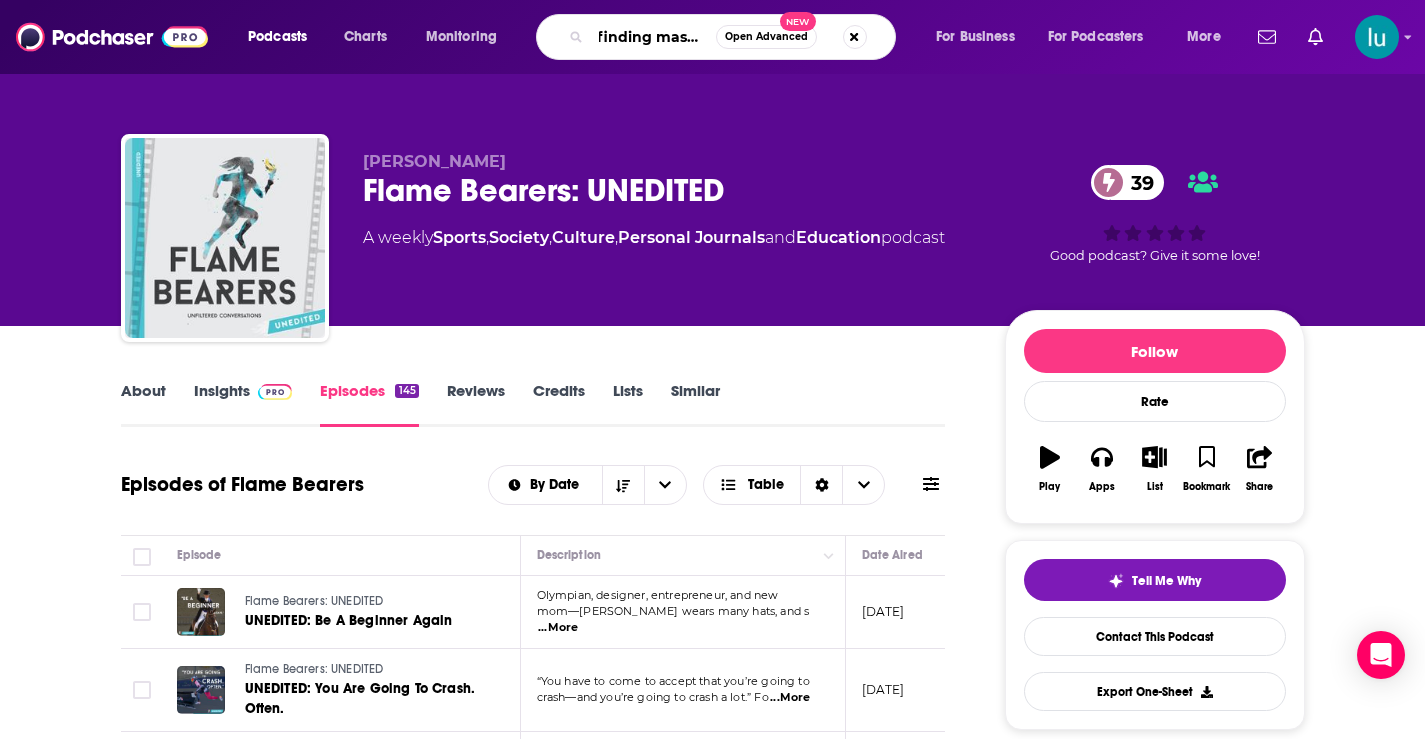 type on "finding mastery" 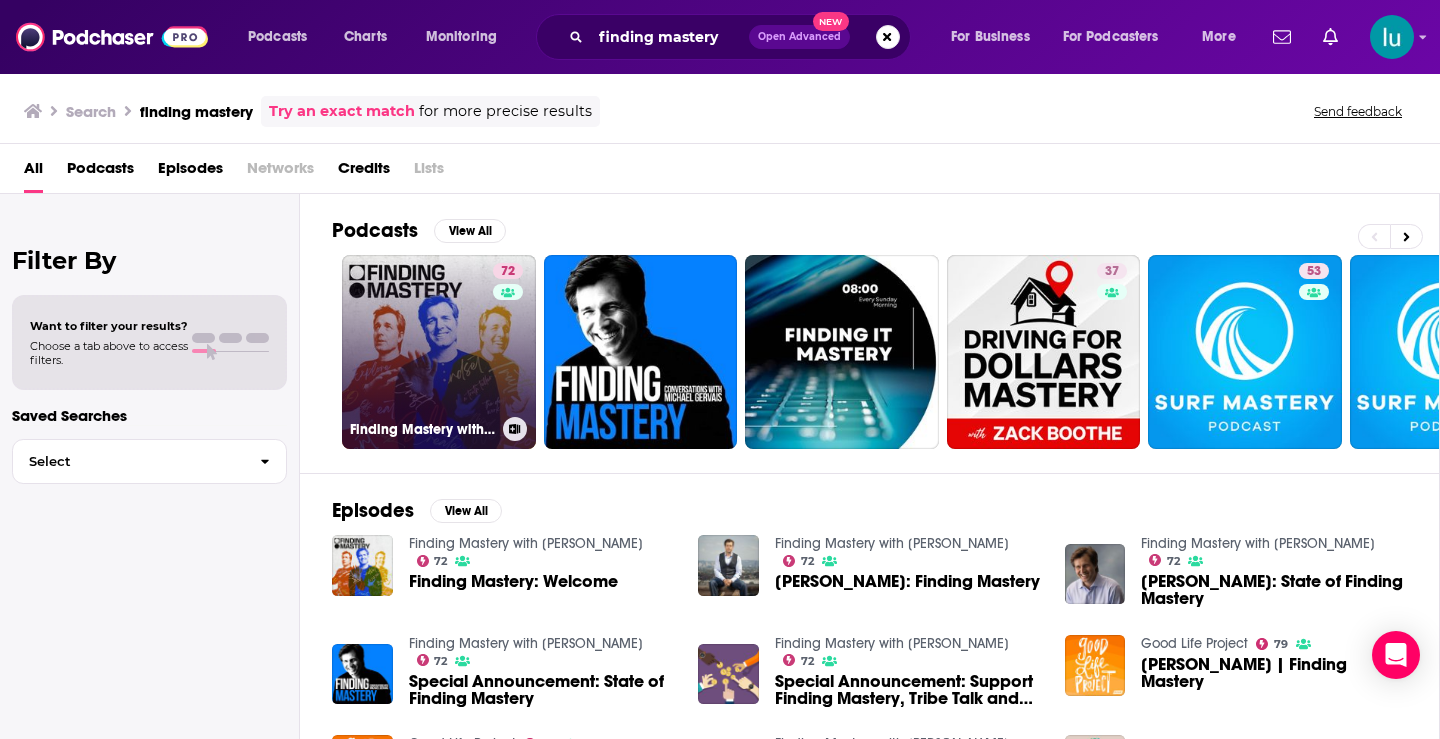 click on "72 Finding Mastery with Dr. Michael Gervais" at bounding box center (439, 352) 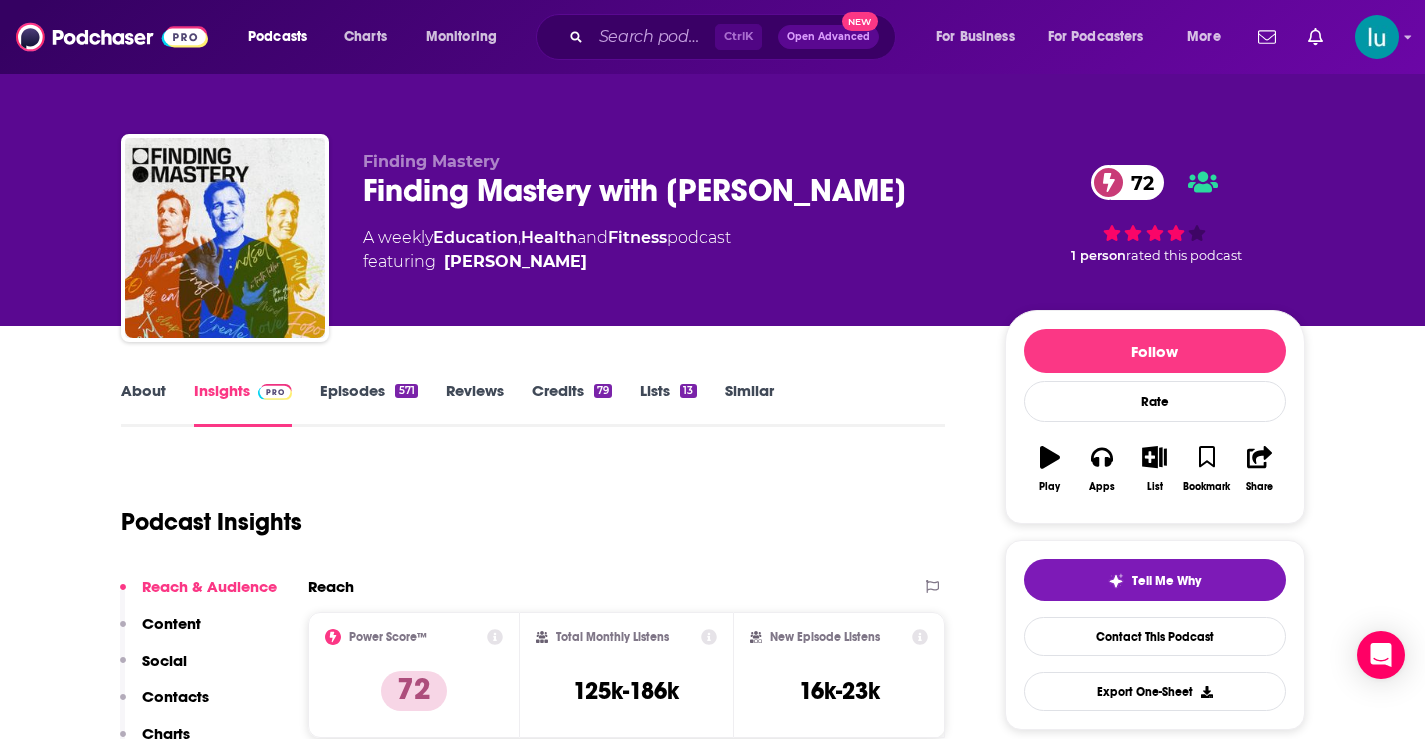 click on "About" at bounding box center (143, 404) 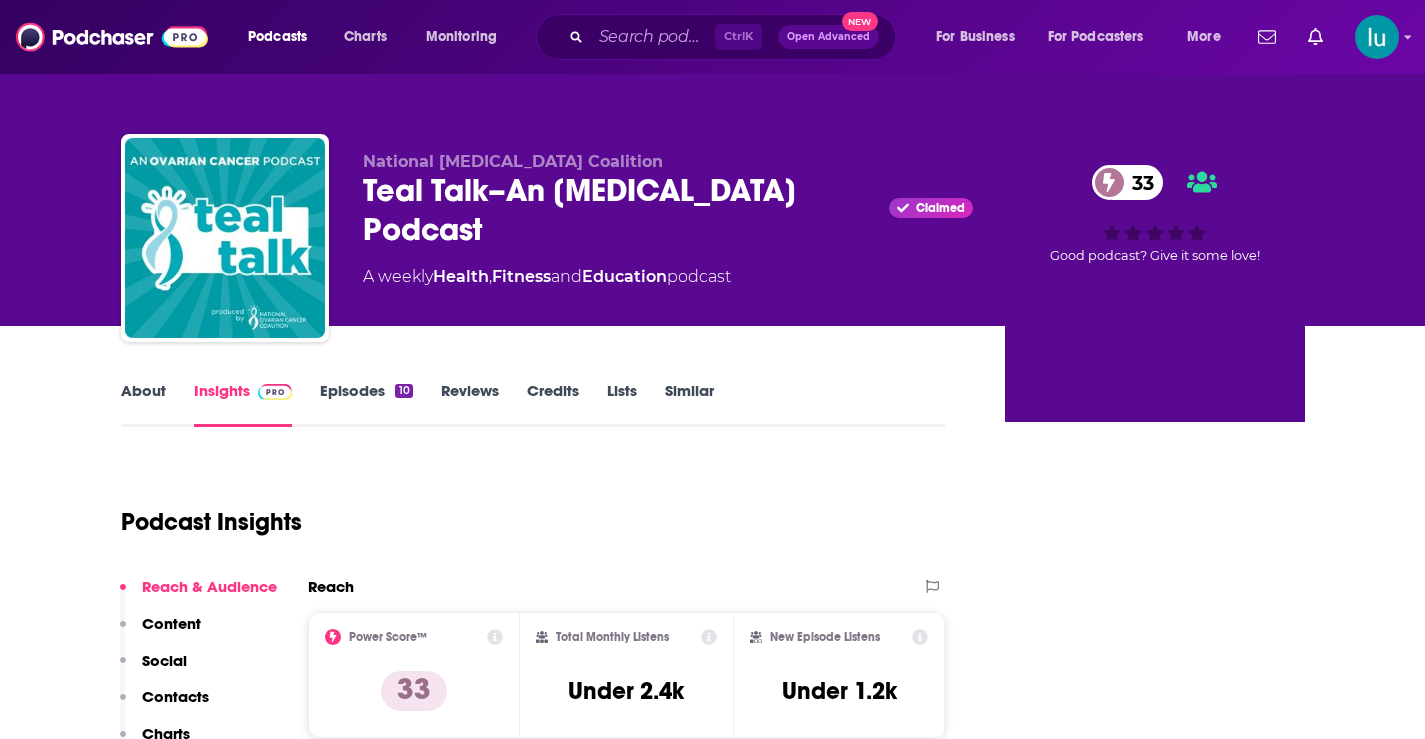 scroll, scrollTop: 0, scrollLeft: 0, axis: both 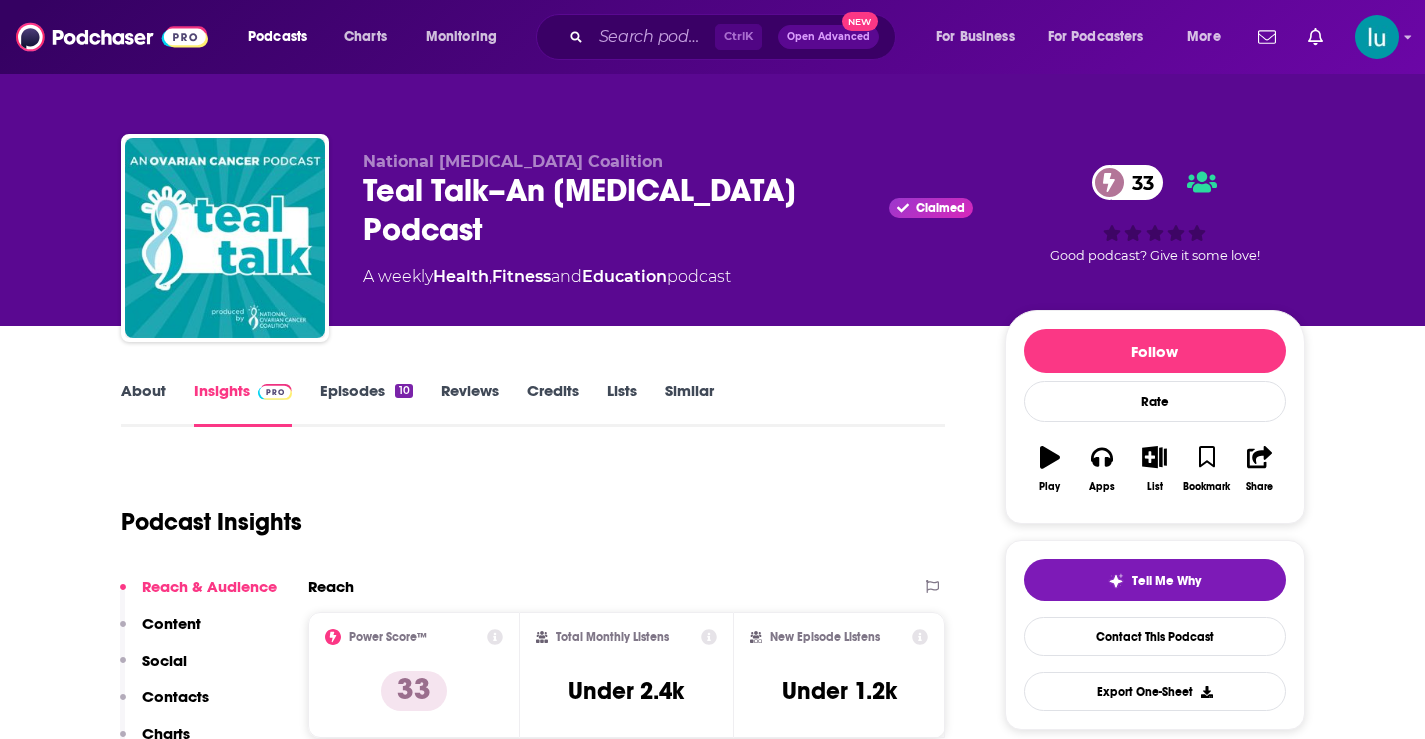 click on "About" at bounding box center (143, 404) 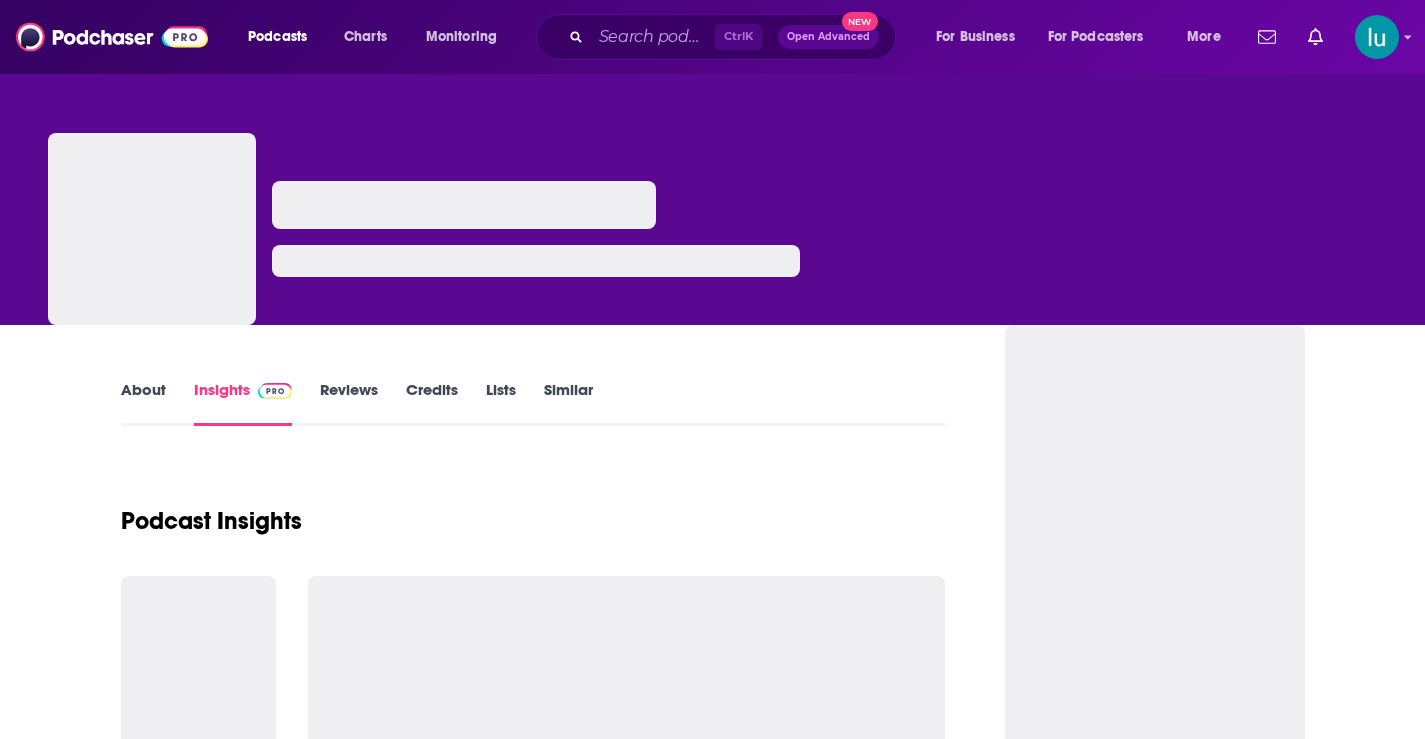 scroll, scrollTop: 0, scrollLeft: 0, axis: both 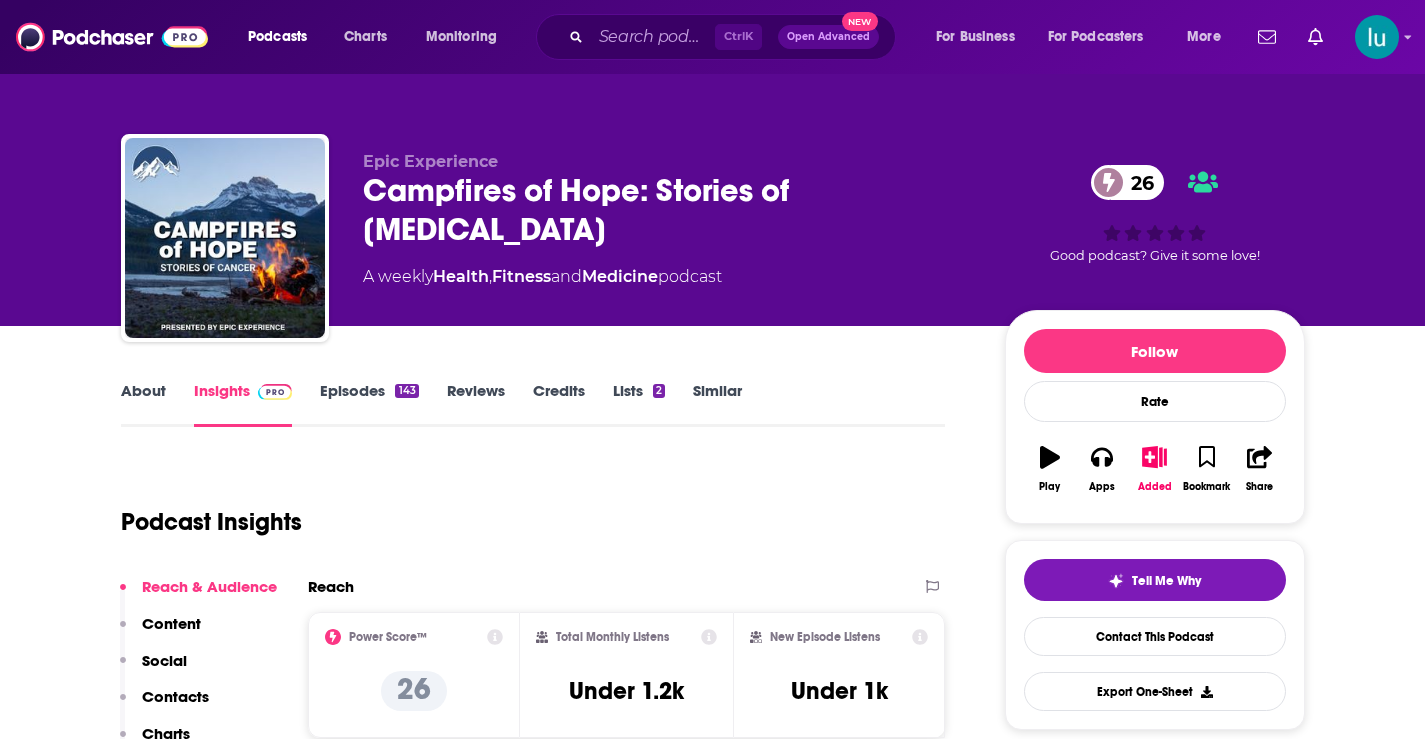 click on "About" at bounding box center [143, 404] 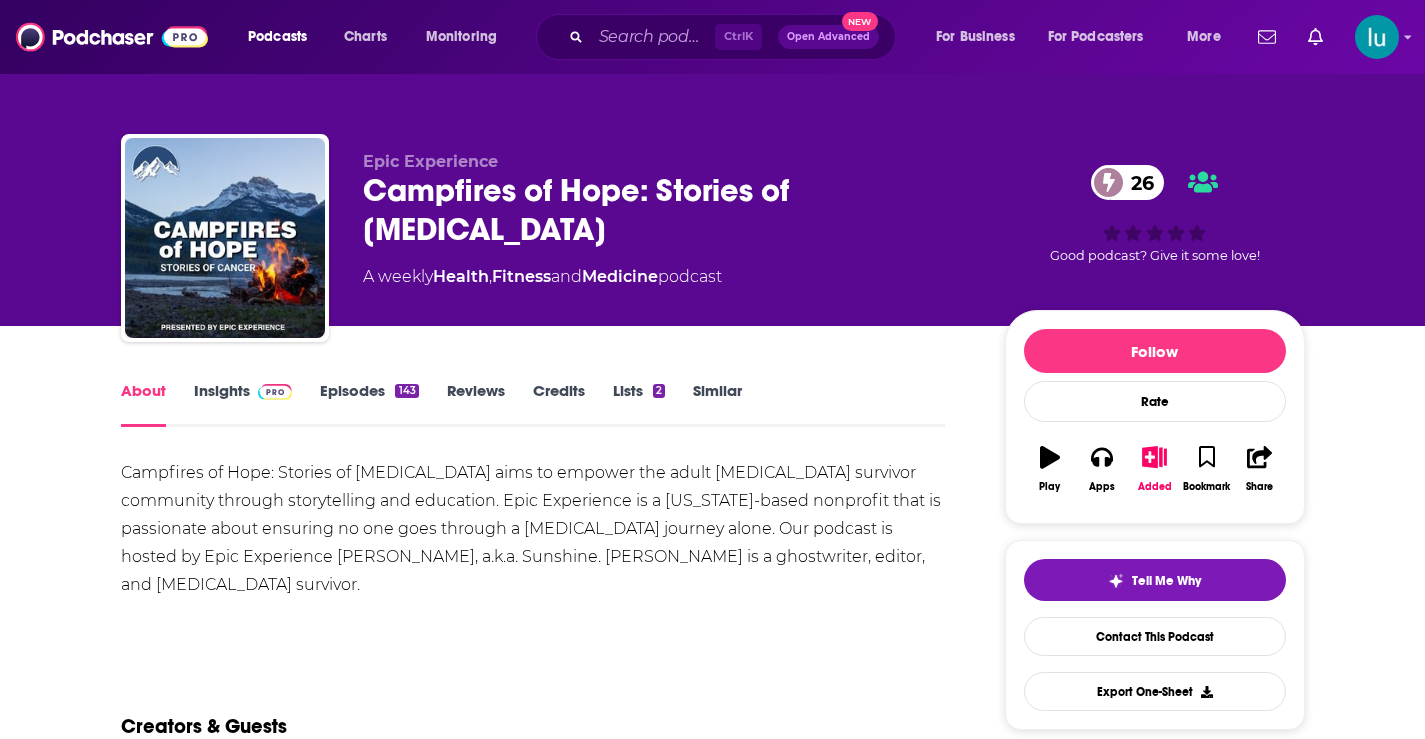 click on "Episodes 143" at bounding box center (369, 404) 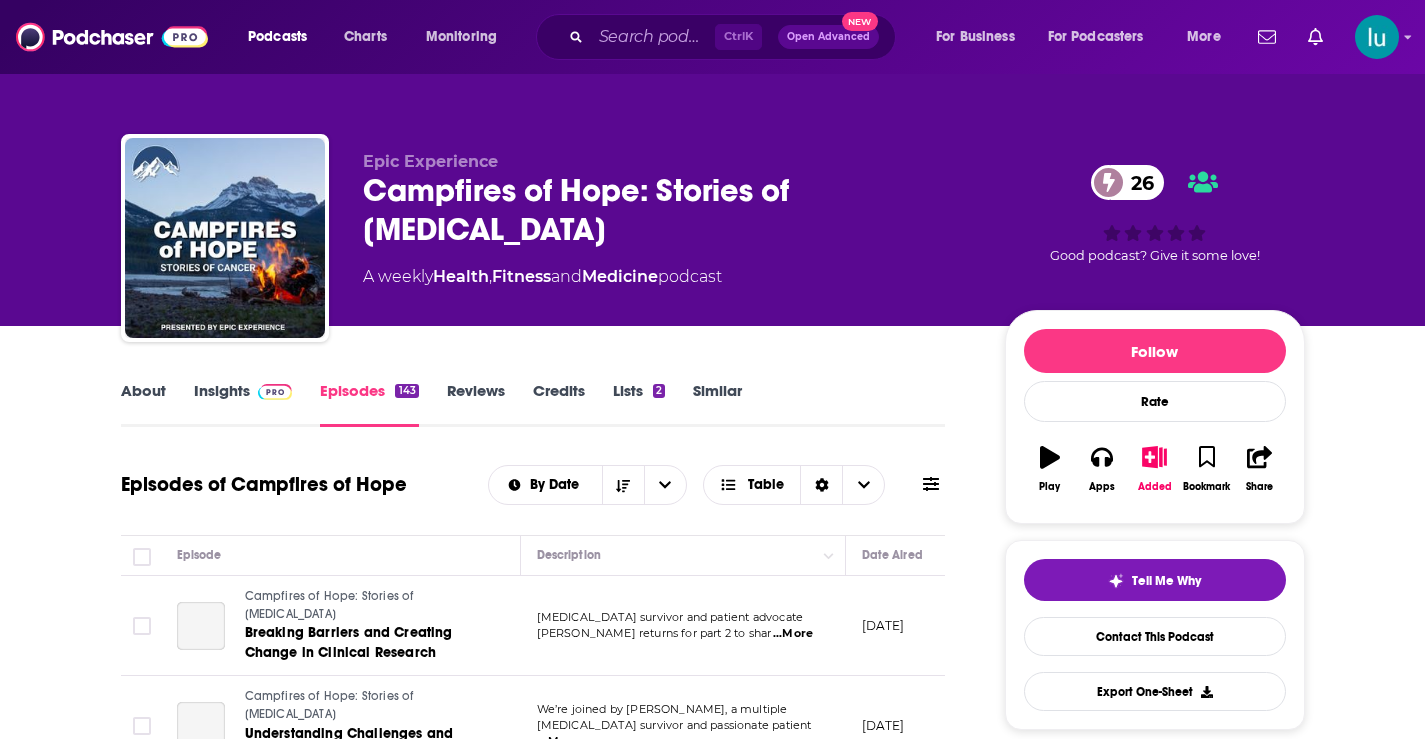 scroll, scrollTop: 265, scrollLeft: 0, axis: vertical 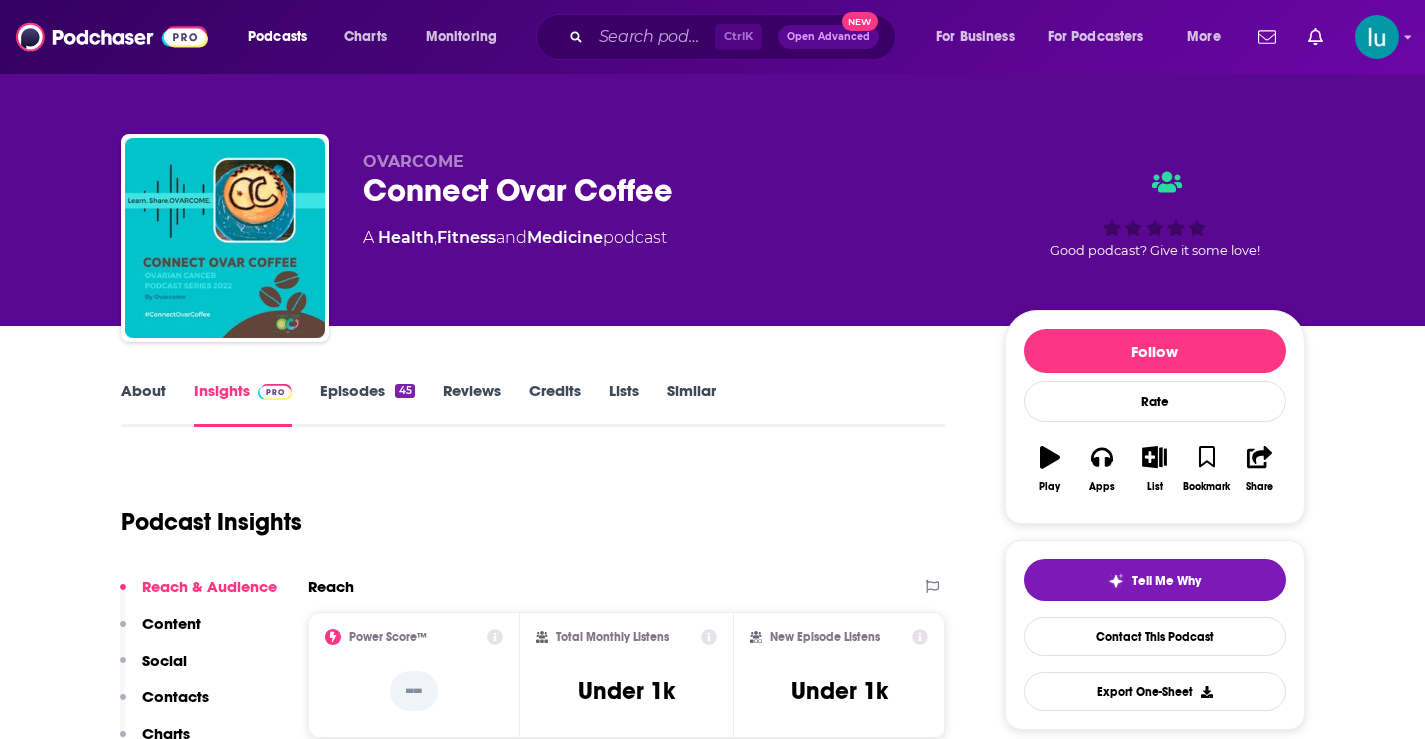 click on "Episodes 45" at bounding box center [367, 404] 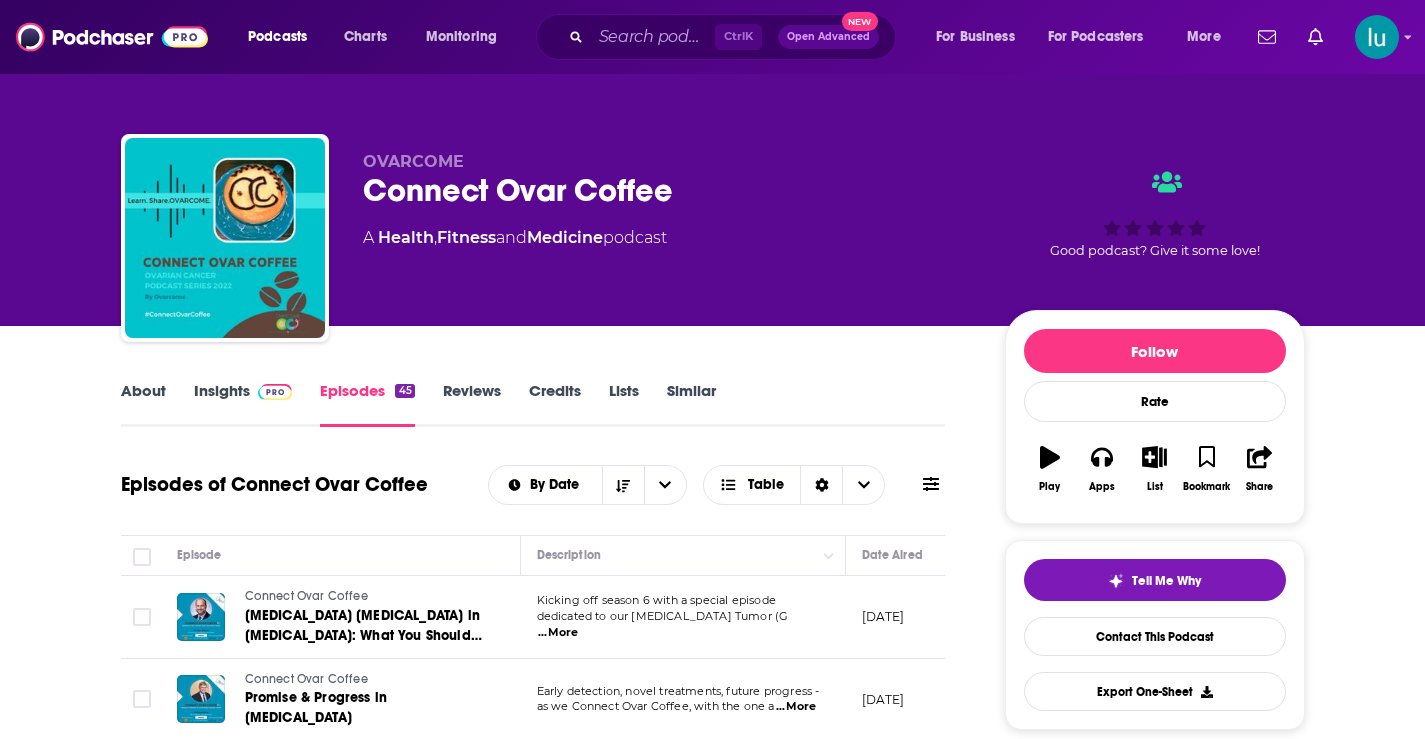 click on "About" at bounding box center (143, 404) 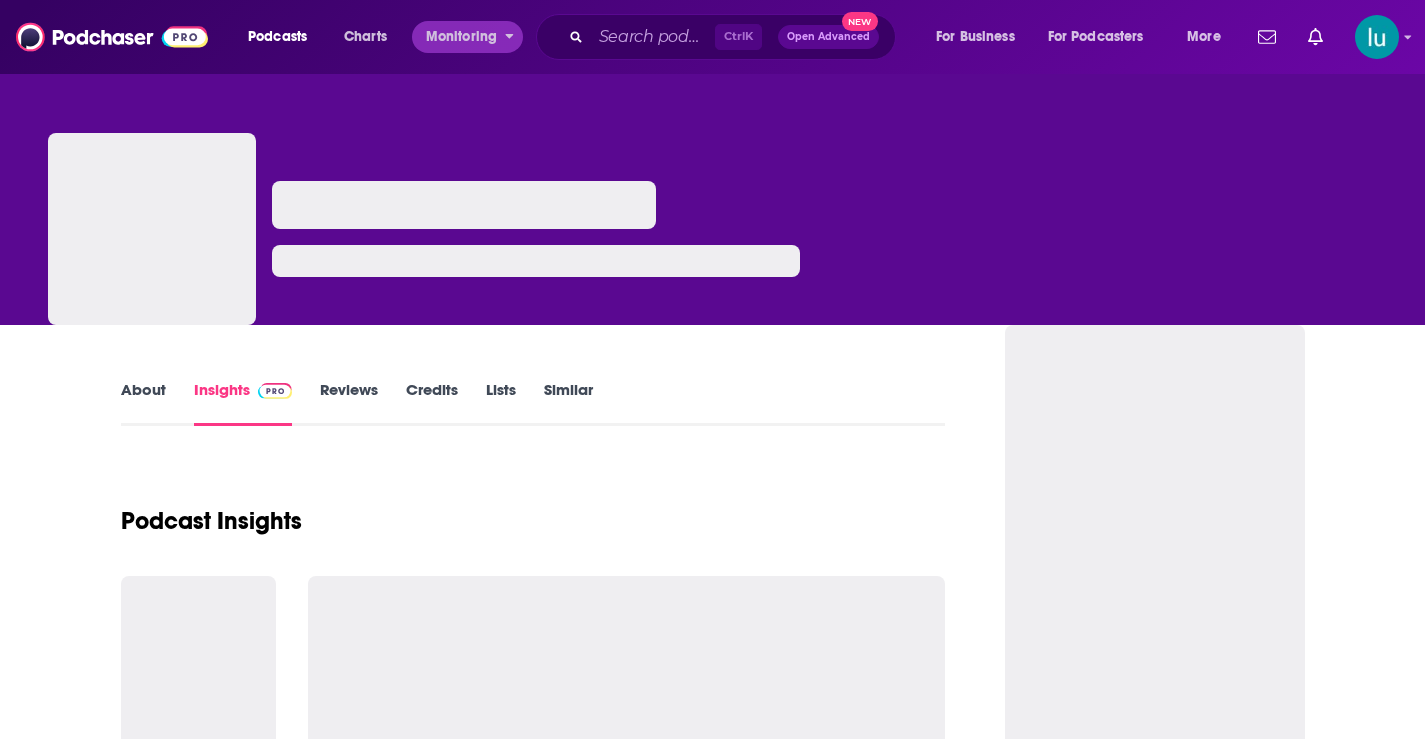 scroll, scrollTop: 0, scrollLeft: 0, axis: both 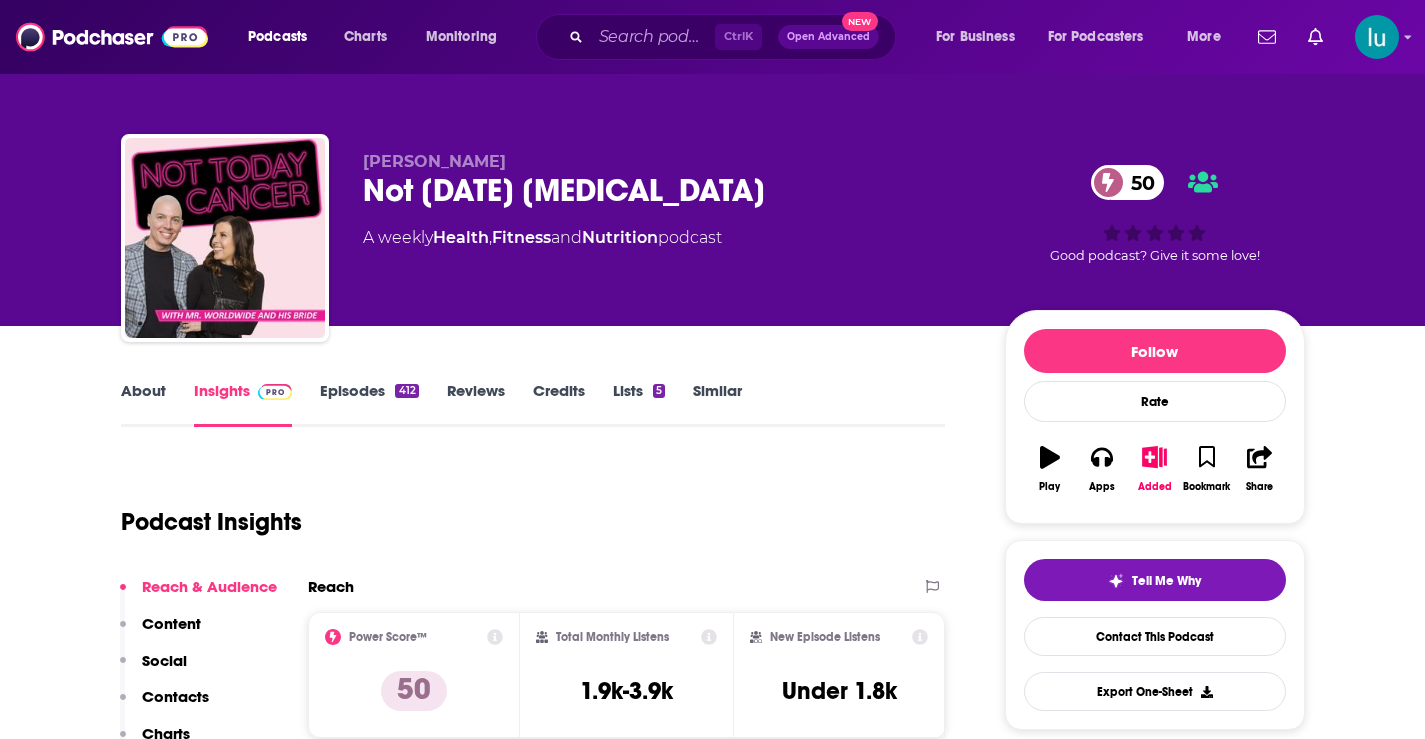 click on "Episodes 412" at bounding box center [369, 404] 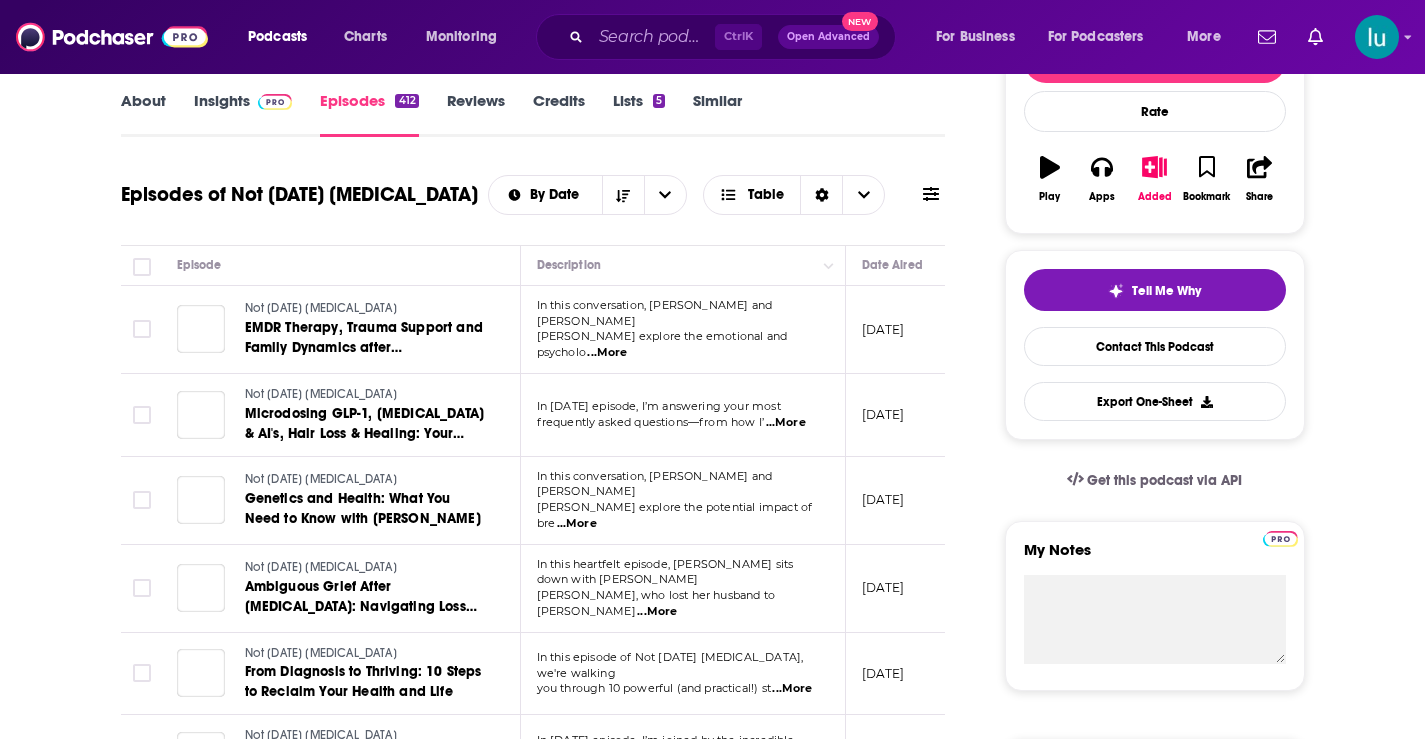 scroll, scrollTop: 384, scrollLeft: 0, axis: vertical 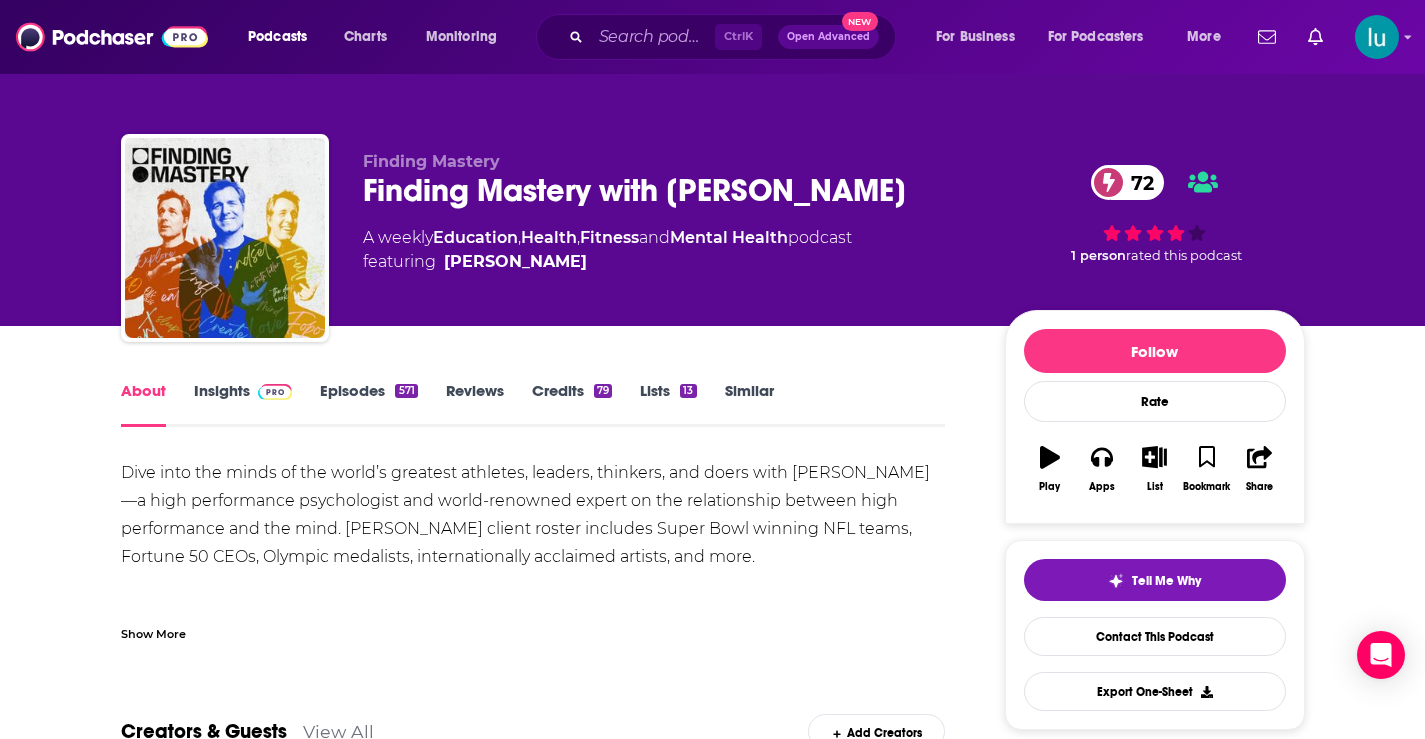 drag, startPoint x: 356, startPoint y: 390, endPoint x: 1439, endPoint y: 389, distance: 1083.0005 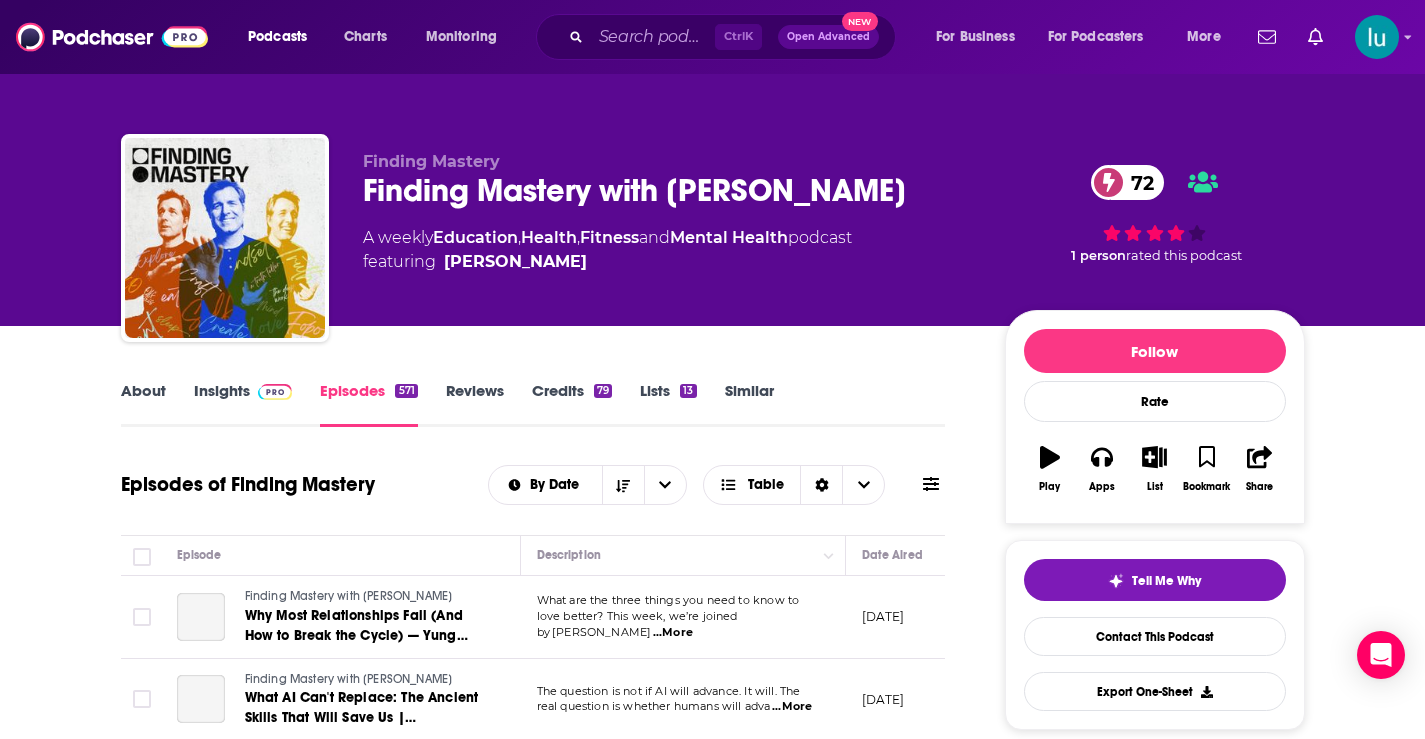 scroll, scrollTop: 410, scrollLeft: 0, axis: vertical 